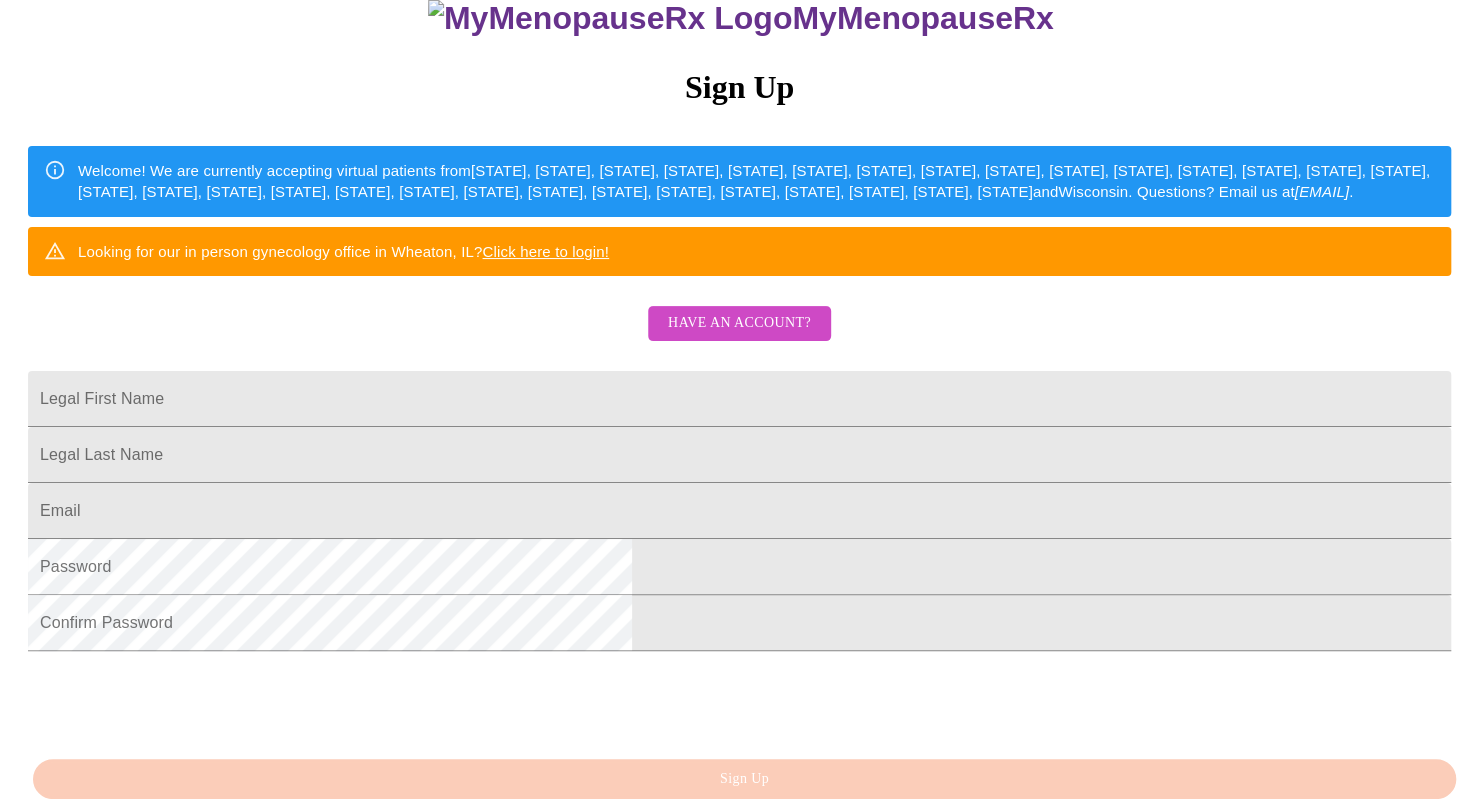 scroll, scrollTop: 300, scrollLeft: 0, axis: vertical 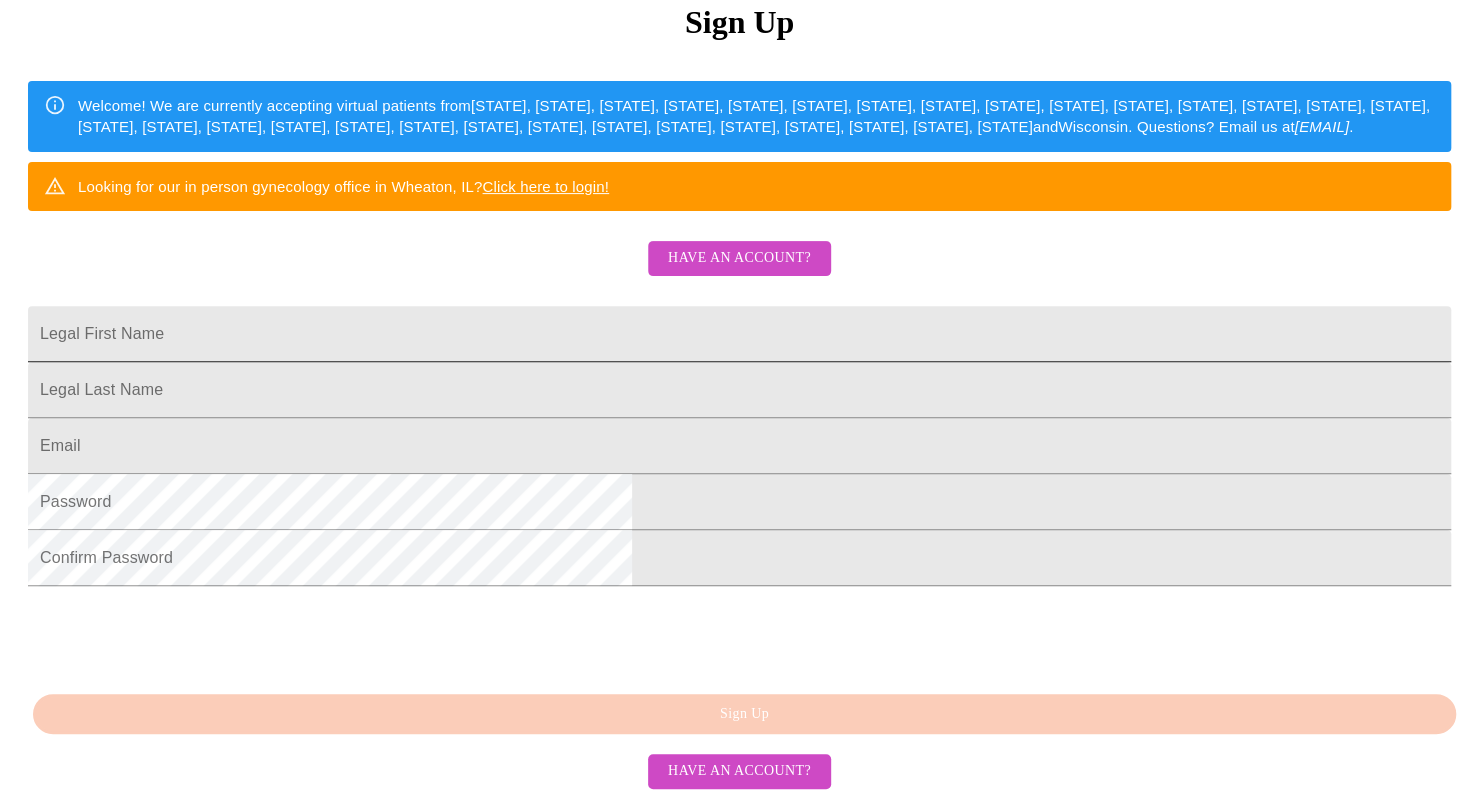 click on "Legal First Name" at bounding box center [739, 334] 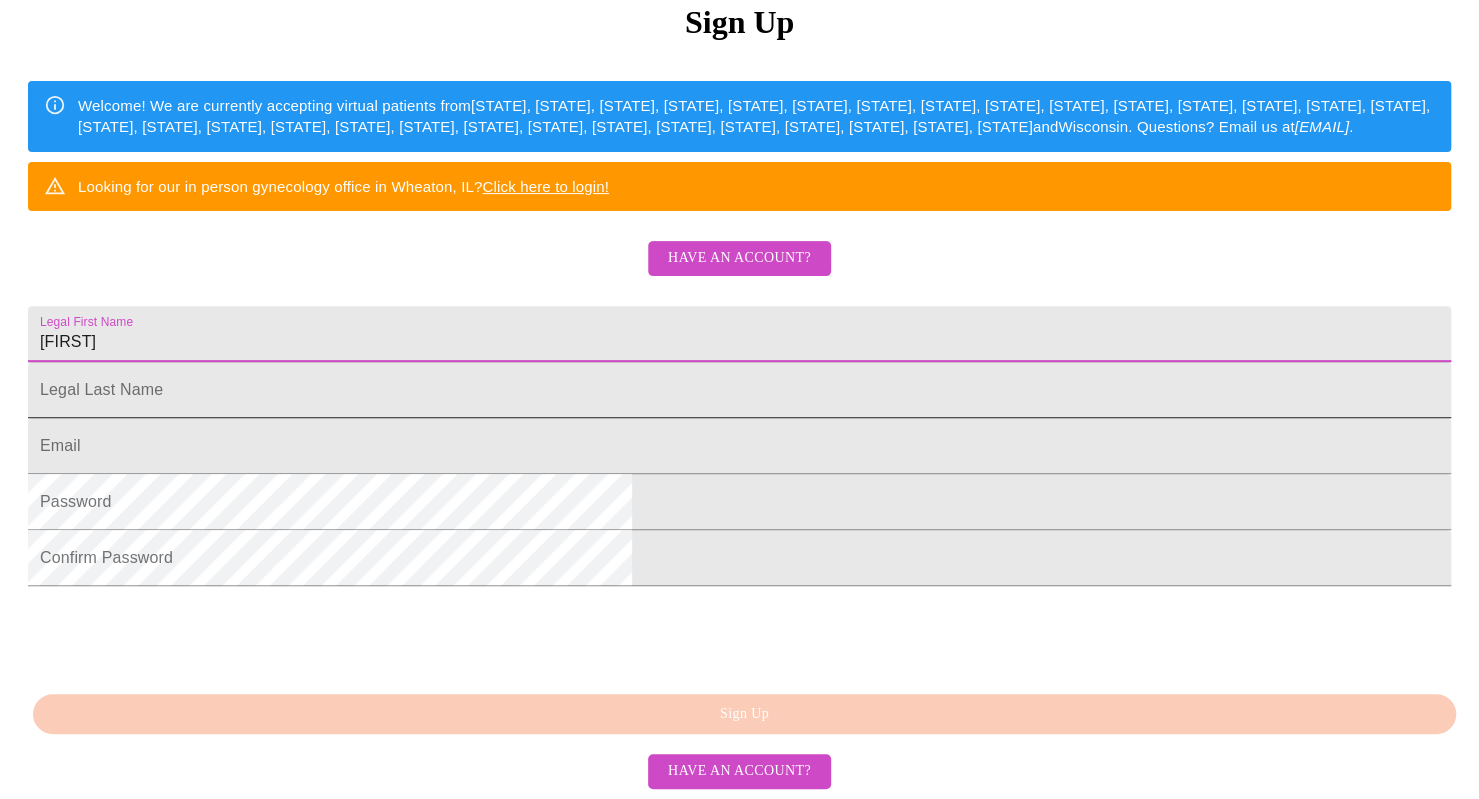 type on "[FIRST]" 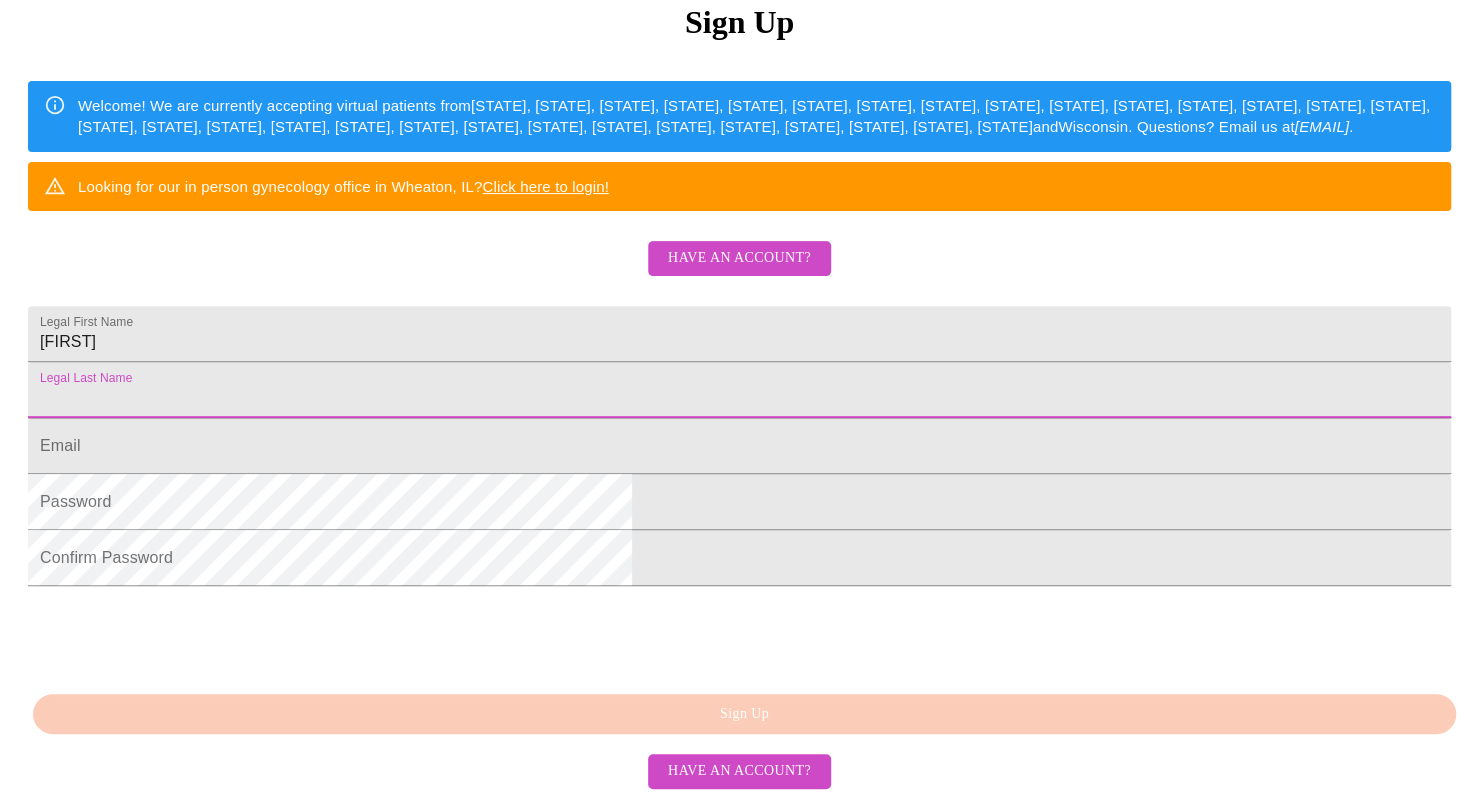 click on "Legal First Name" at bounding box center [739, 390] 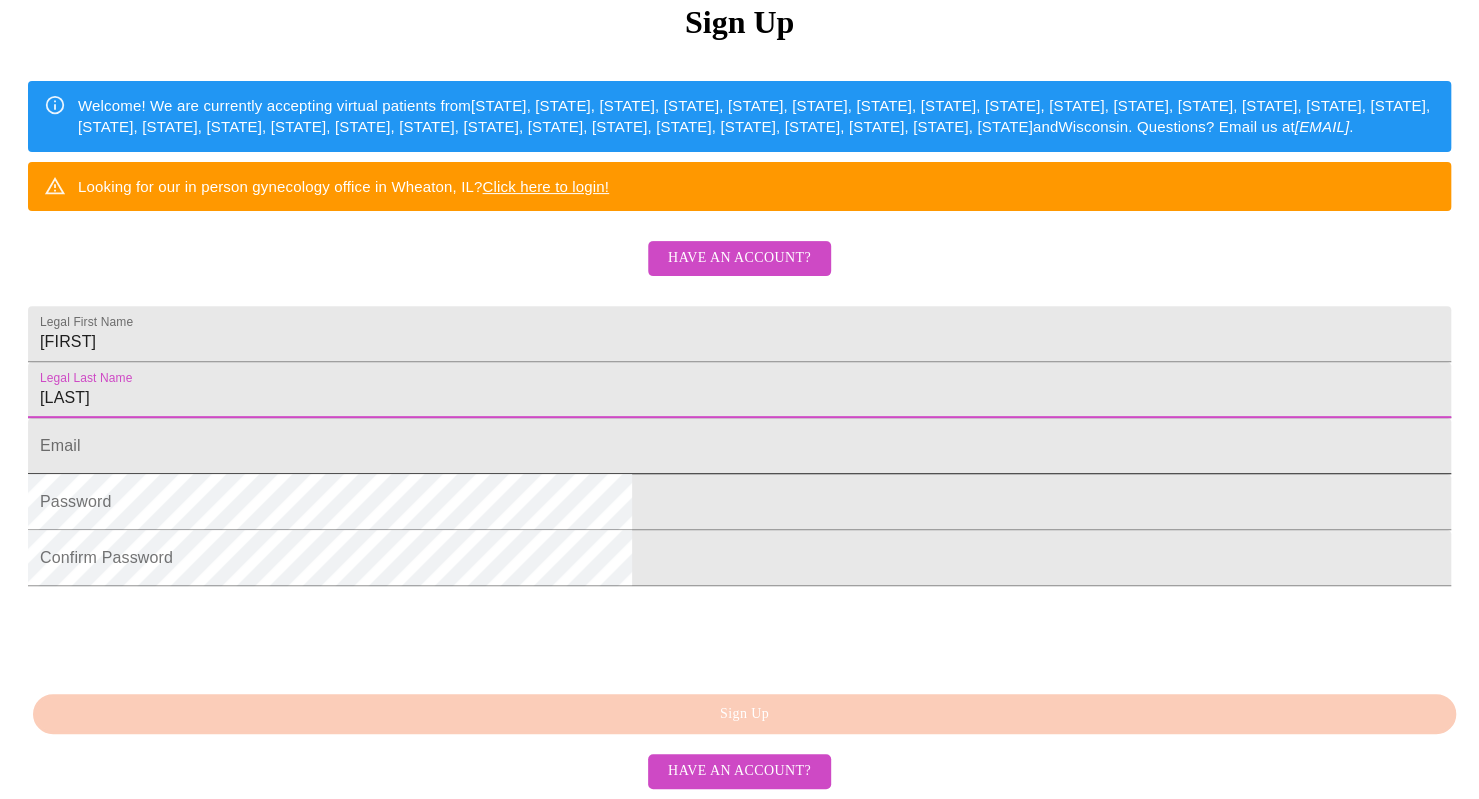 type on "[LAST]" 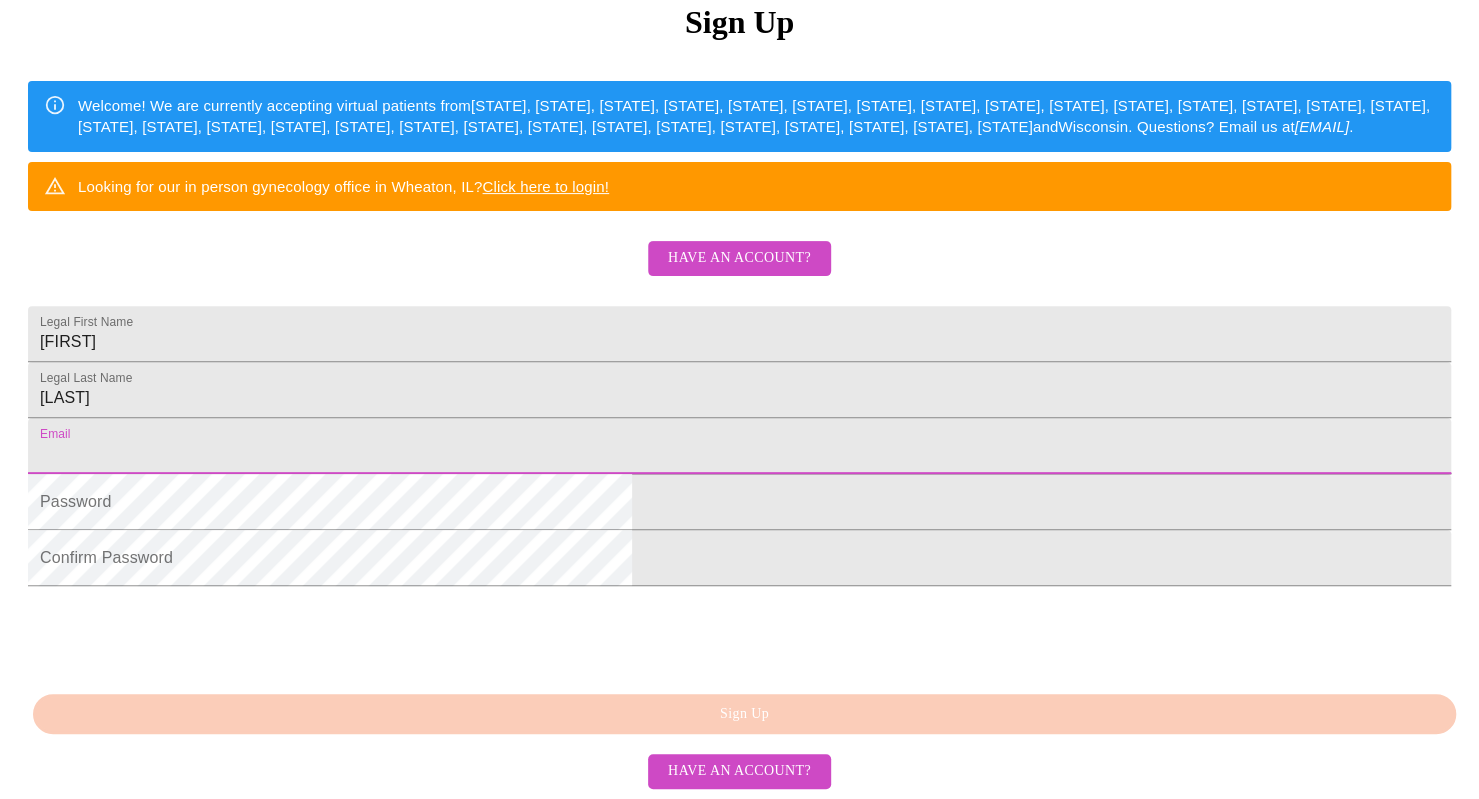 click on "Legal First Name" at bounding box center [739, 446] 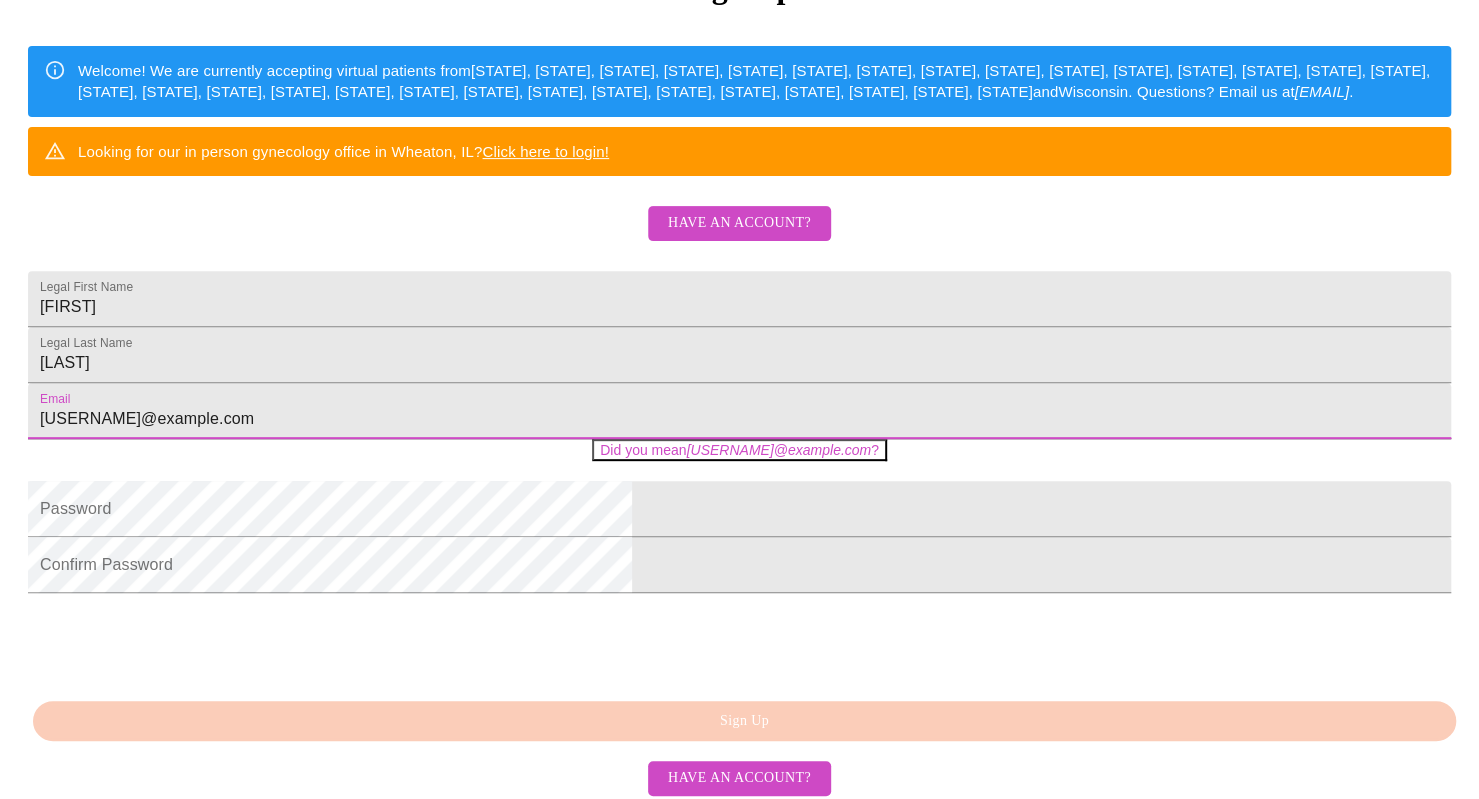 type on "[USERNAME]@example.com" 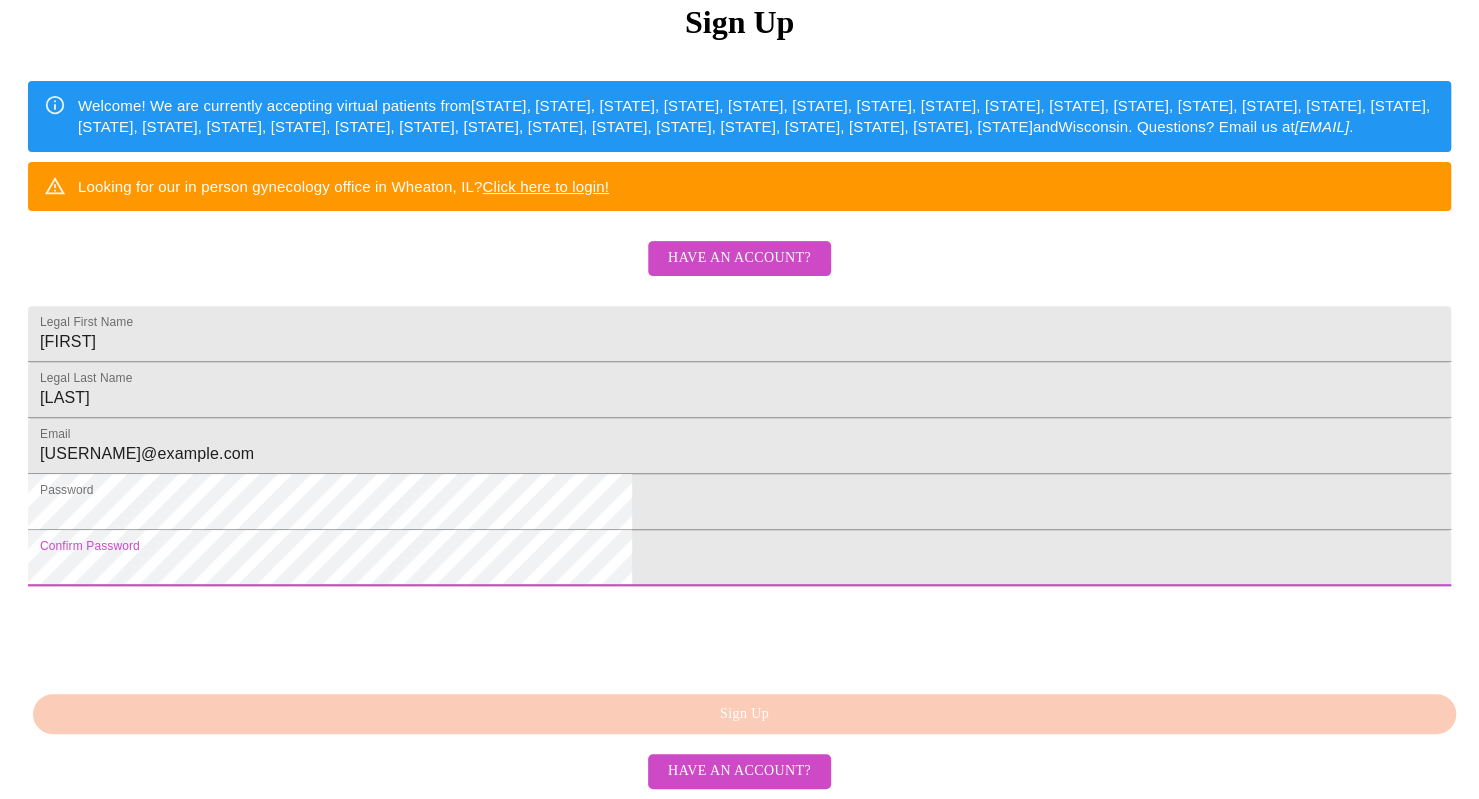 scroll, scrollTop: 438, scrollLeft: 0, axis: vertical 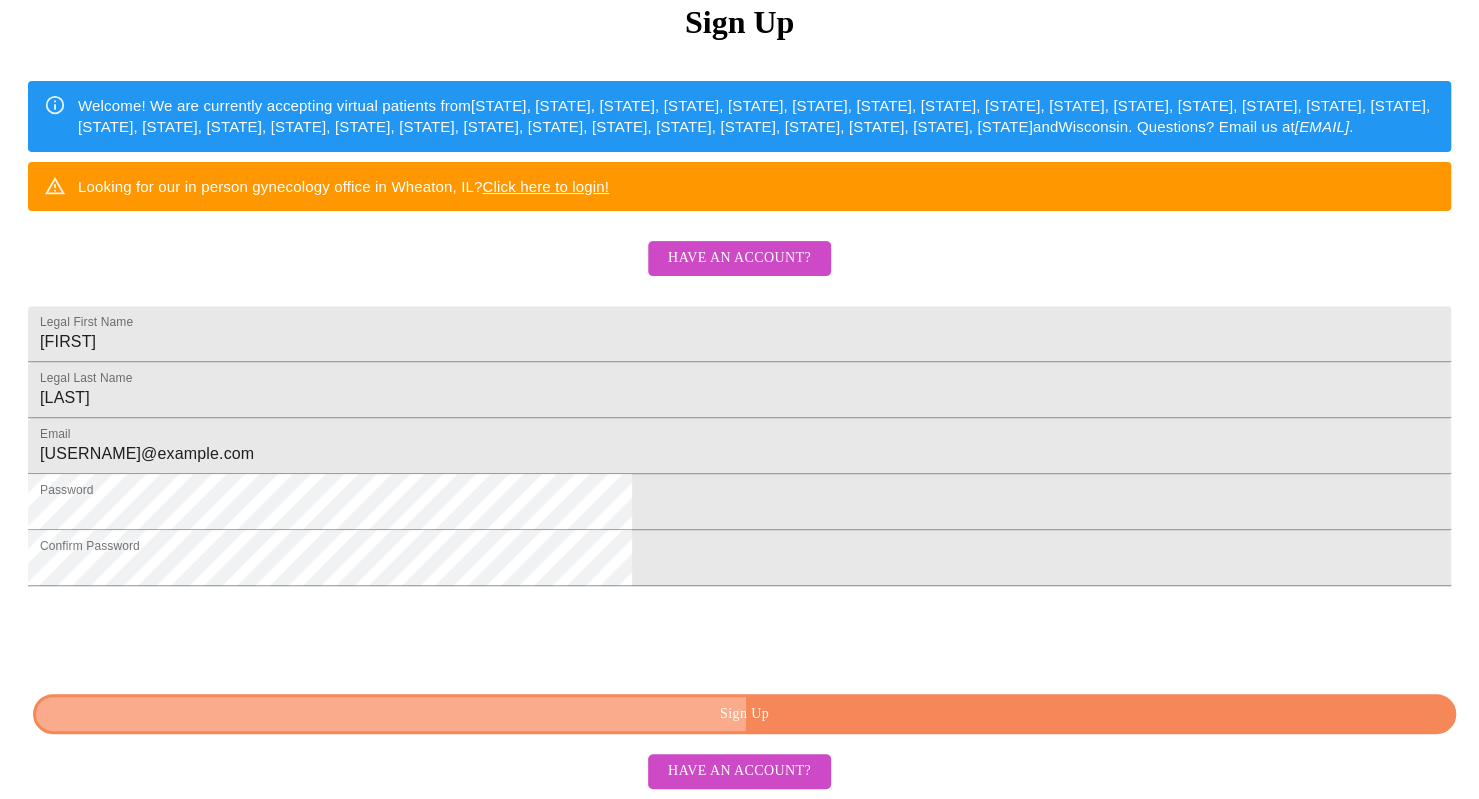 click on "Sign Up" at bounding box center (744, 714) 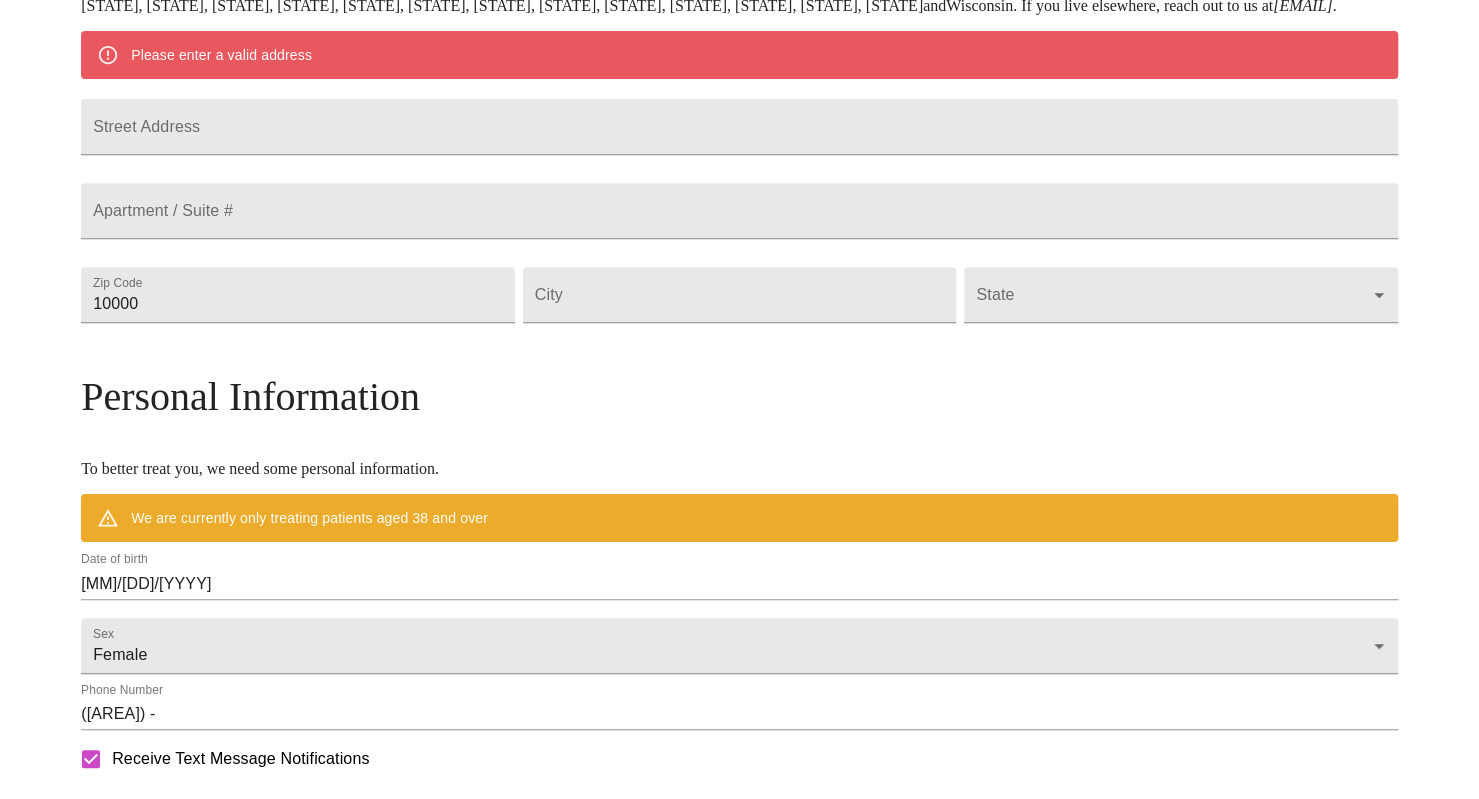 scroll, scrollTop: 360, scrollLeft: 0, axis: vertical 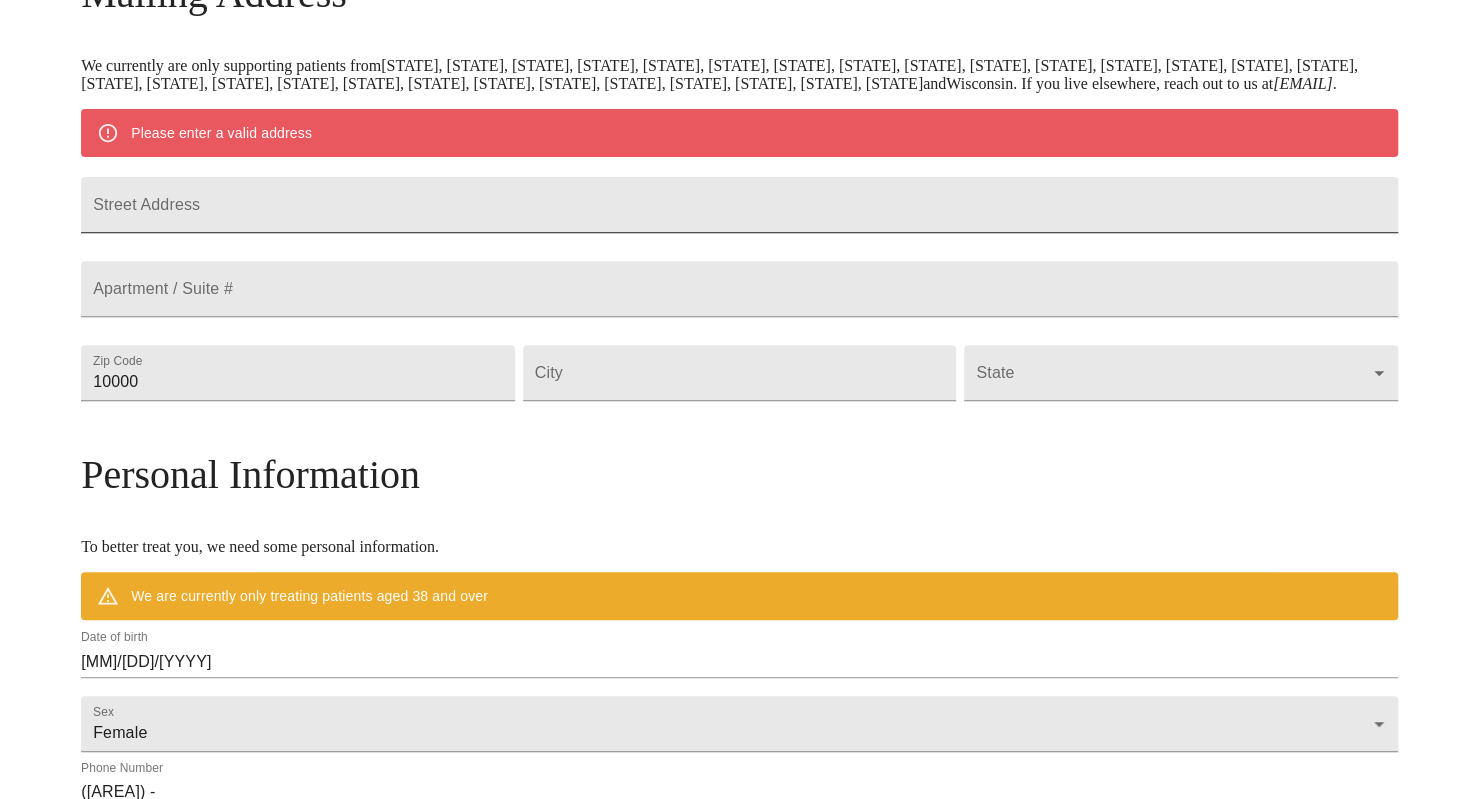 click on "Street Address" at bounding box center [739, 205] 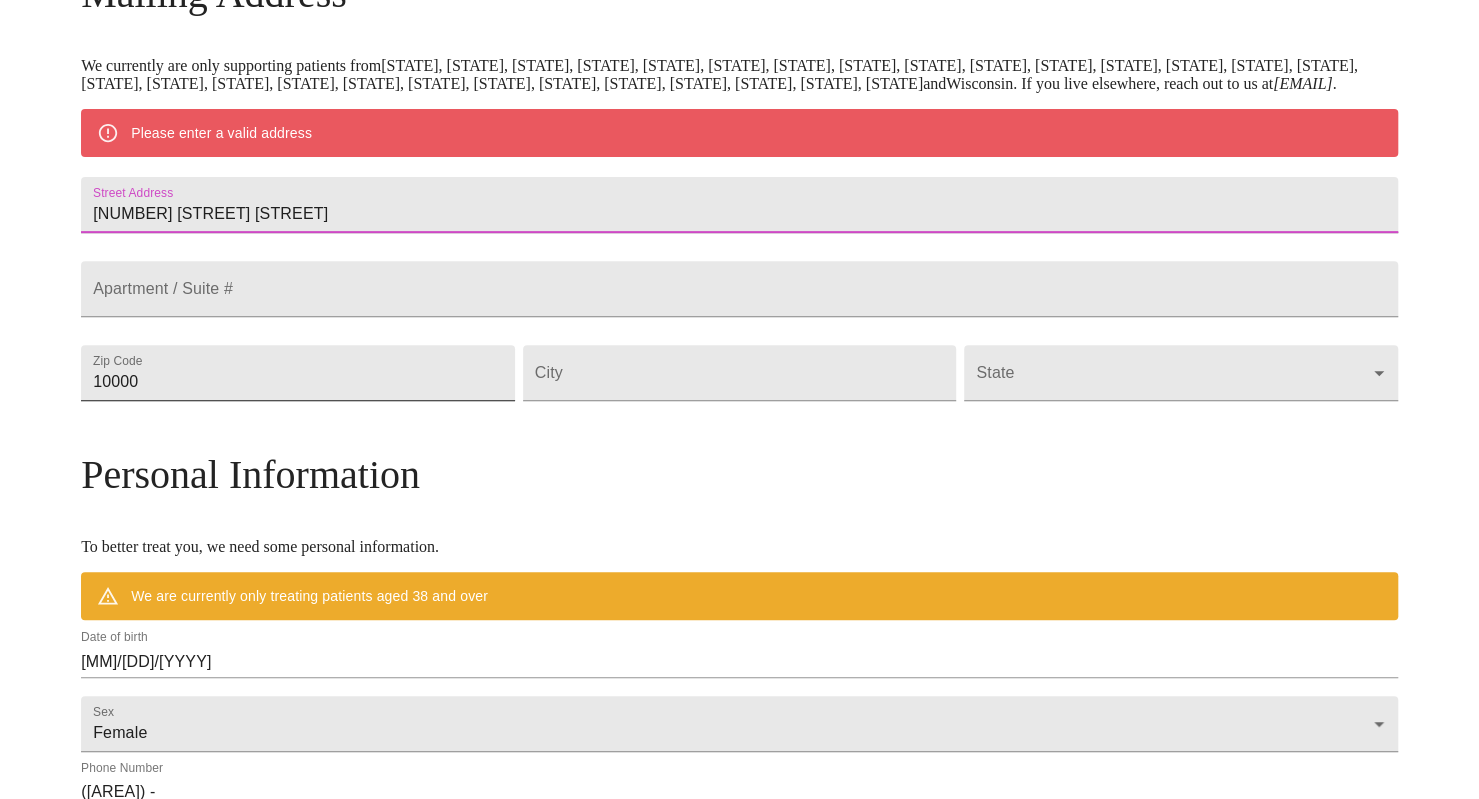 type on "[NUMBER] [STREET] [STREET]" 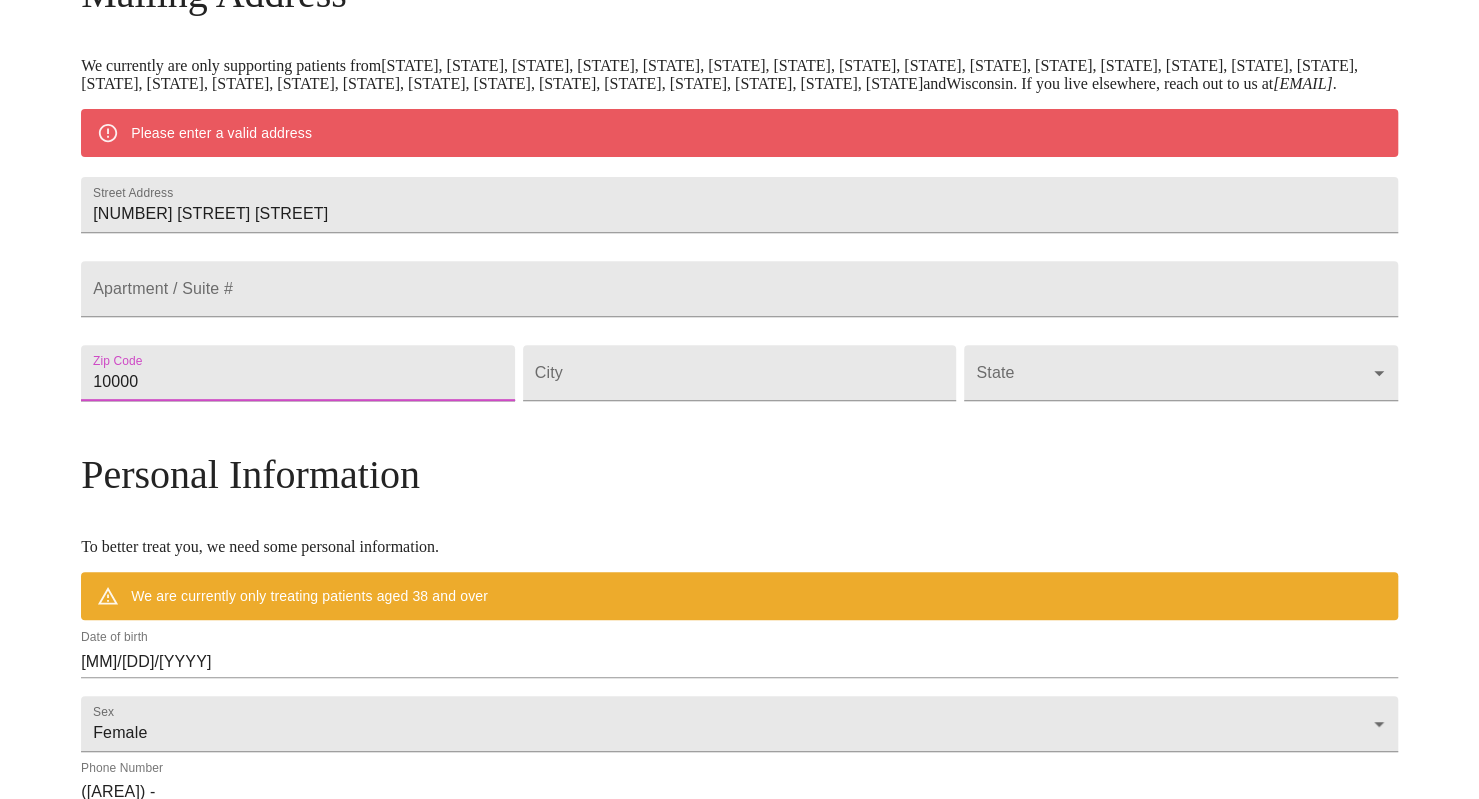 click on "10000" at bounding box center [298, 373] 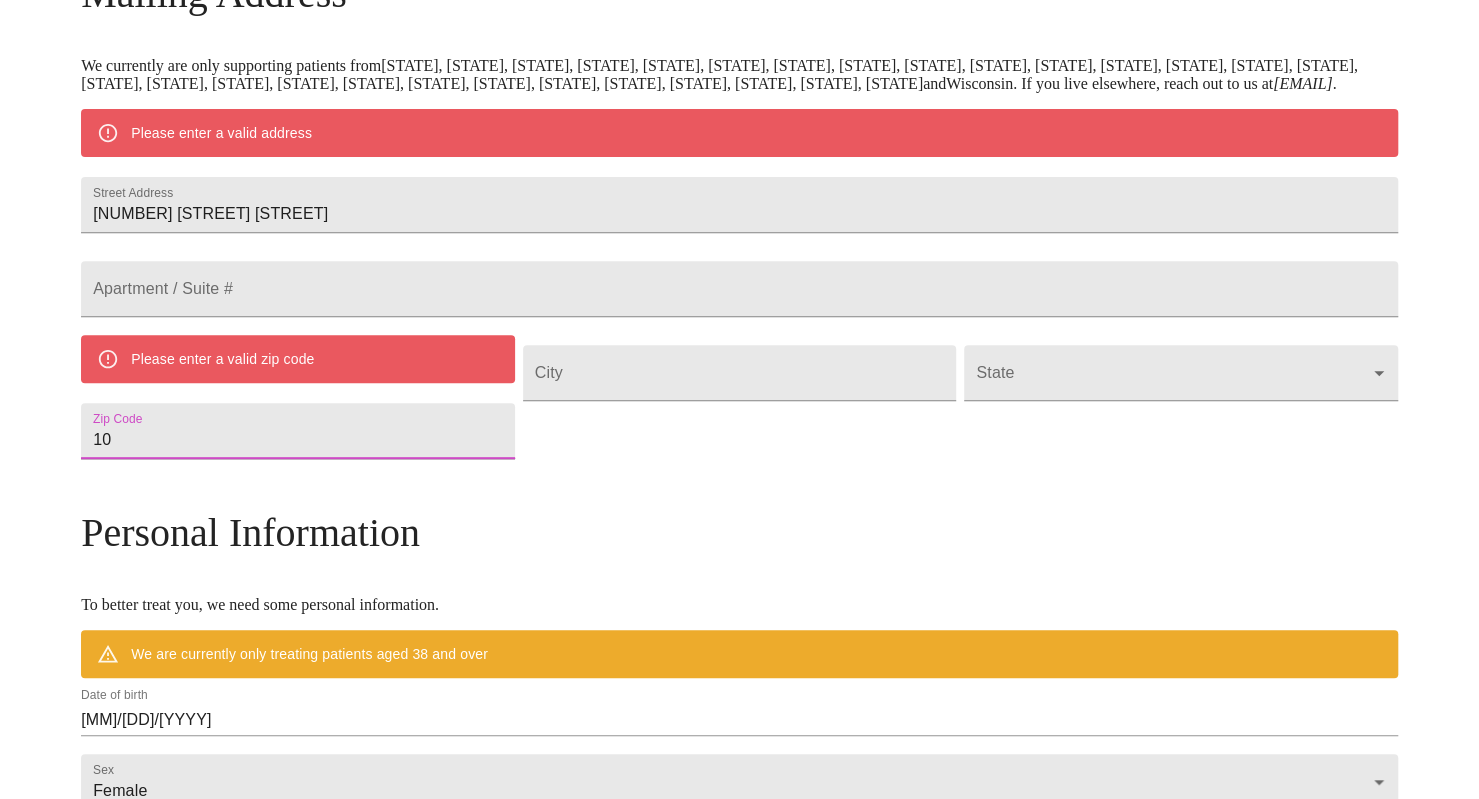 type on "1" 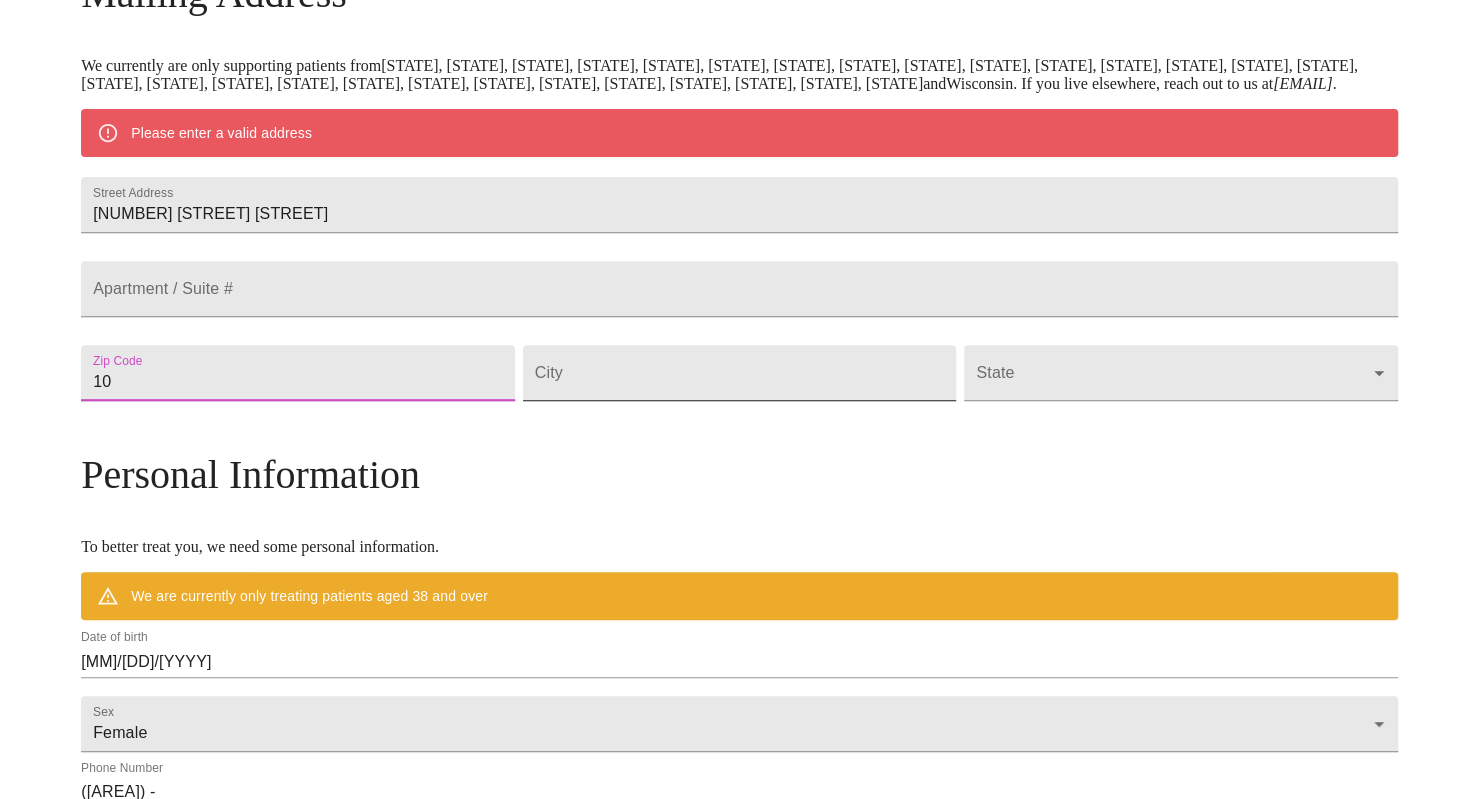 type on "[ZIP]" 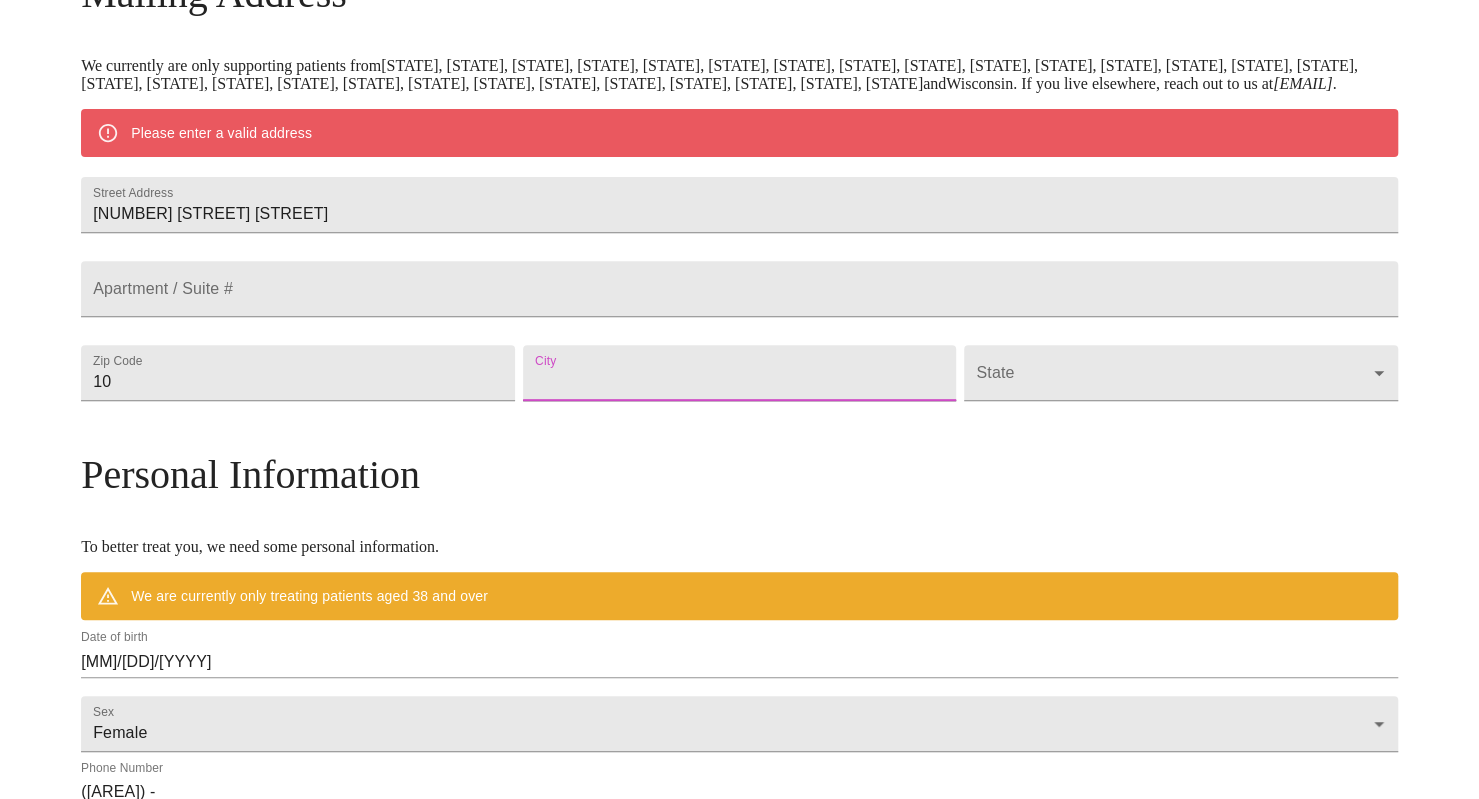 click on "Street Address" at bounding box center (740, 373) 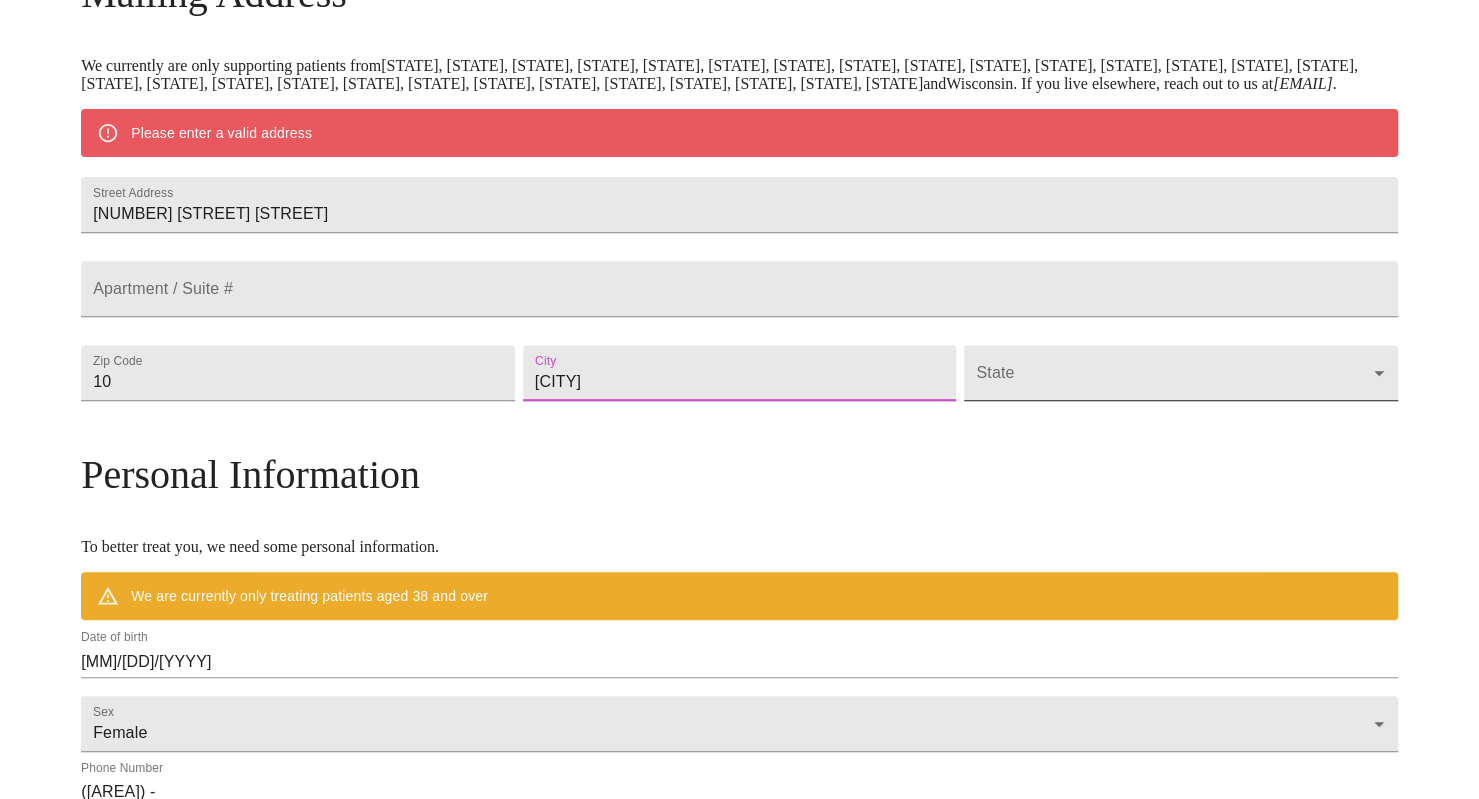 type on "[CITY]" 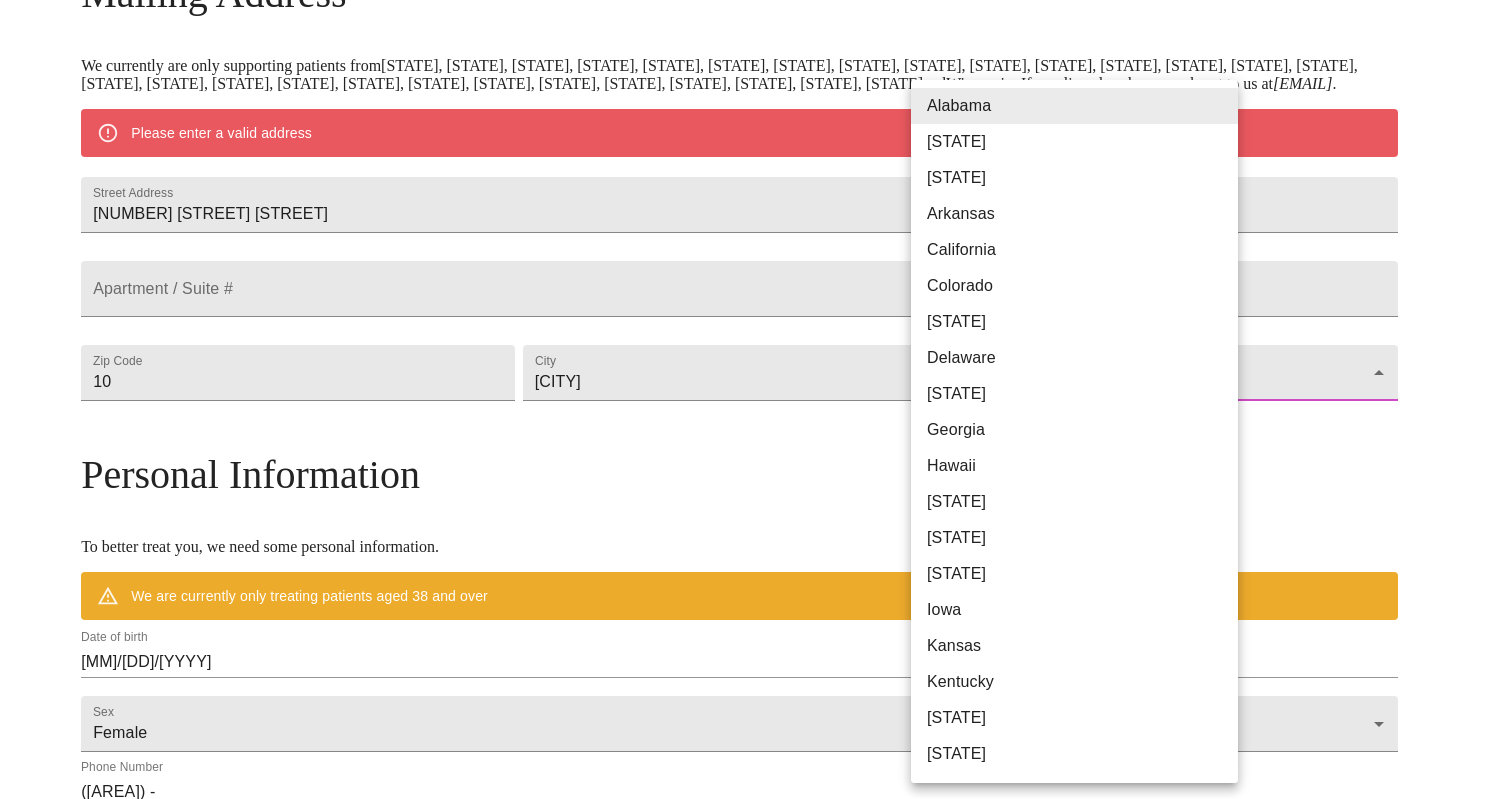 click on "MyMenopauseRx Welcome to MyMenopauseRx Since it's your first time here, you'll need to enter some medical and social information.  We'll guide you through it! Mailing Address We currently are only supporting patients from  [STATE], [STATE], [STATE], [STATE], [STATE], [STATE], [STATE], [STATE], [STATE], [STATE], [STATE], [STATE], [STATE], [STATE], [STATE], [STATE], [STATE], [STATE], [STATE], [STATE], [STATE], [STATE], [STATE], [STATE], [STATE], [STATE], [STATE], [STATE], [STATE]  and  [STATE] . If you live elsewhere, reach out to us at  [EMAIL] . Please enter a valid address Street Address [NUMBER] [STREET] [STREET] Apartment / Suite # Zip Code [POSTAL_CODE] City [CITY] State ​ Personal Information To better treat you, we need some personal information. We are currently only treating patients aged 38 and over Date of birth [MM]/[DD]/[YYYY] Sex Female Female Phone Number (   )    - Receive Text Message Notifications Terms of Service & Privacy Policy By  Continuing Terms of Service" at bounding box center [747, 418] 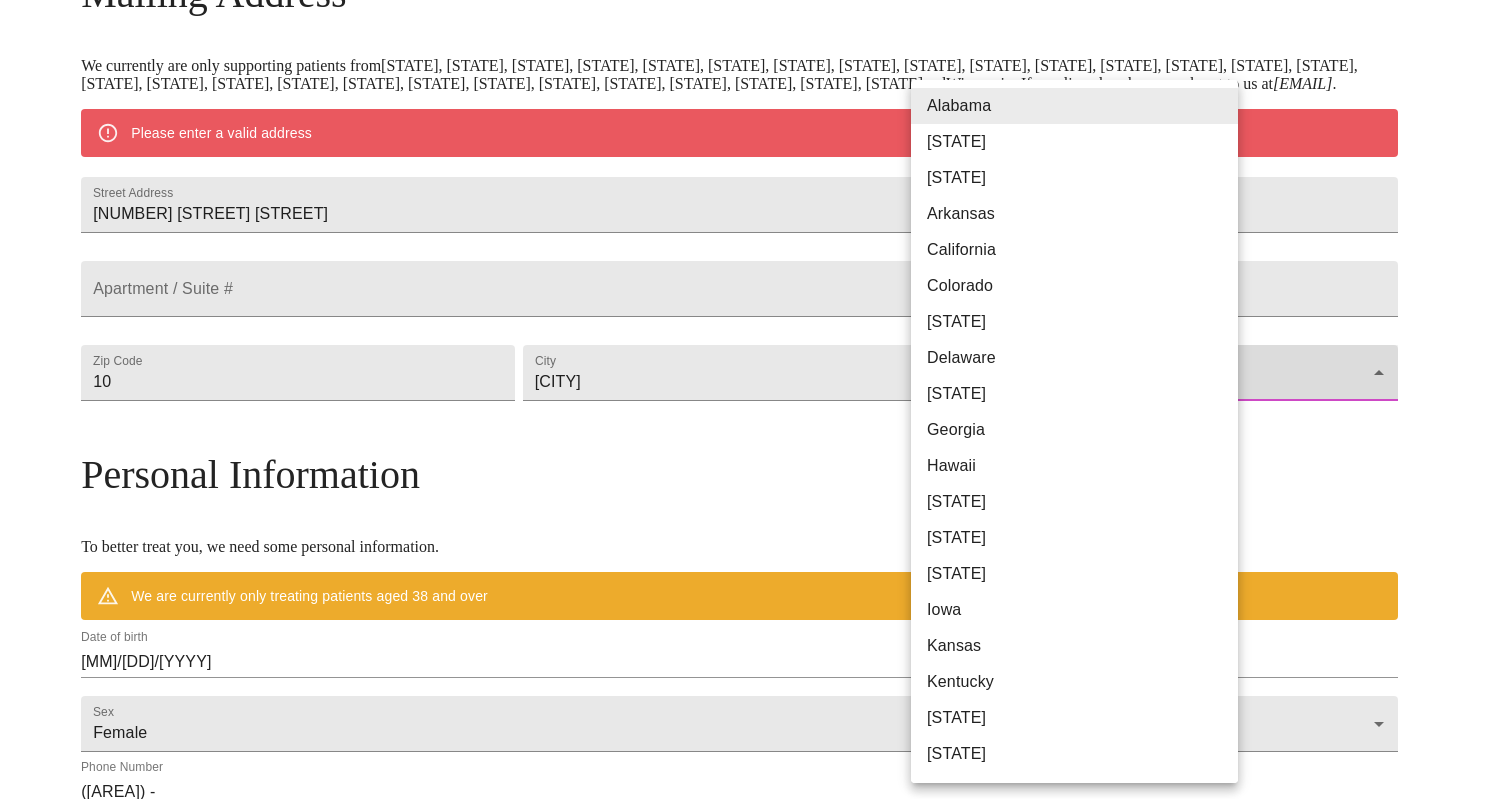 type on "[STATE]" 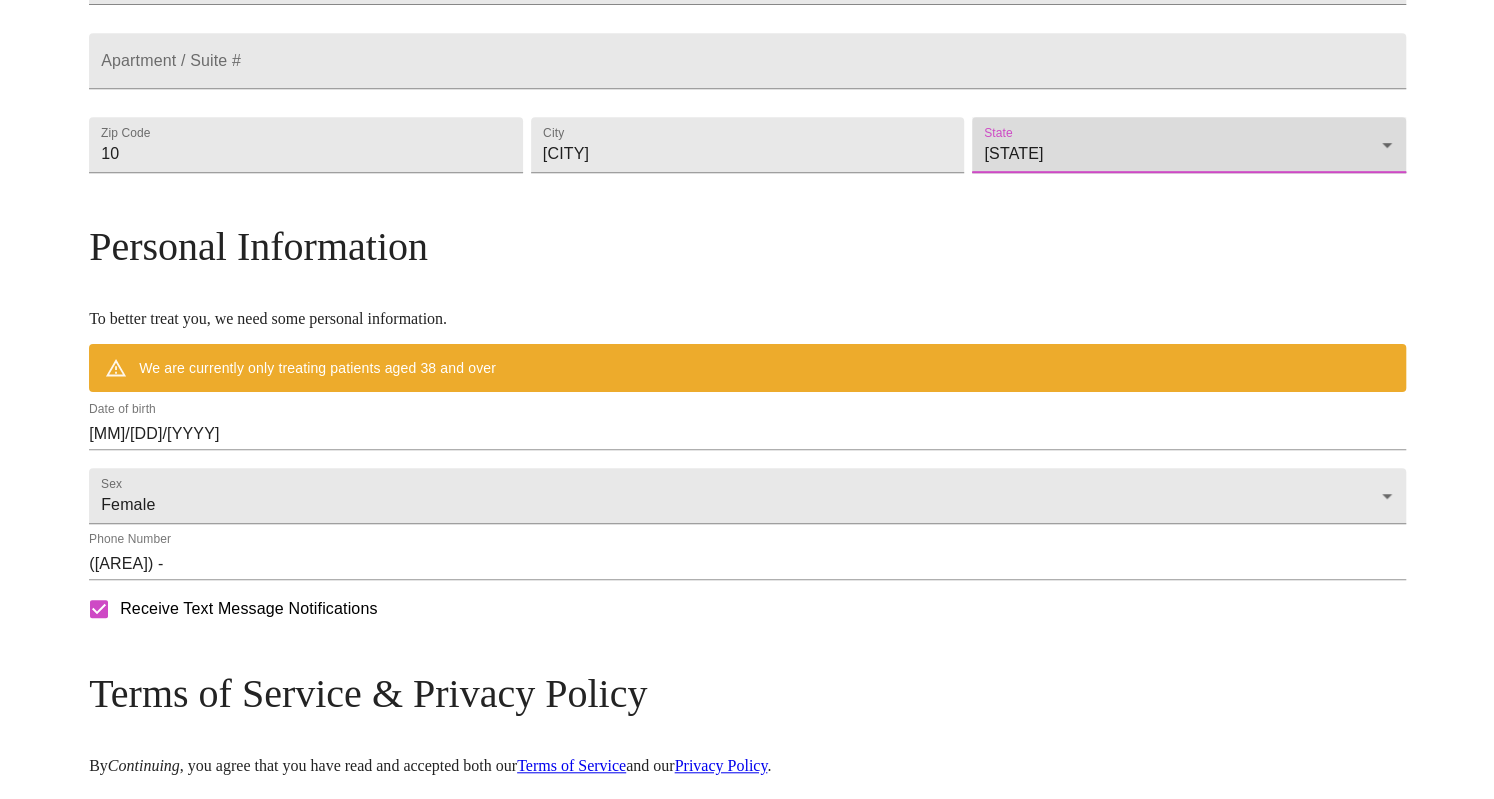 scroll, scrollTop: 560, scrollLeft: 0, axis: vertical 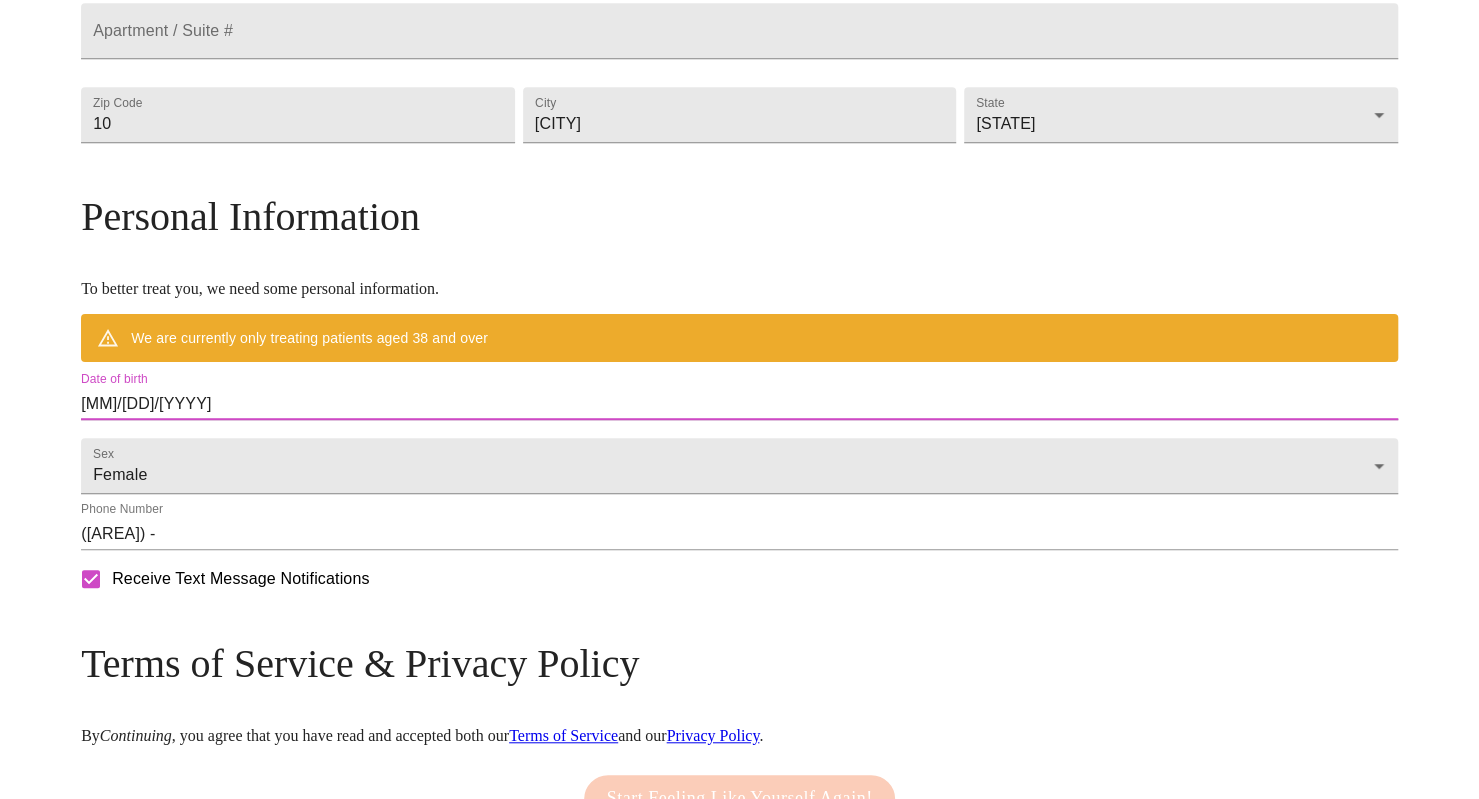 drag, startPoint x: 330, startPoint y: 463, endPoint x: 217, endPoint y: 467, distance: 113.07078 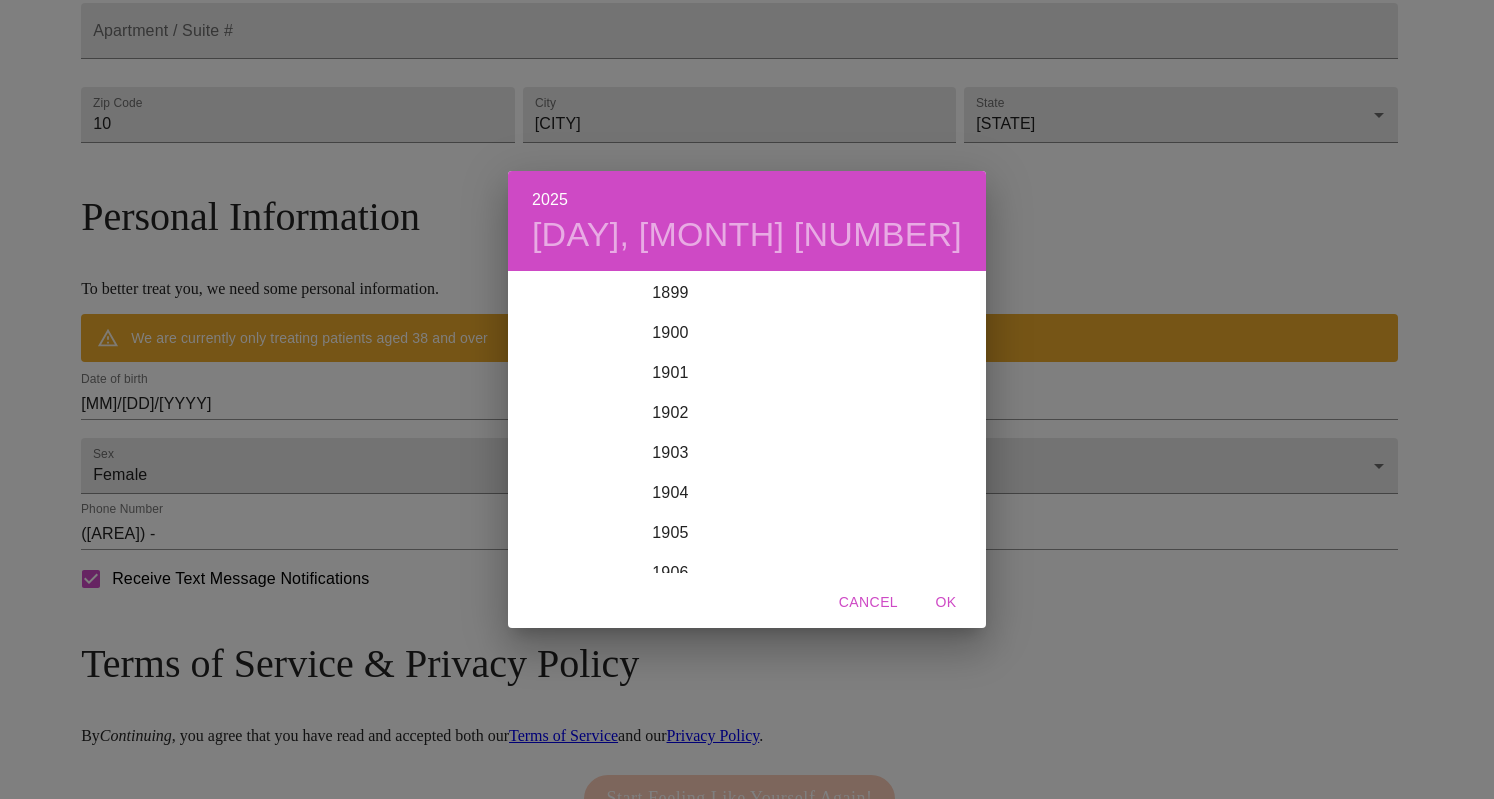 scroll, scrollTop: 4920, scrollLeft: 0, axis: vertical 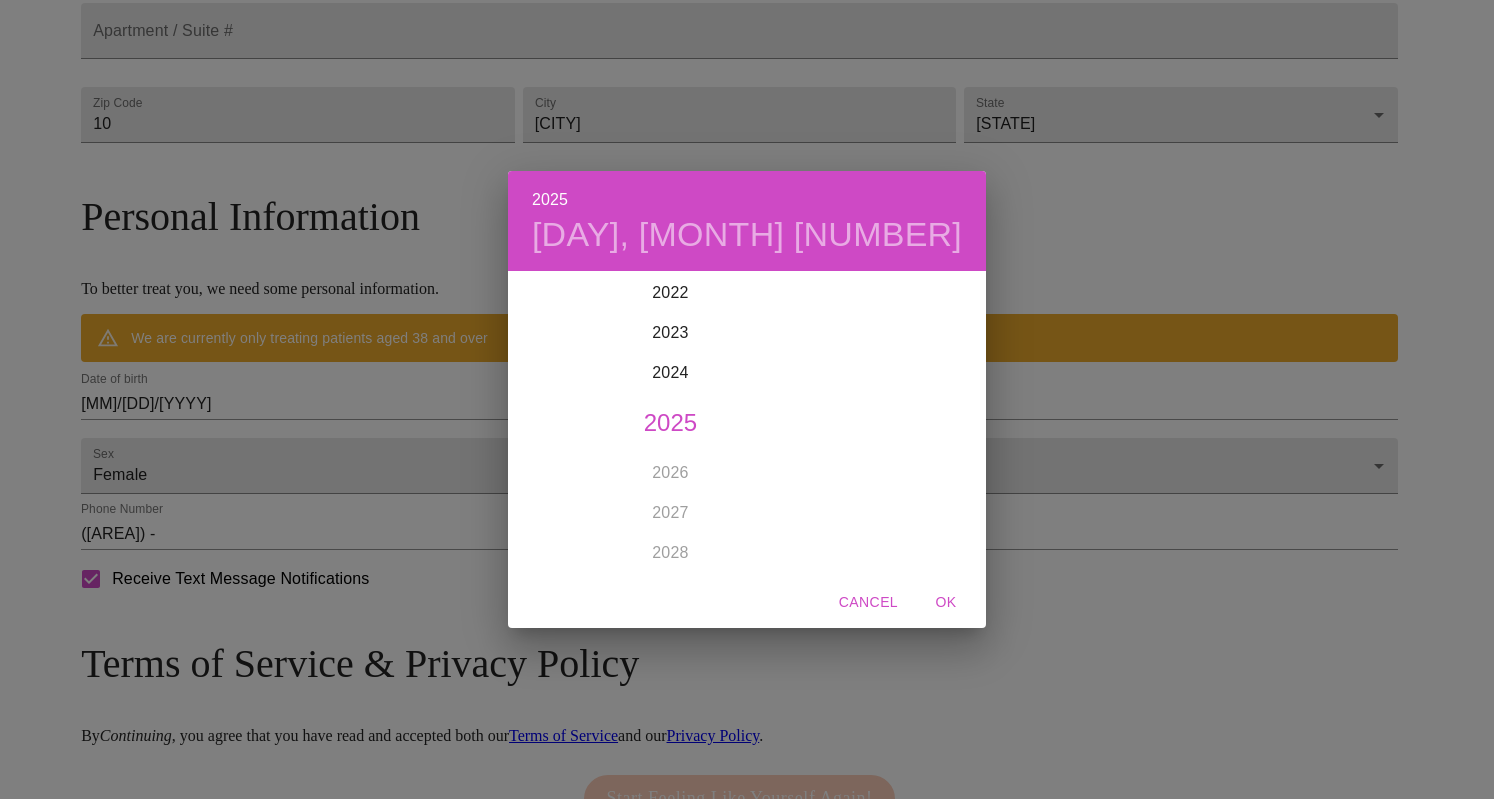 click on "02:20 PM" at bounding box center (747, 399) 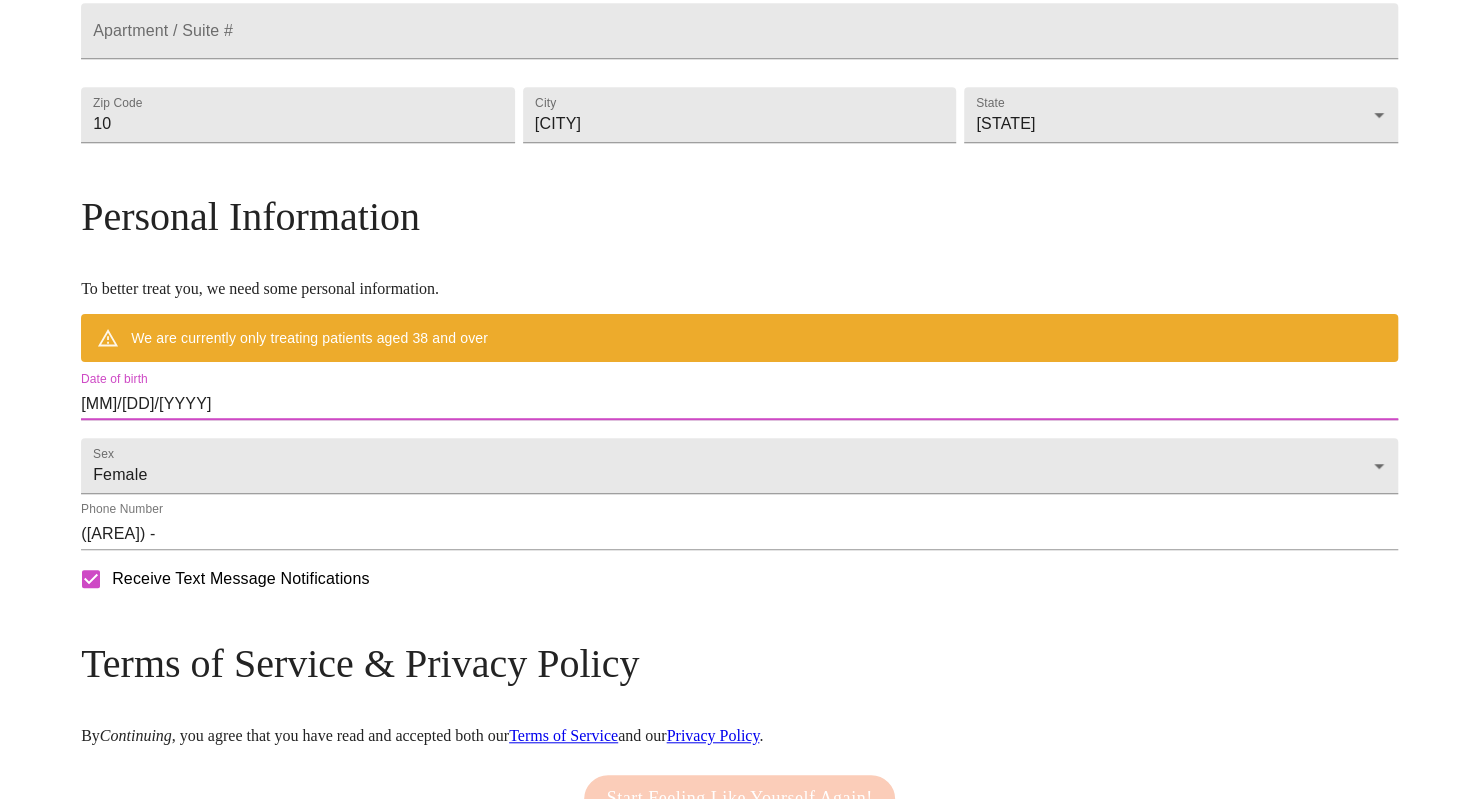 click on "[MM]/[DD]/[YYYY]" at bounding box center (739, 404) 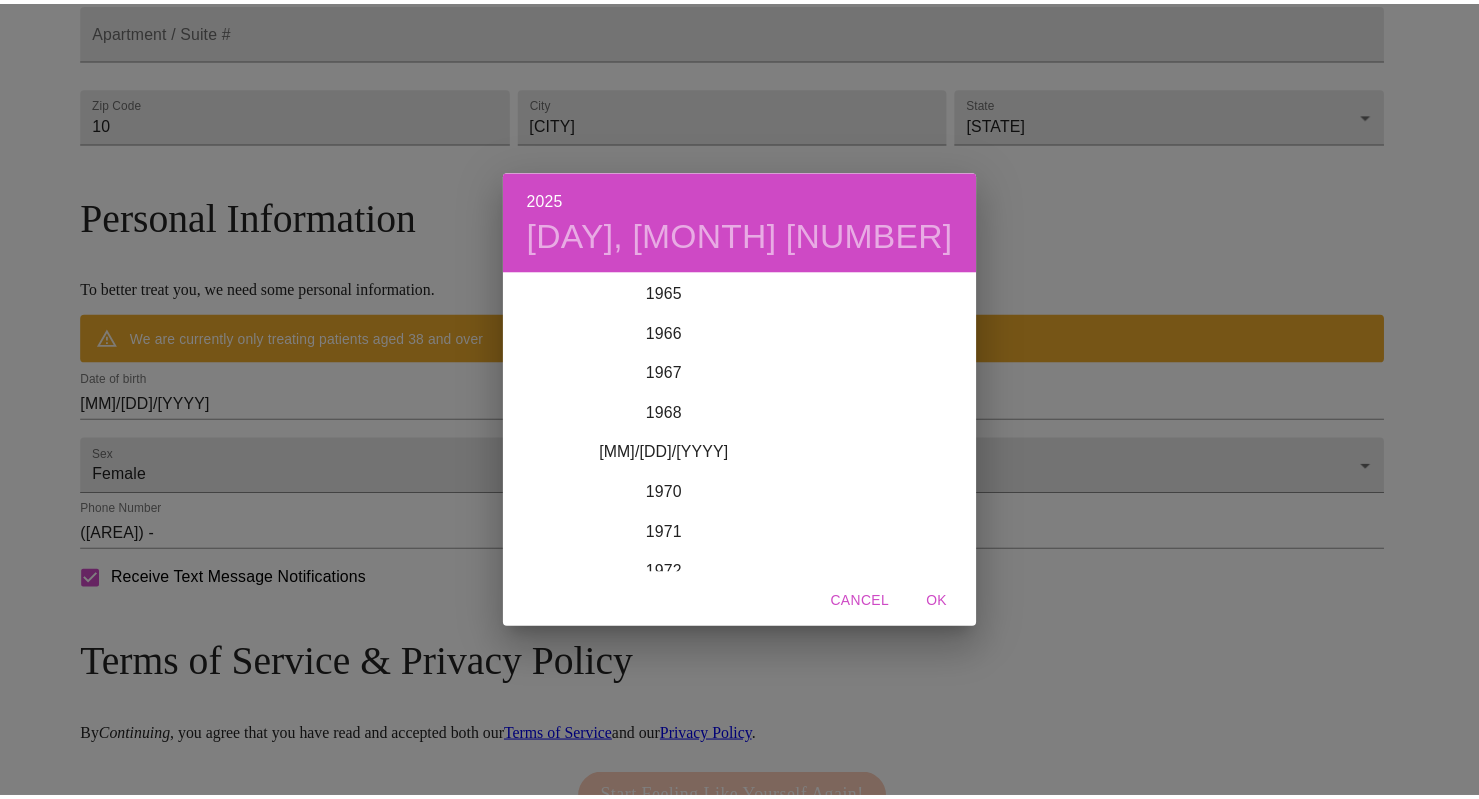 scroll, scrollTop: 2720, scrollLeft: 0, axis: vertical 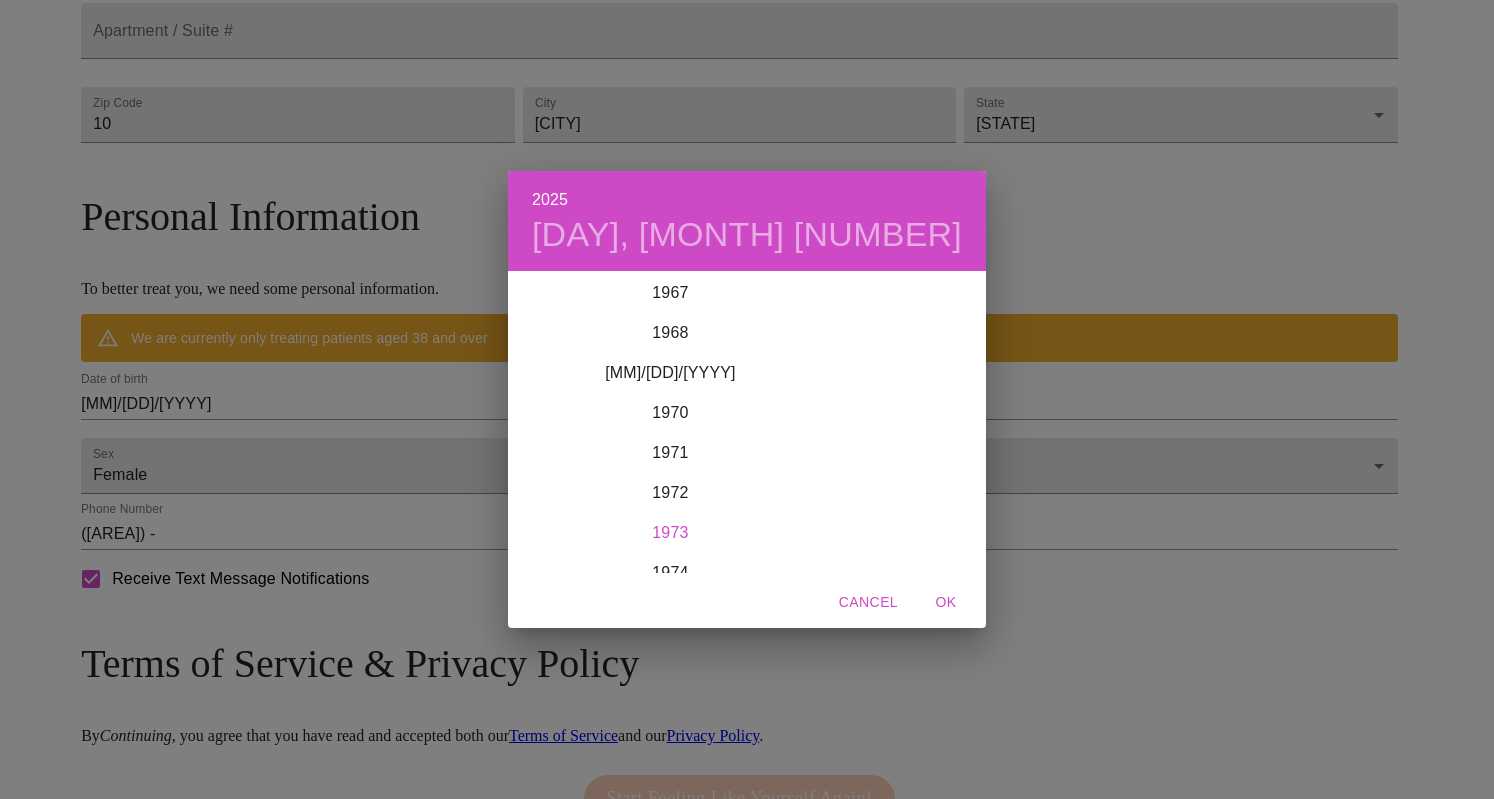 click on "1973" at bounding box center (670, 533) 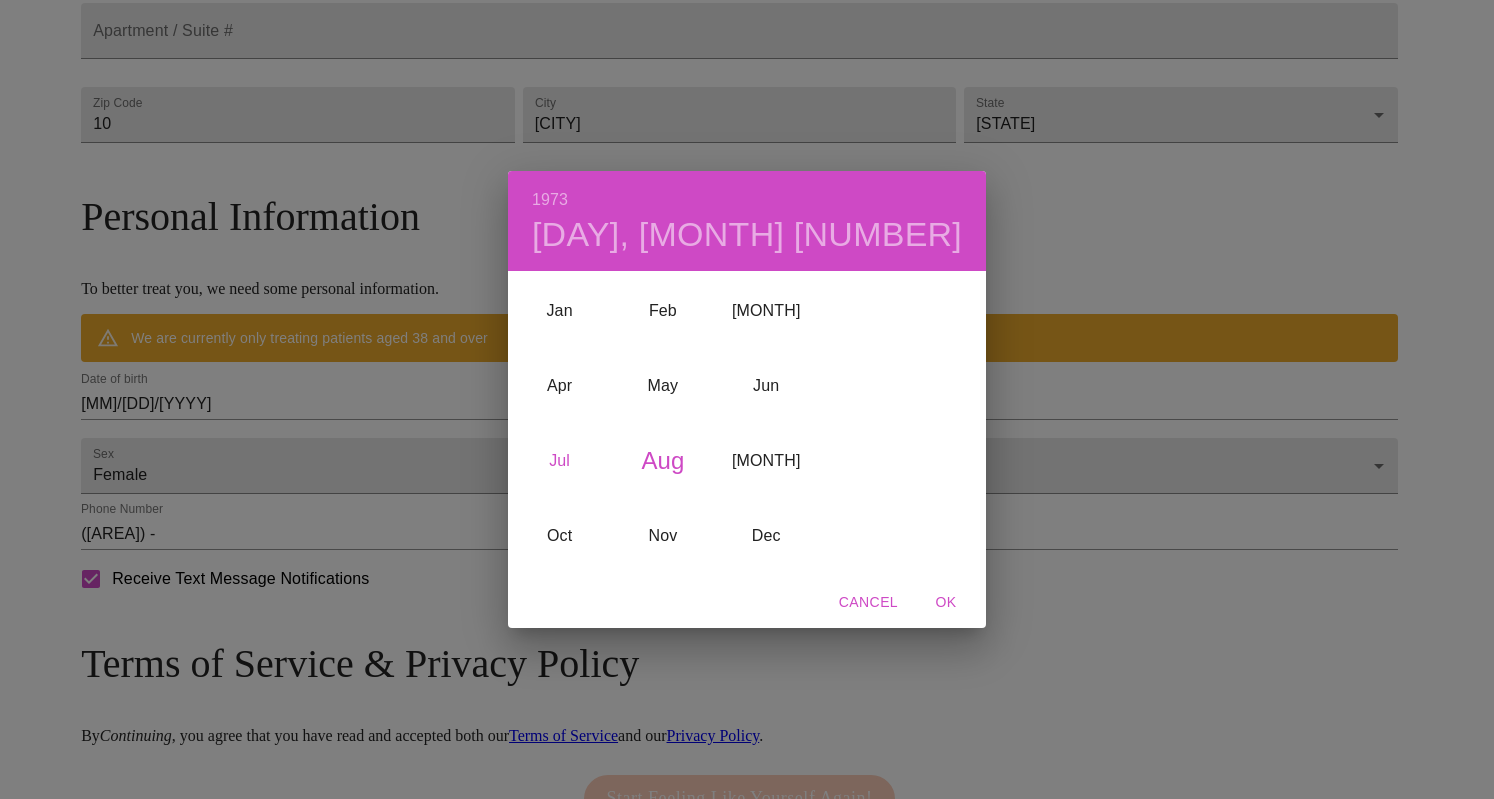click on "Jul" at bounding box center (559, 460) 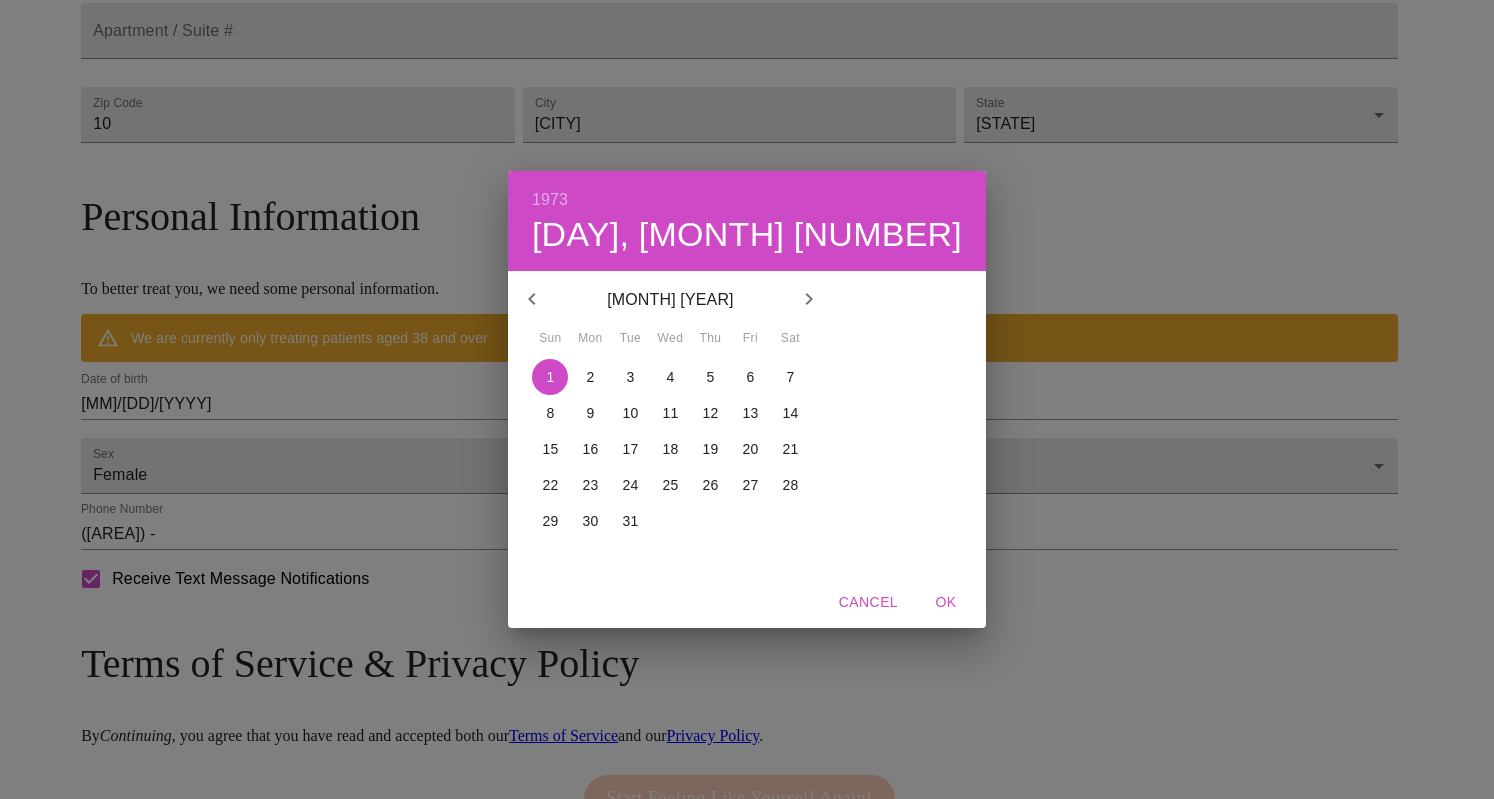 click on "13" at bounding box center [750, 413] 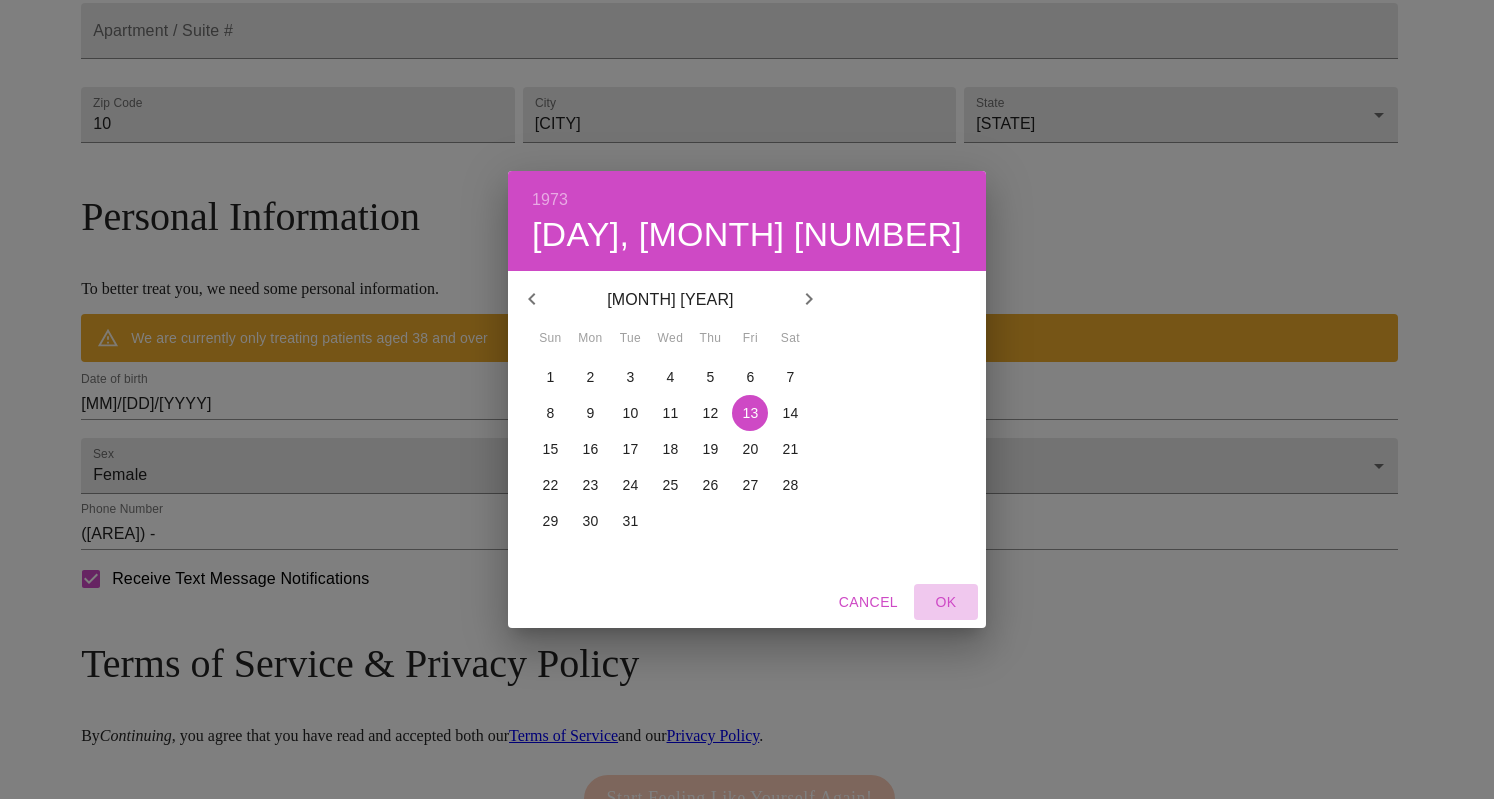 click on "OK" at bounding box center (946, 602) 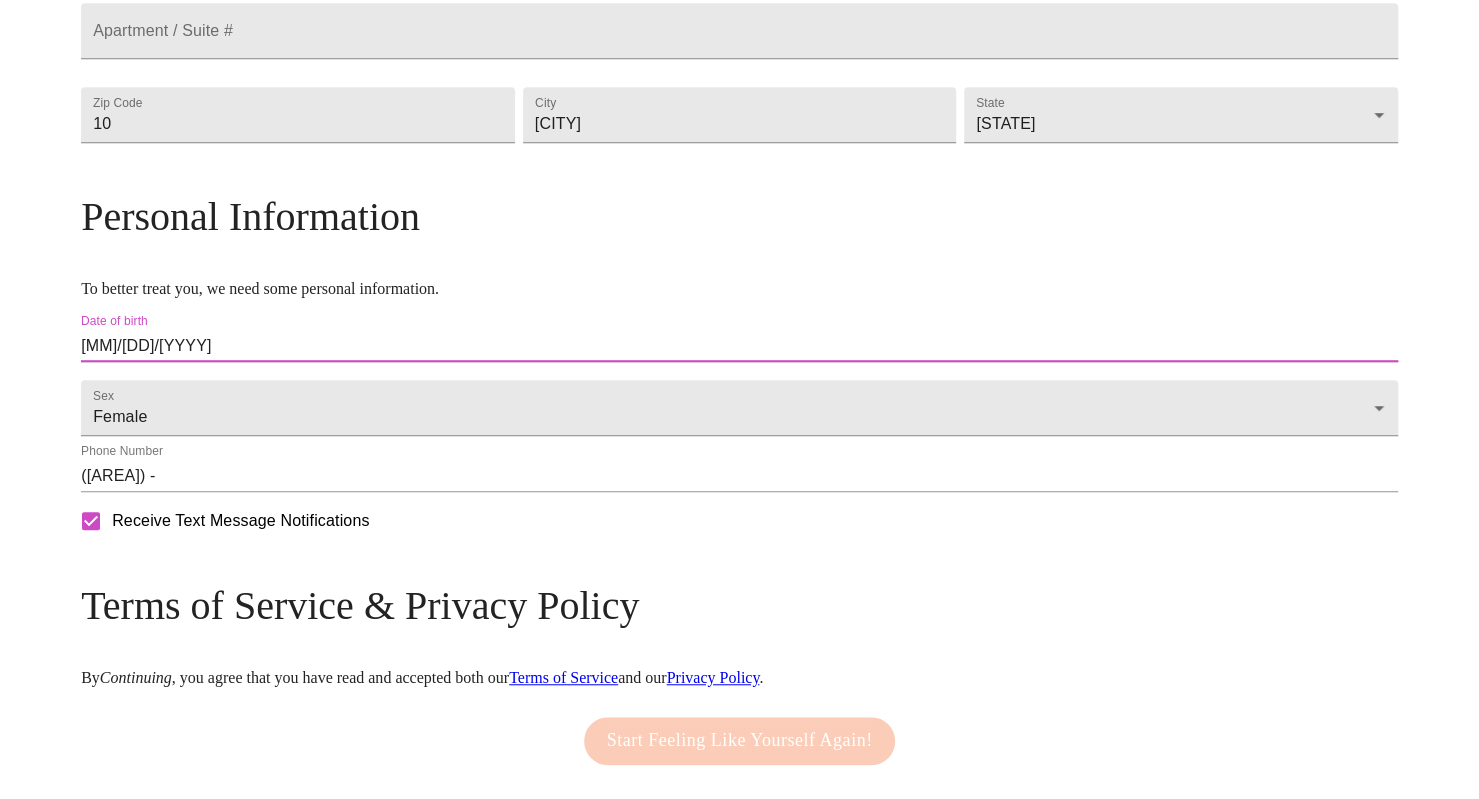 click on "([AREA]) -" at bounding box center (739, 476) 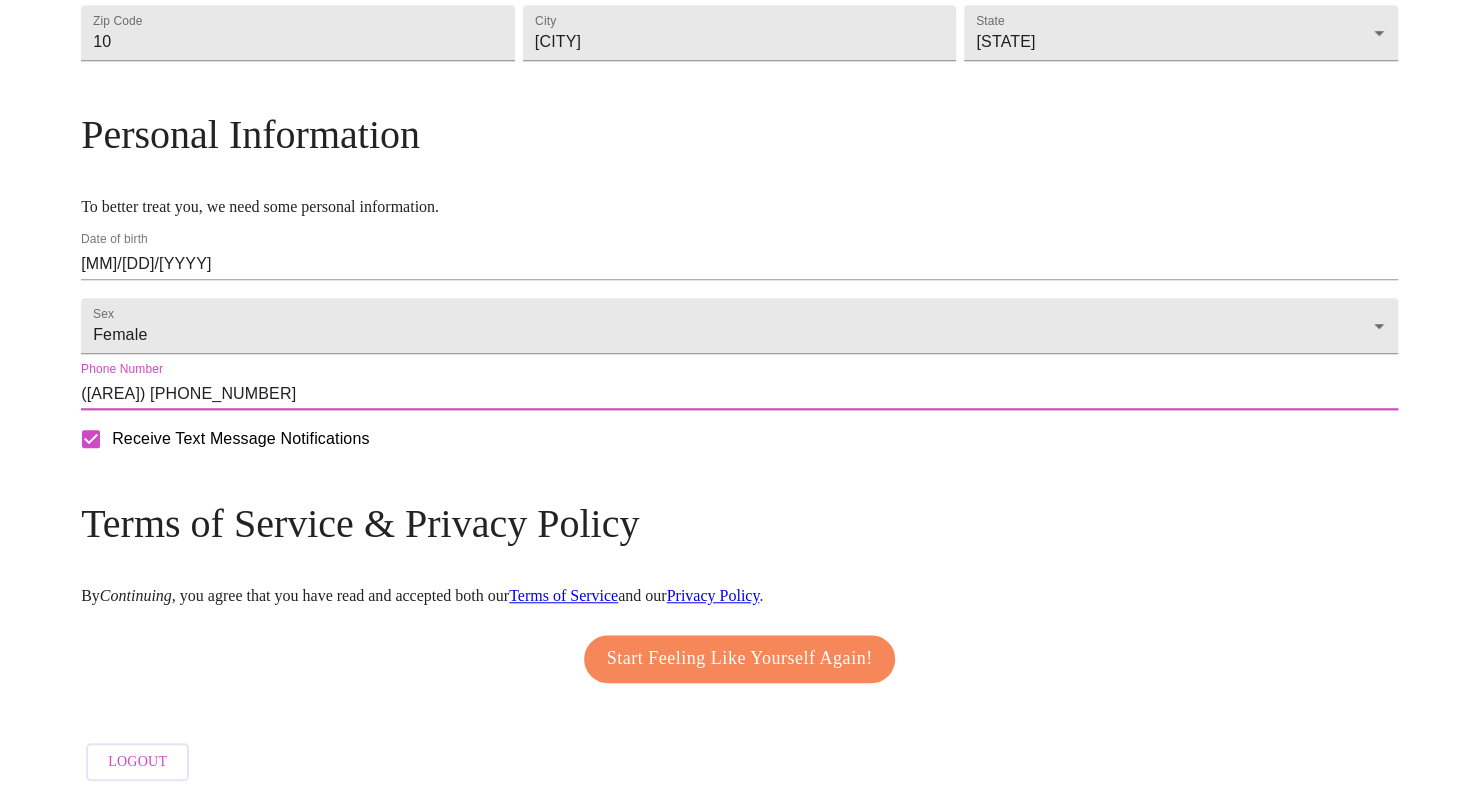 scroll, scrollTop: 714, scrollLeft: 0, axis: vertical 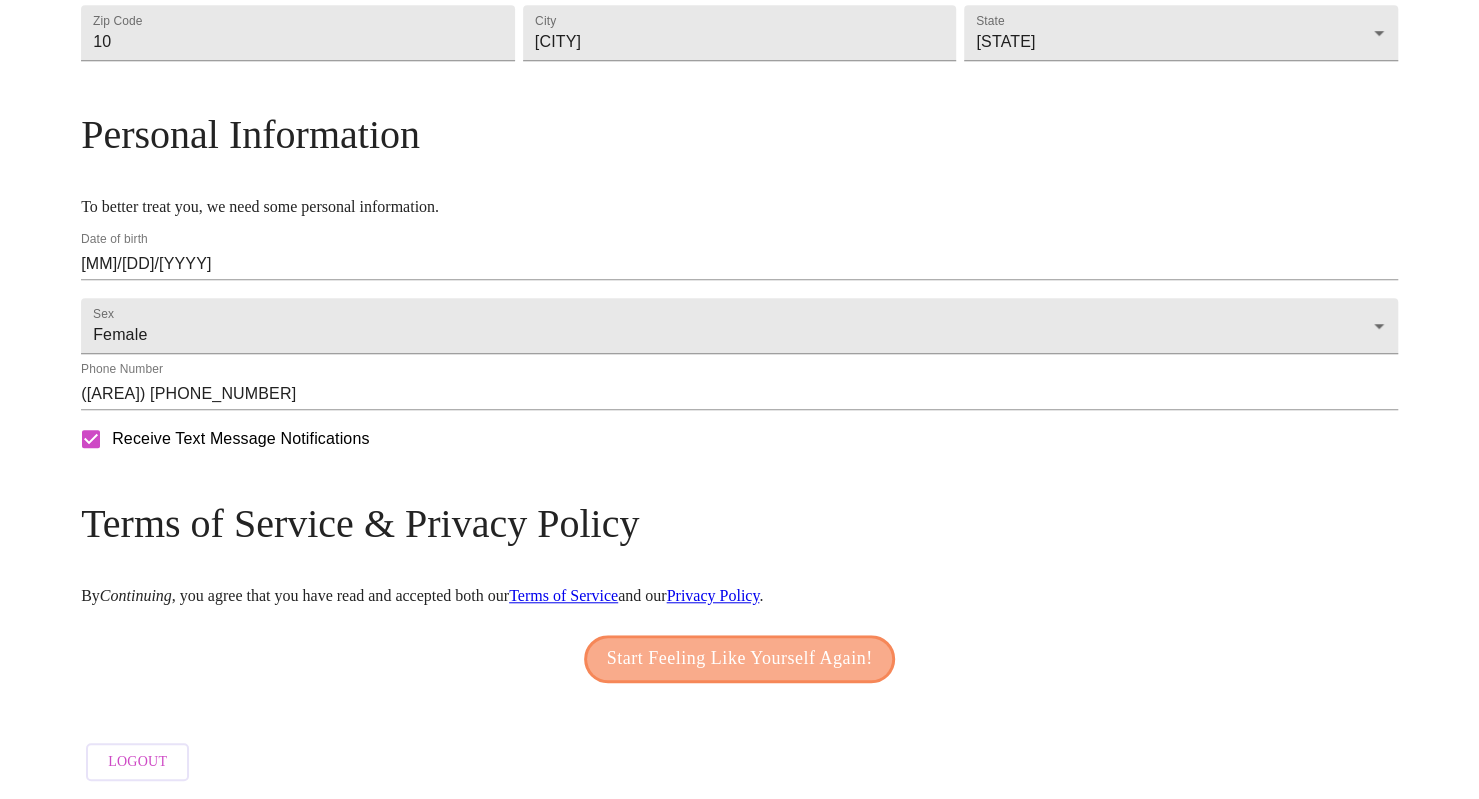 click on "Start Feeling Like Yourself Again!" at bounding box center (740, 659) 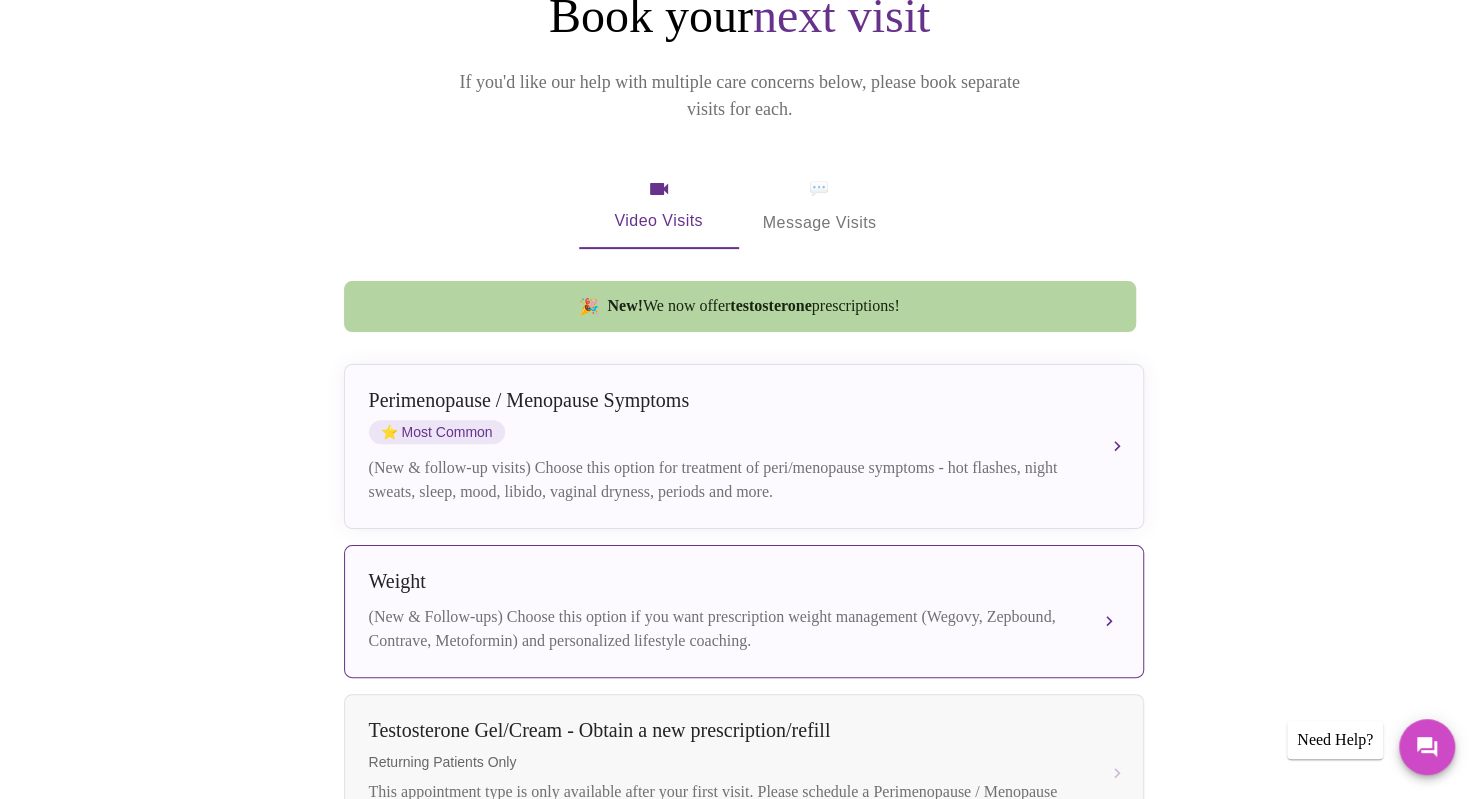 scroll, scrollTop: 217, scrollLeft: 0, axis: vertical 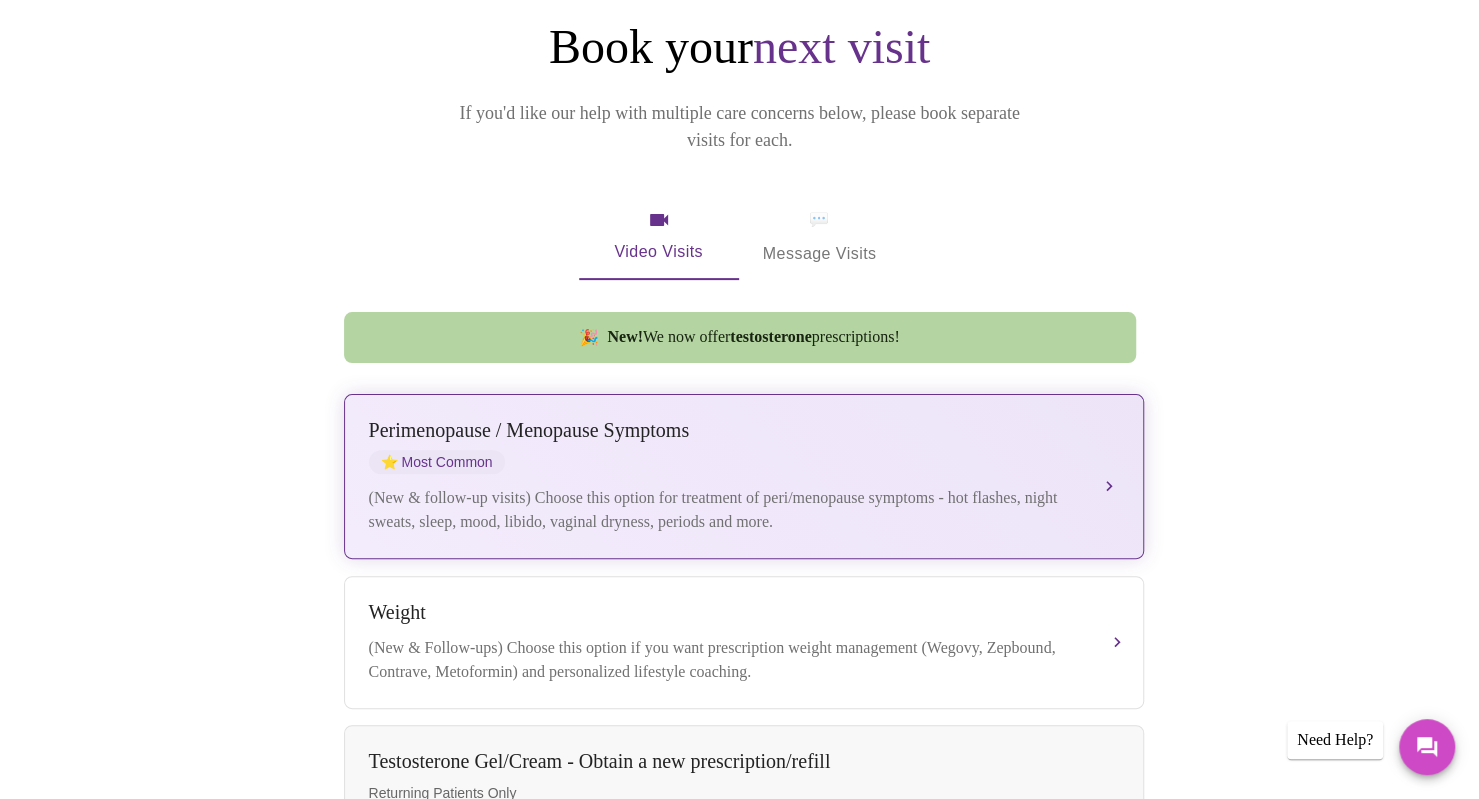click on "(New & follow-up visits) Choose this option for treatment of peri/menopause symptoms - hot flashes, night sweats, sleep, mood, libido, vaginal dryness, periods and more." at bounding box center (724, 510) 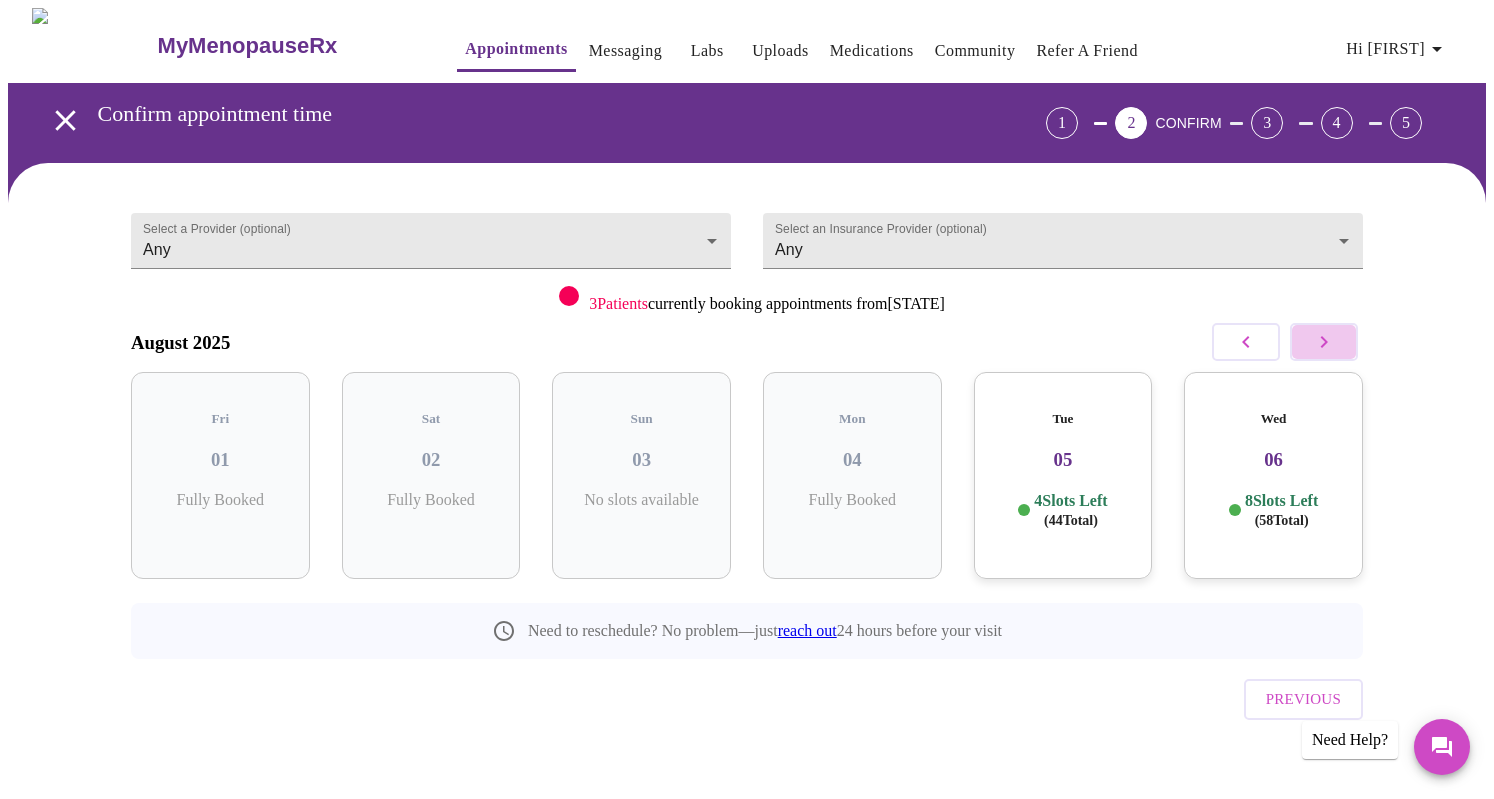 click at bounding box center (1324, 342) 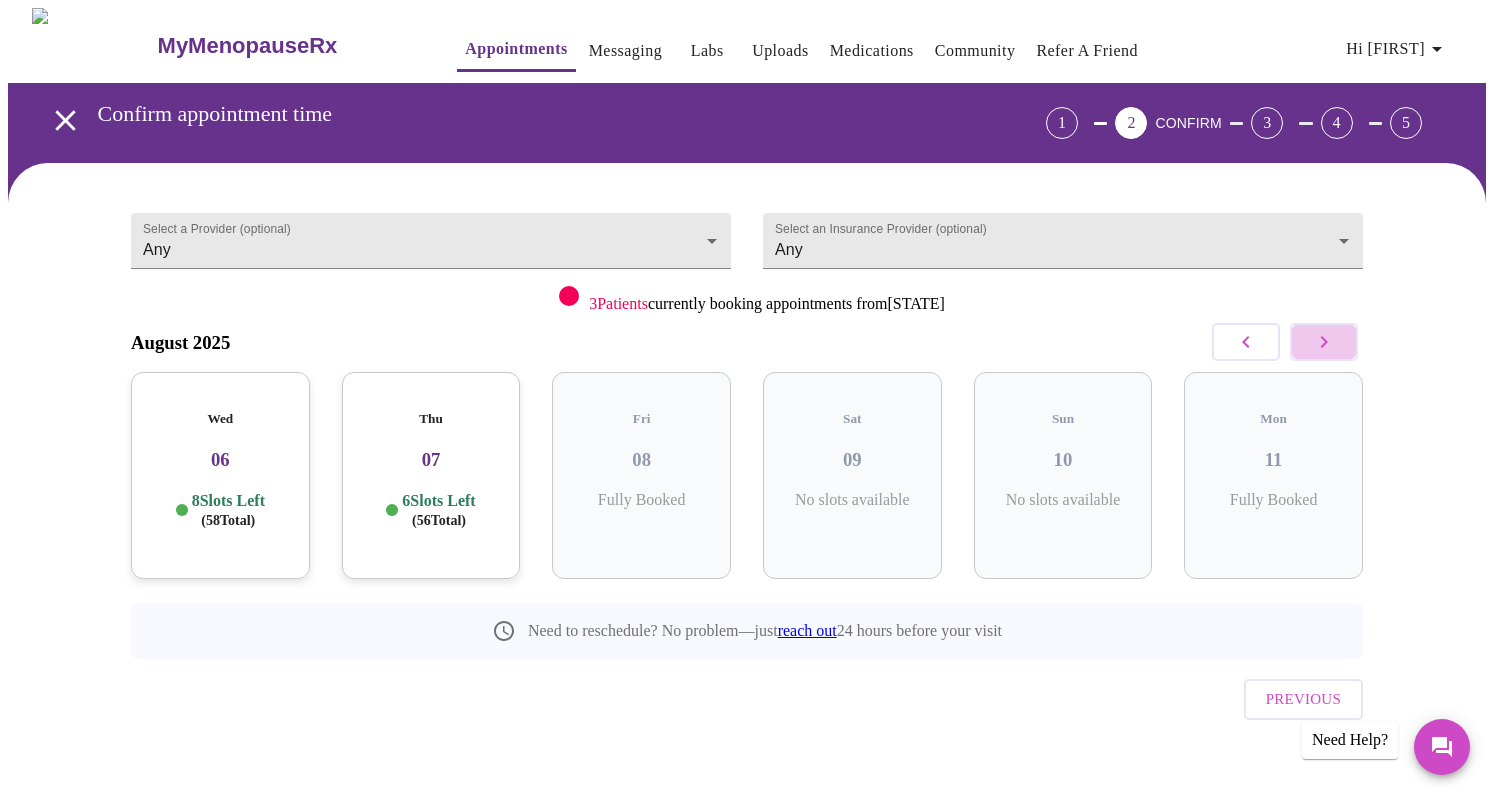 click at bounding box center [1324, 342] 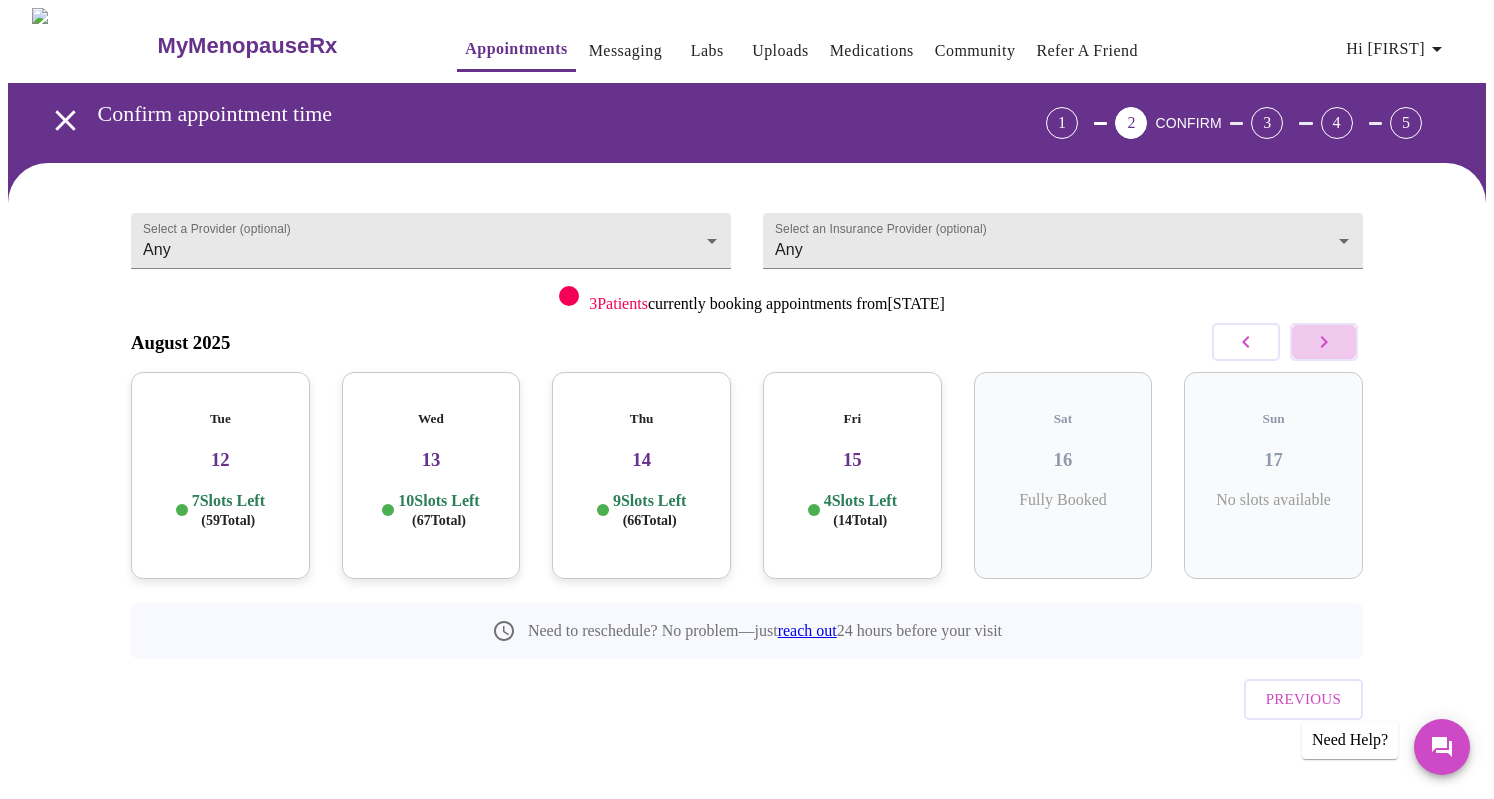 click at bounding box center (1324, 342) 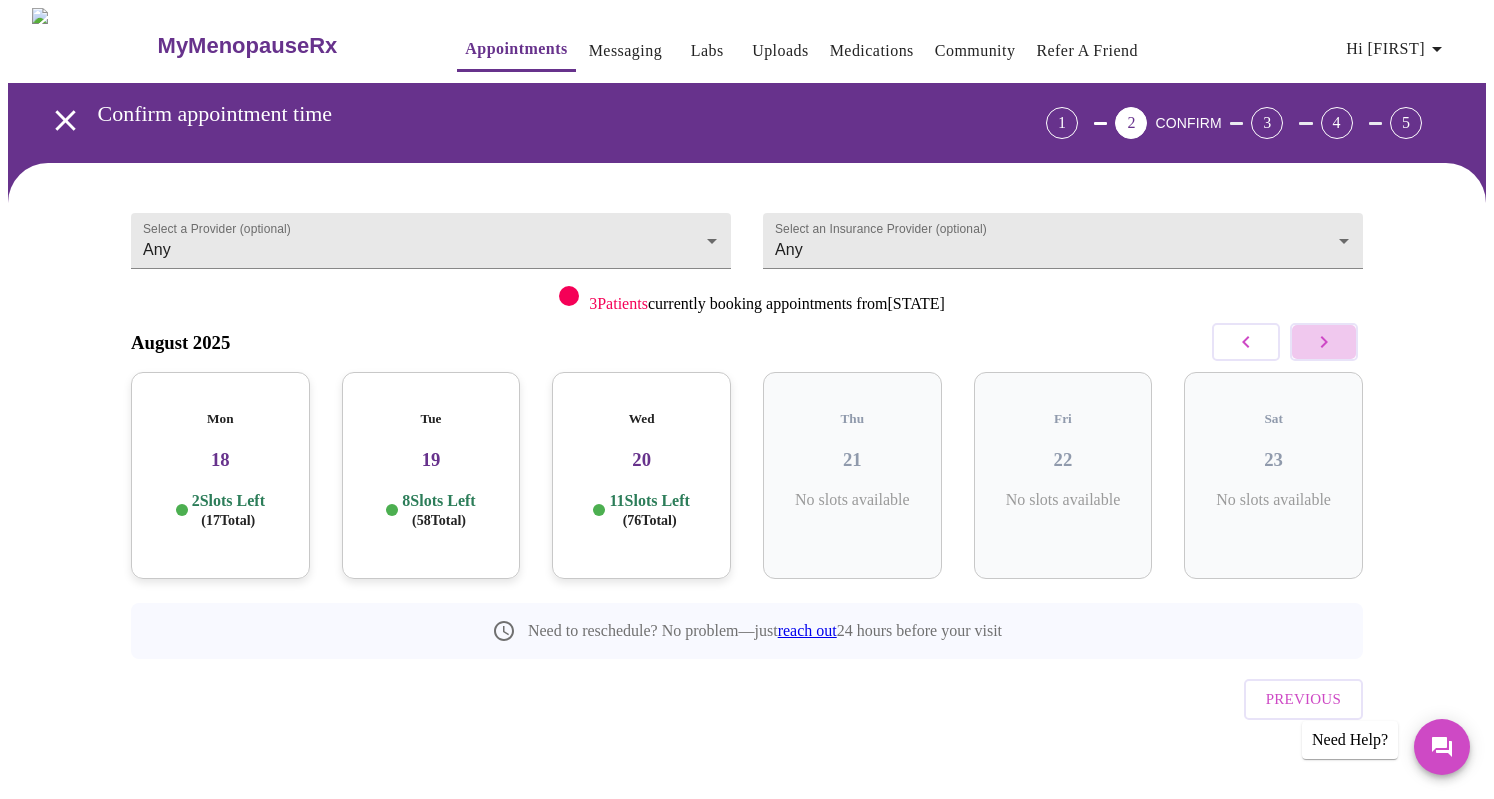 click at bounding box center [1324, 342] 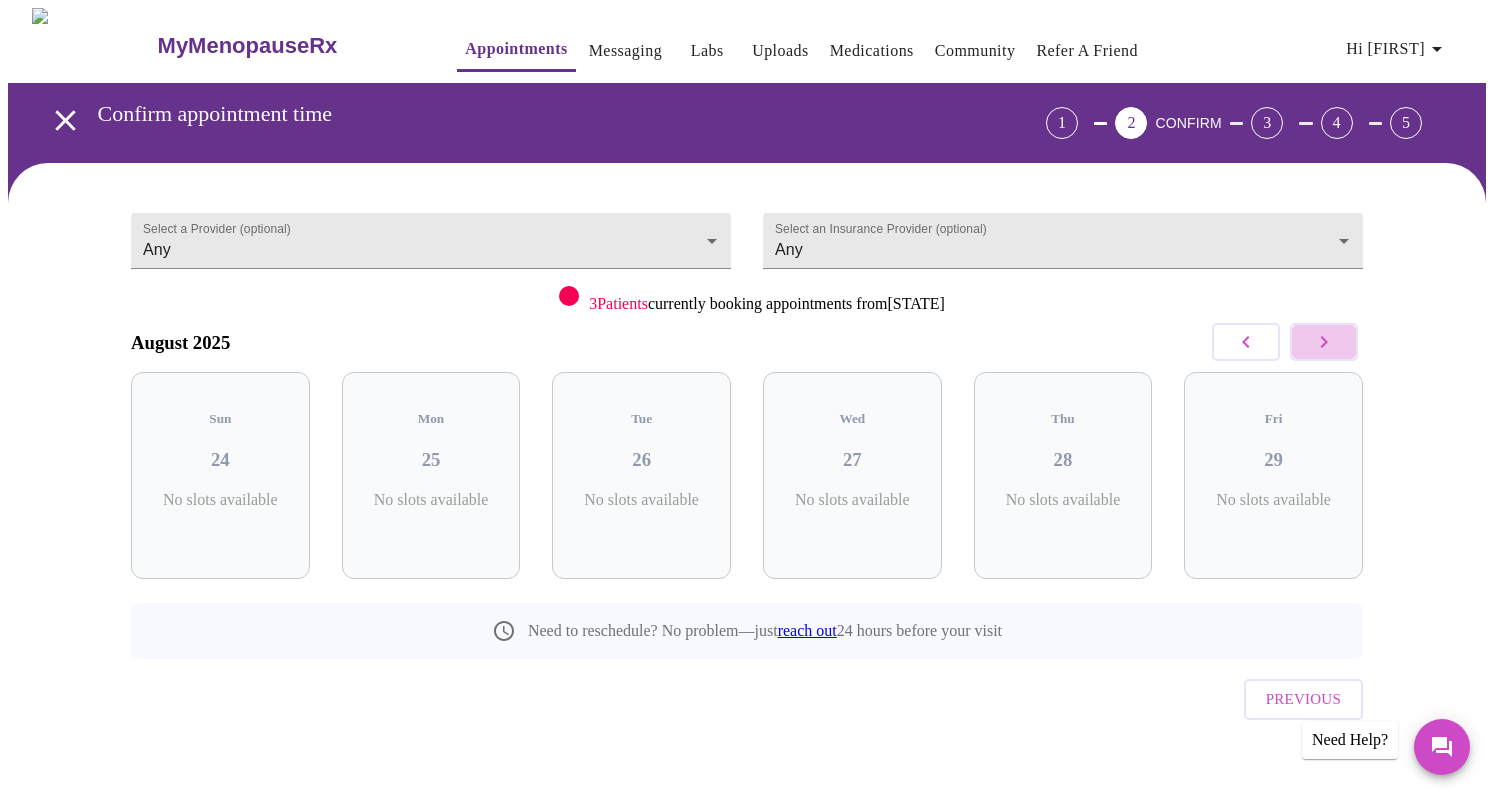 click at bounding box center (1324, 342) 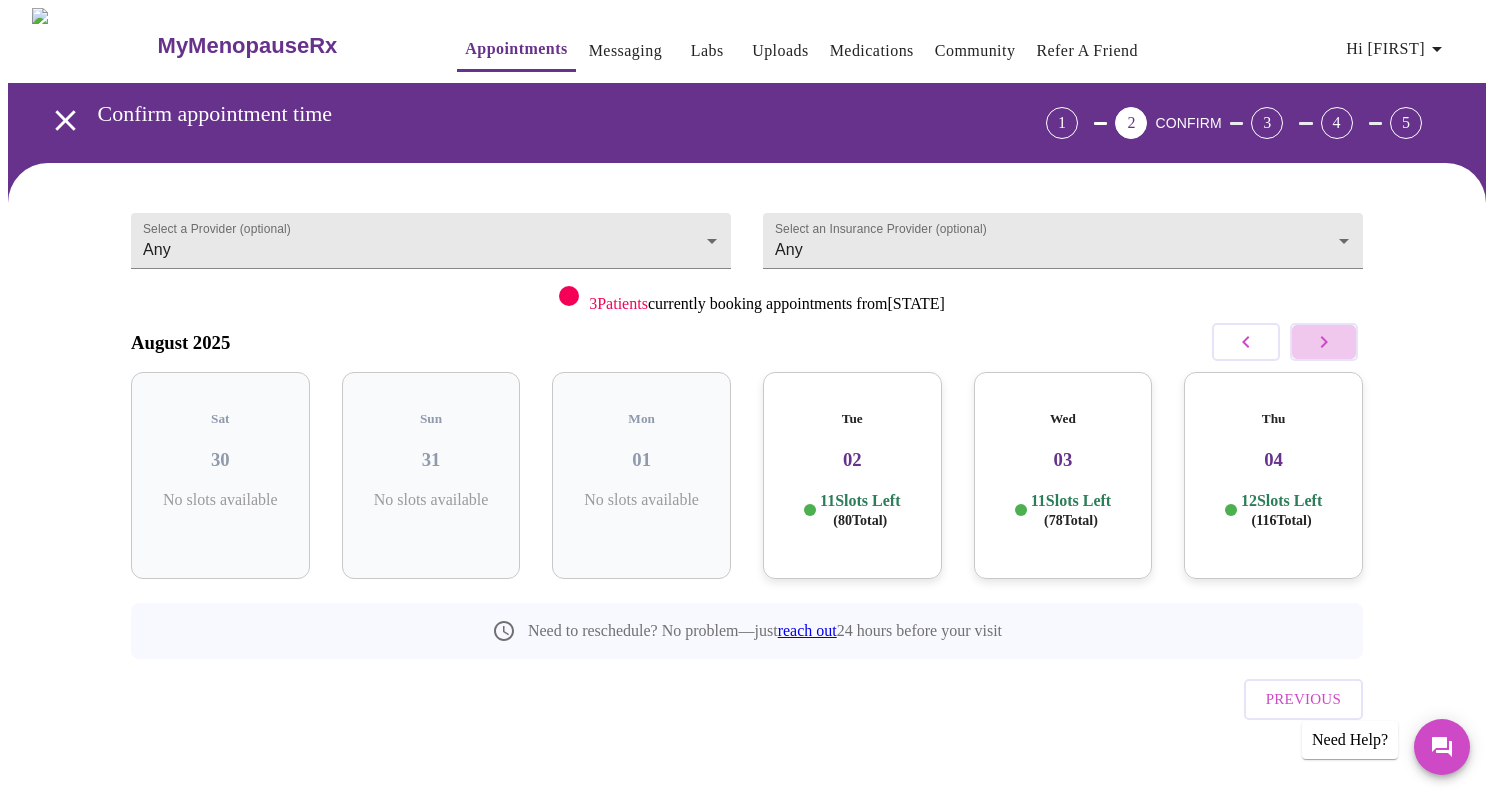 click at bounding box center [1324, 342] 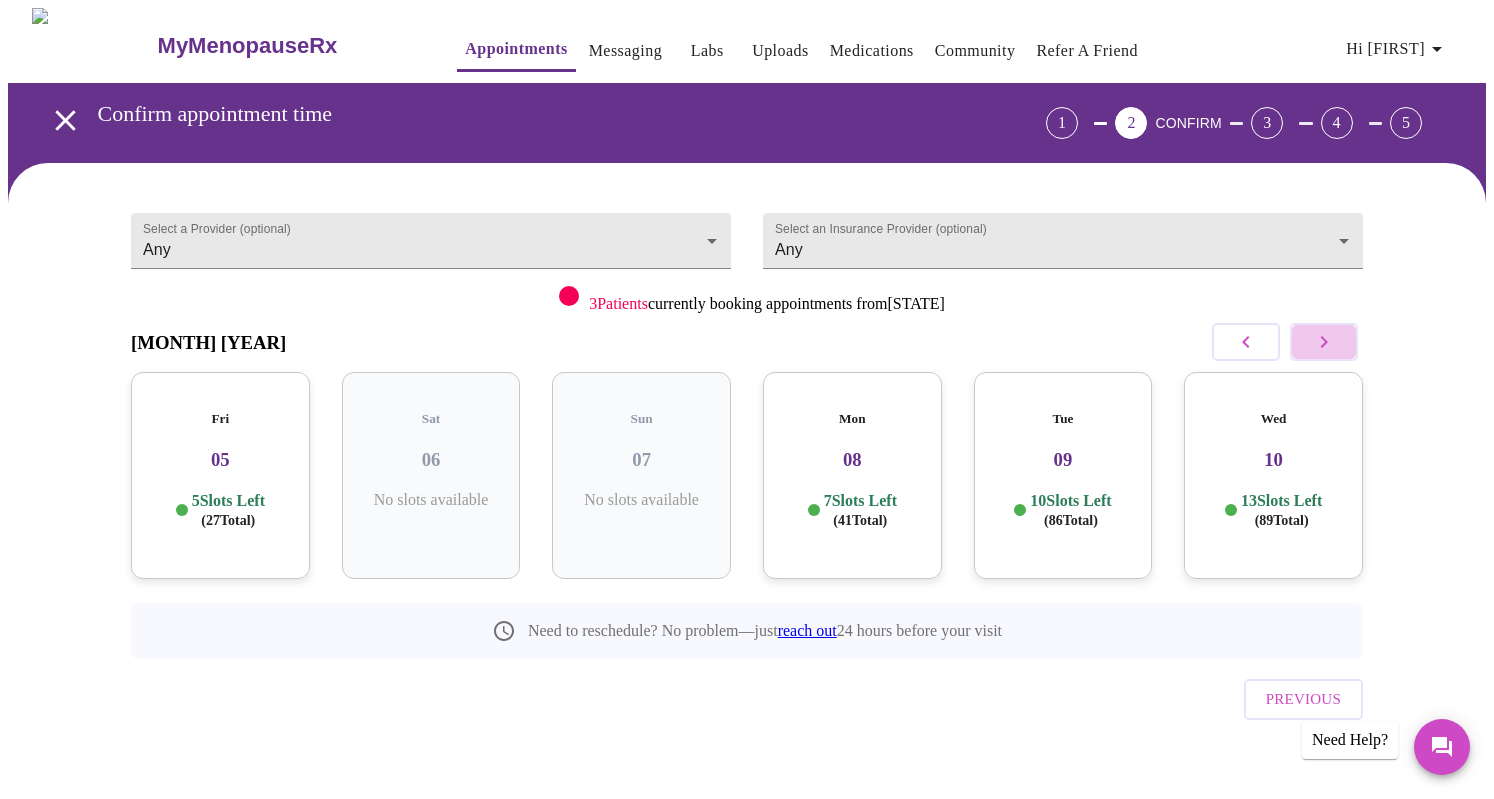 click at bounding box center [1324, 342] 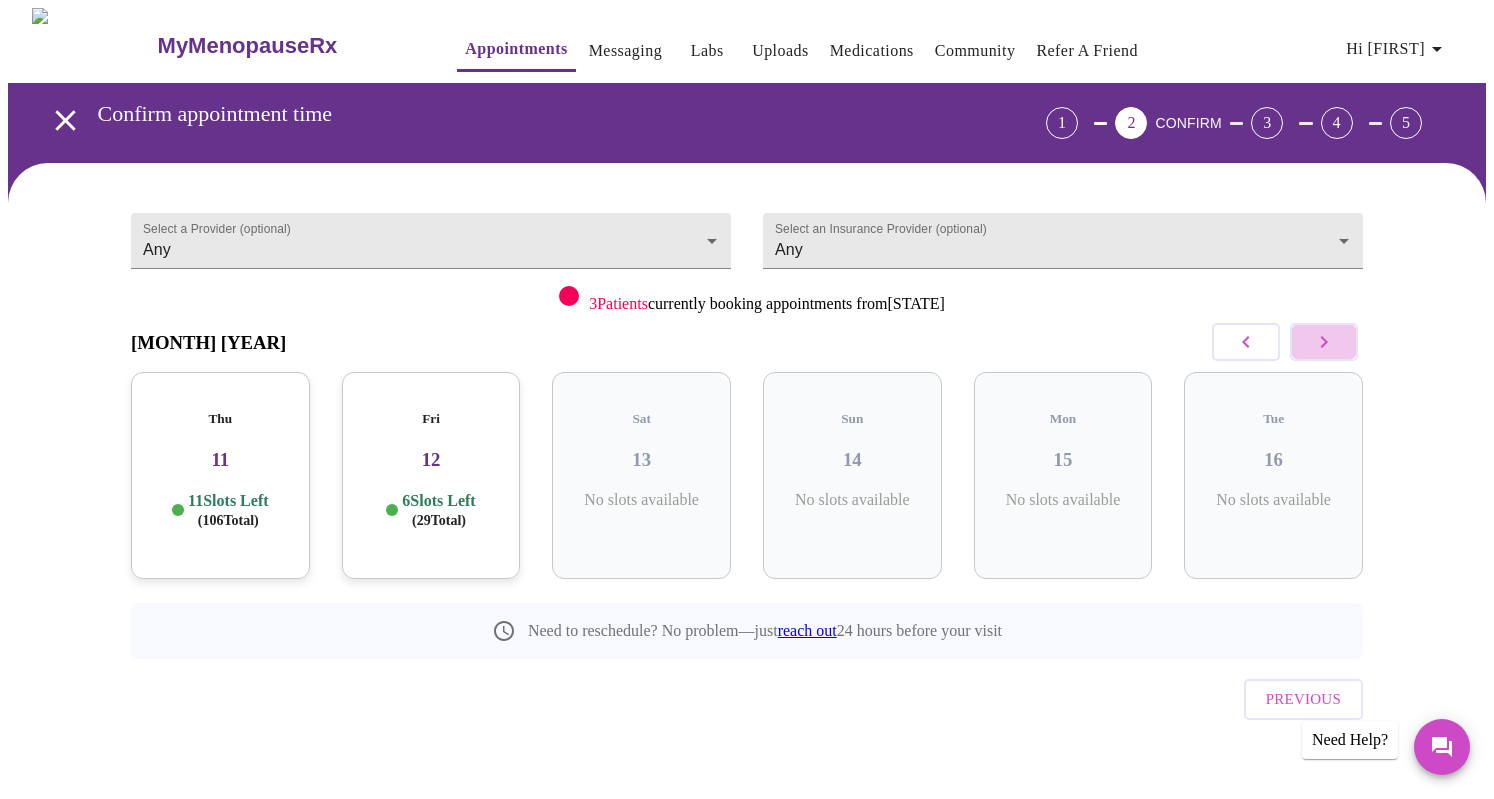click at bounding box center (1324, 342) 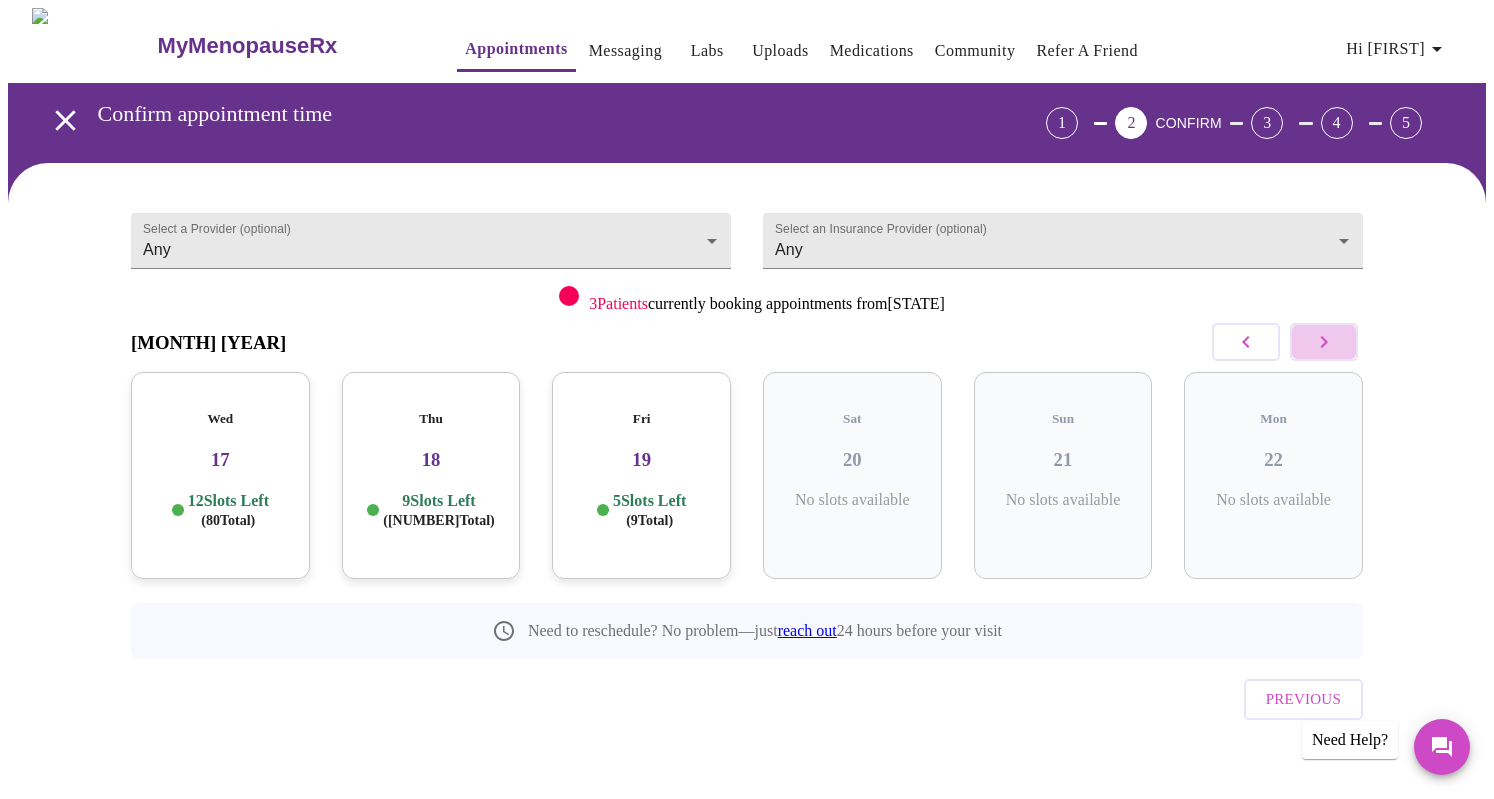 click at bounding box center (1324, 342) 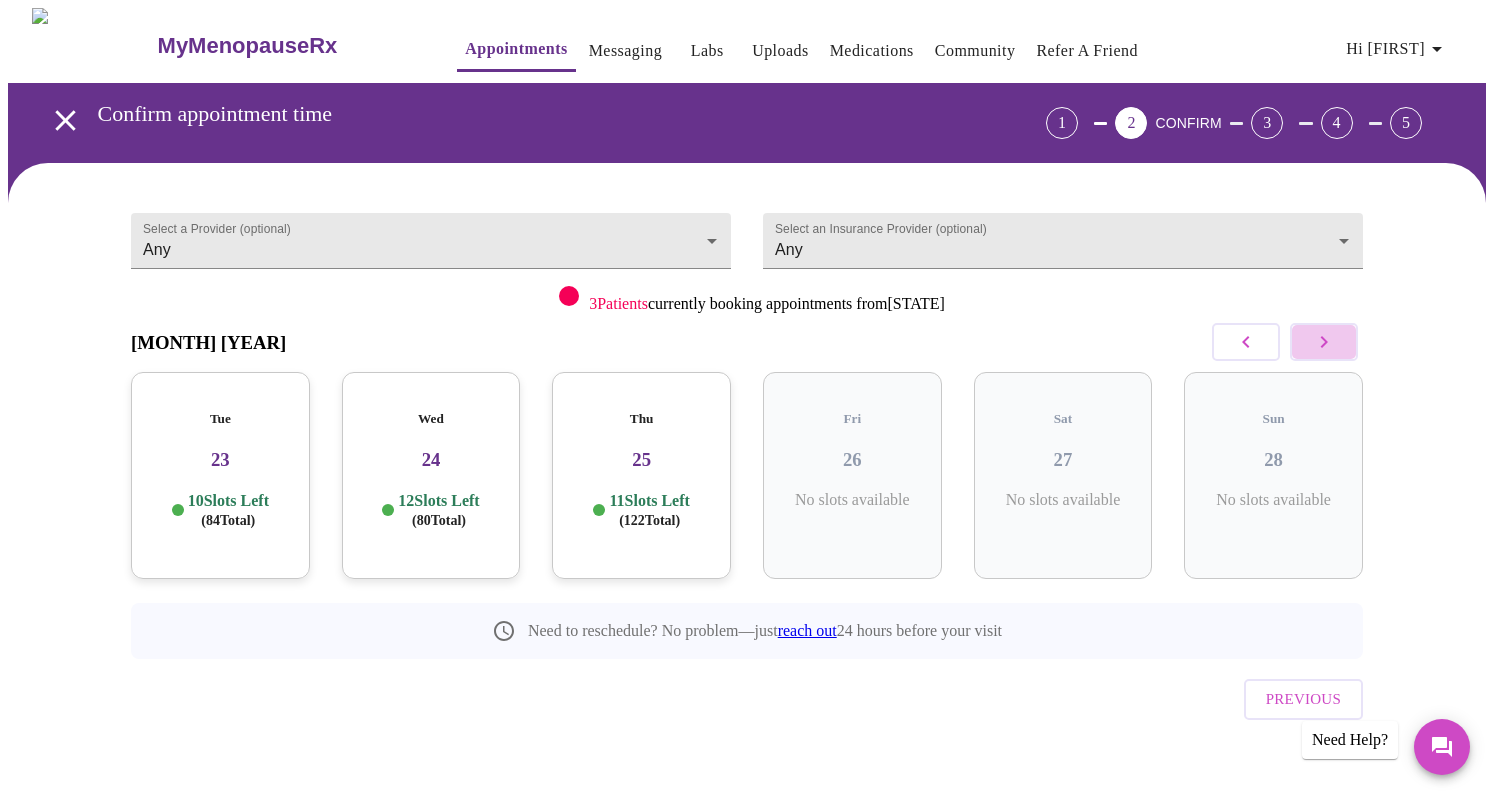 click at bounding box center [1324, 342] 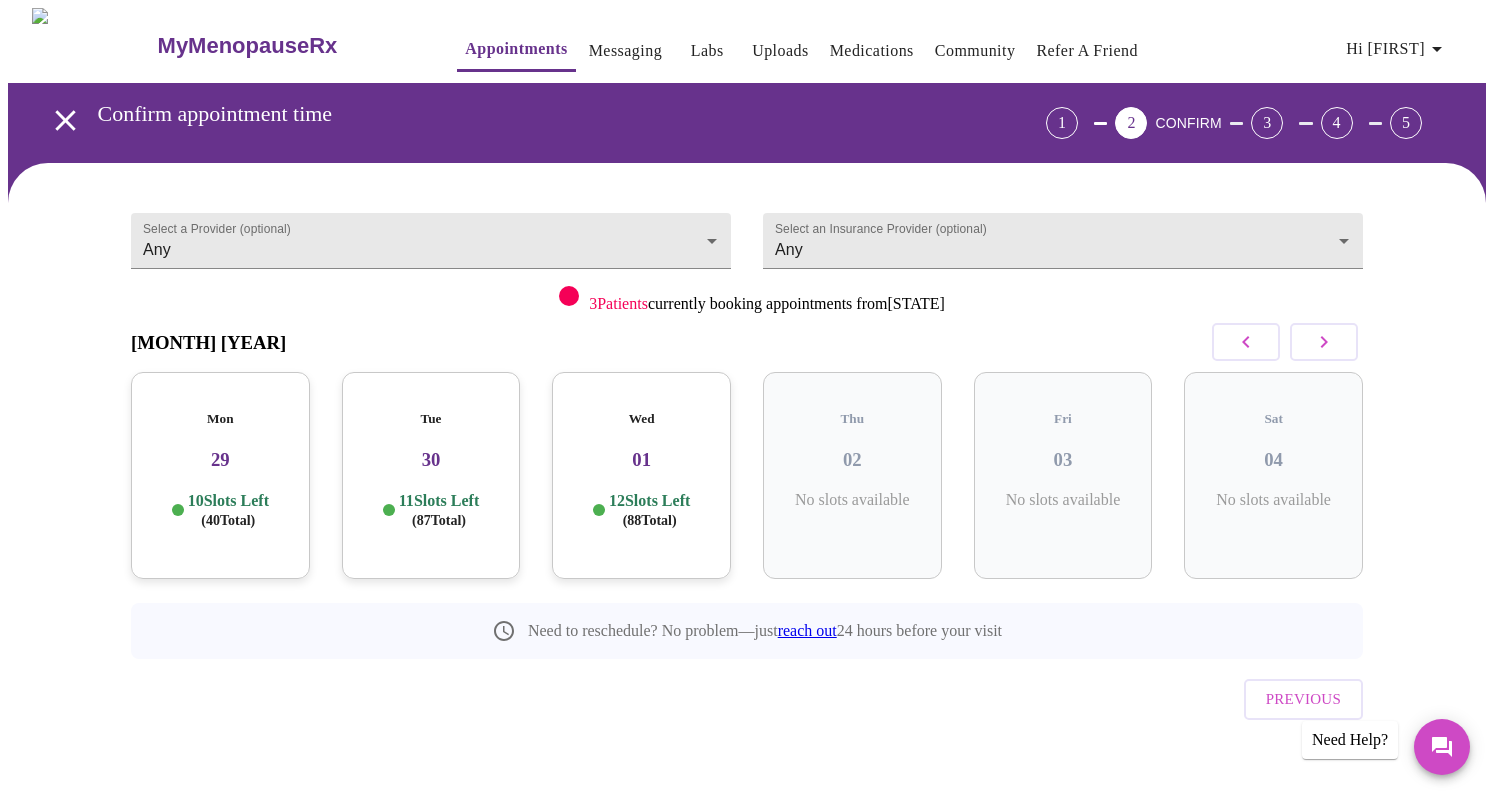 click at bounding box center (1324, 342) 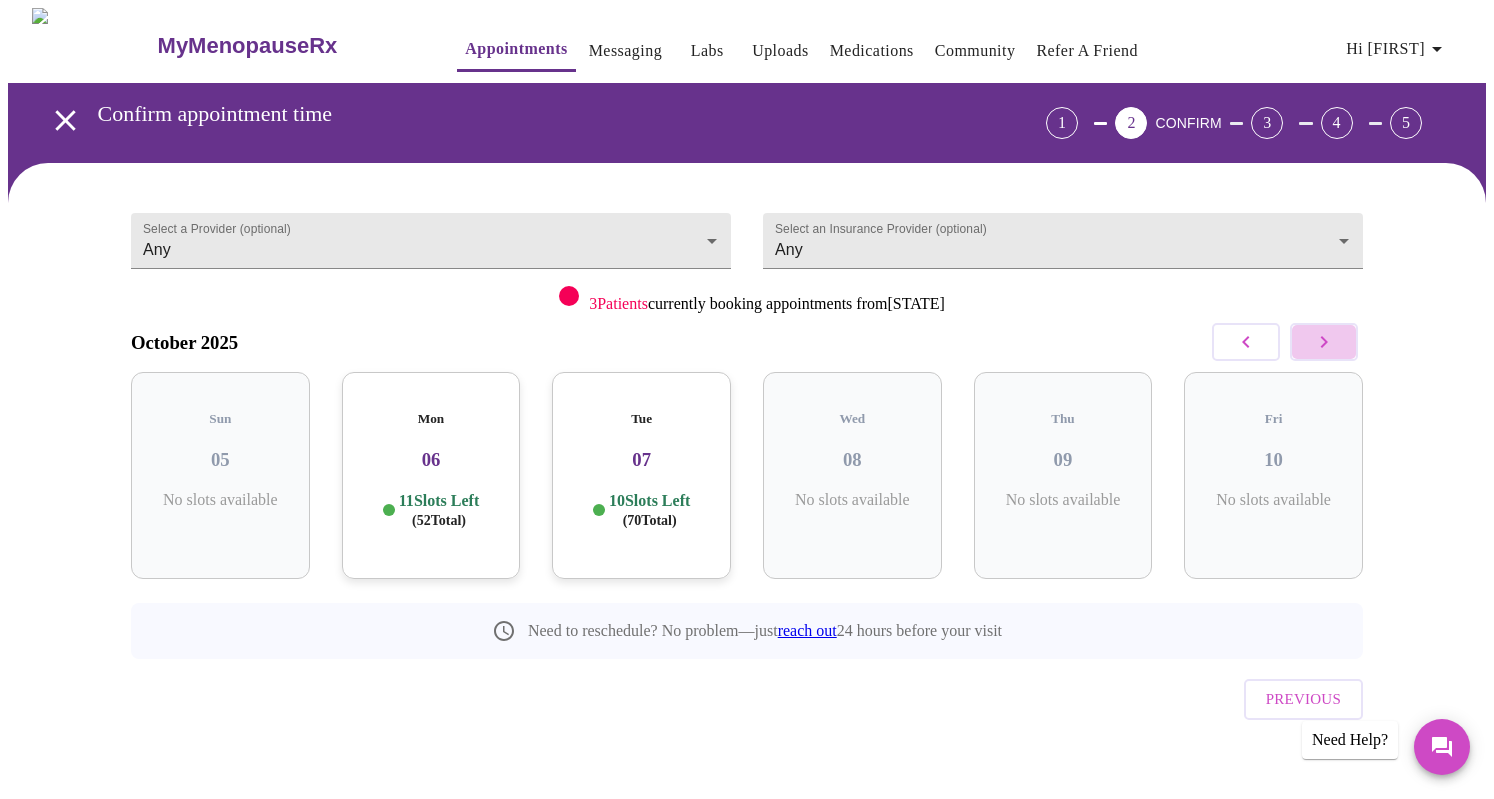 click at bounding box center (1324, 342) 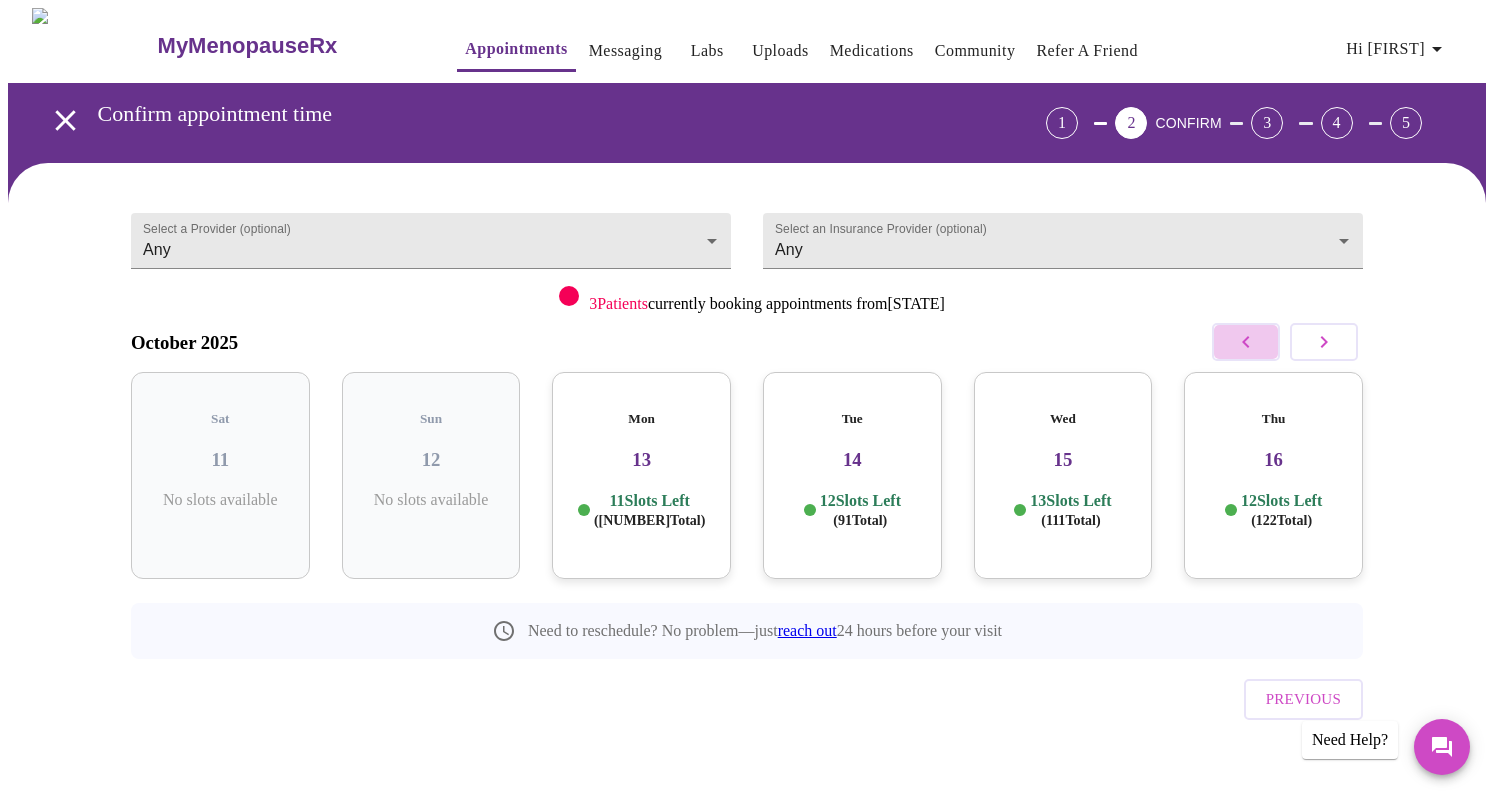 click 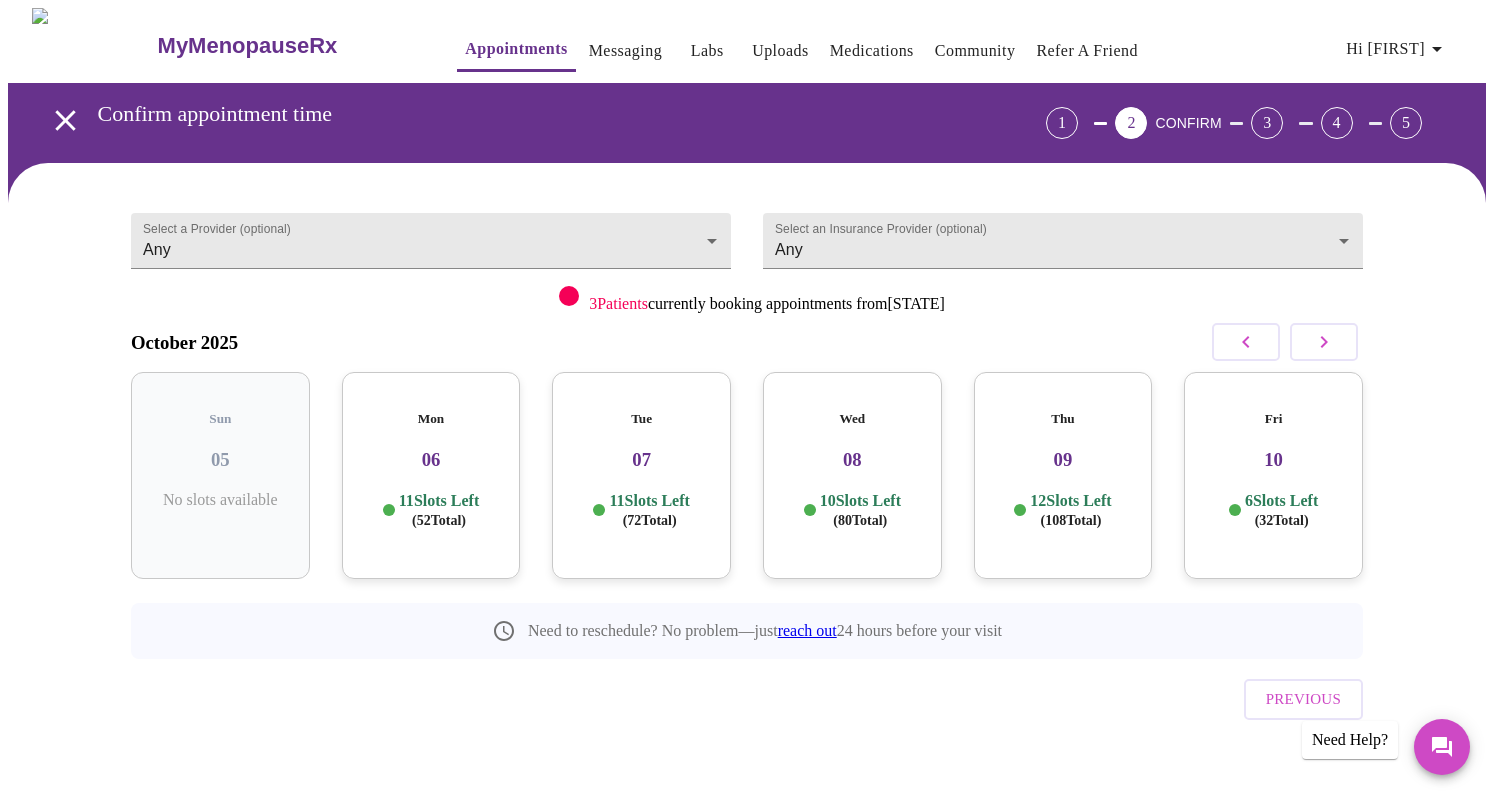 click on "06" at bounding box center (431, 460) 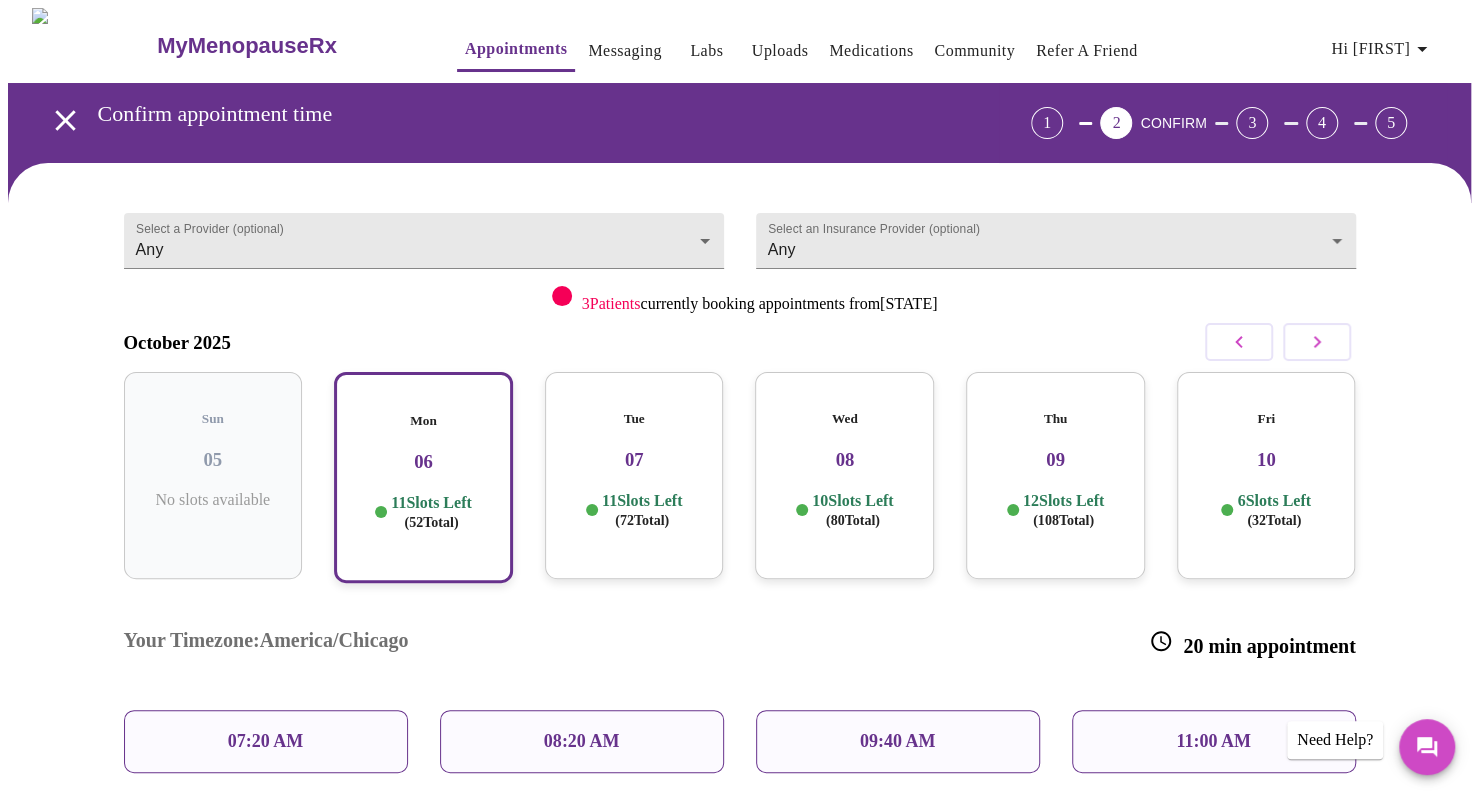scroll, scrollTop: 100, scrollLeft: 0, axis: vertical 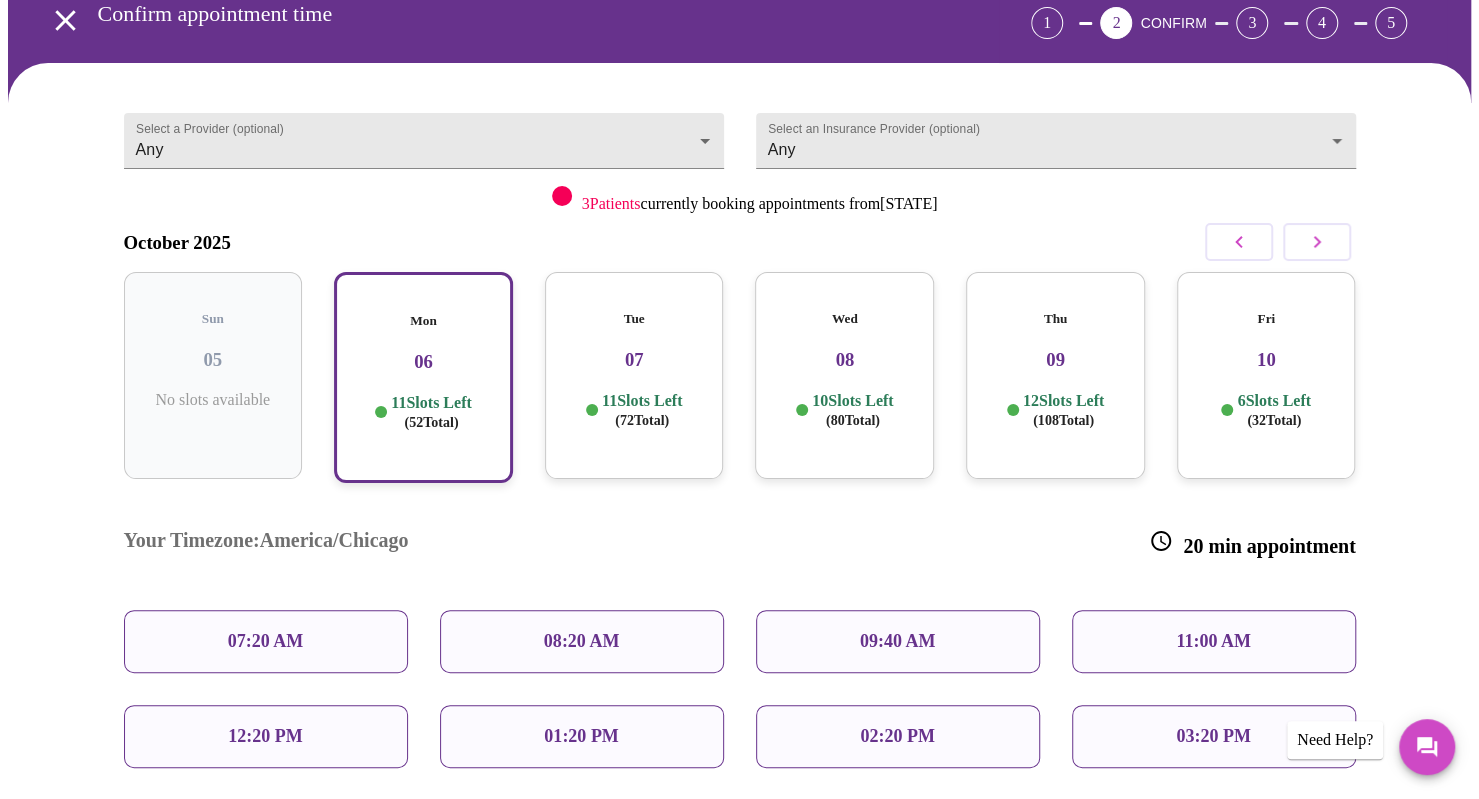 click on "09:40 AM" at bounding box center [898, 641] 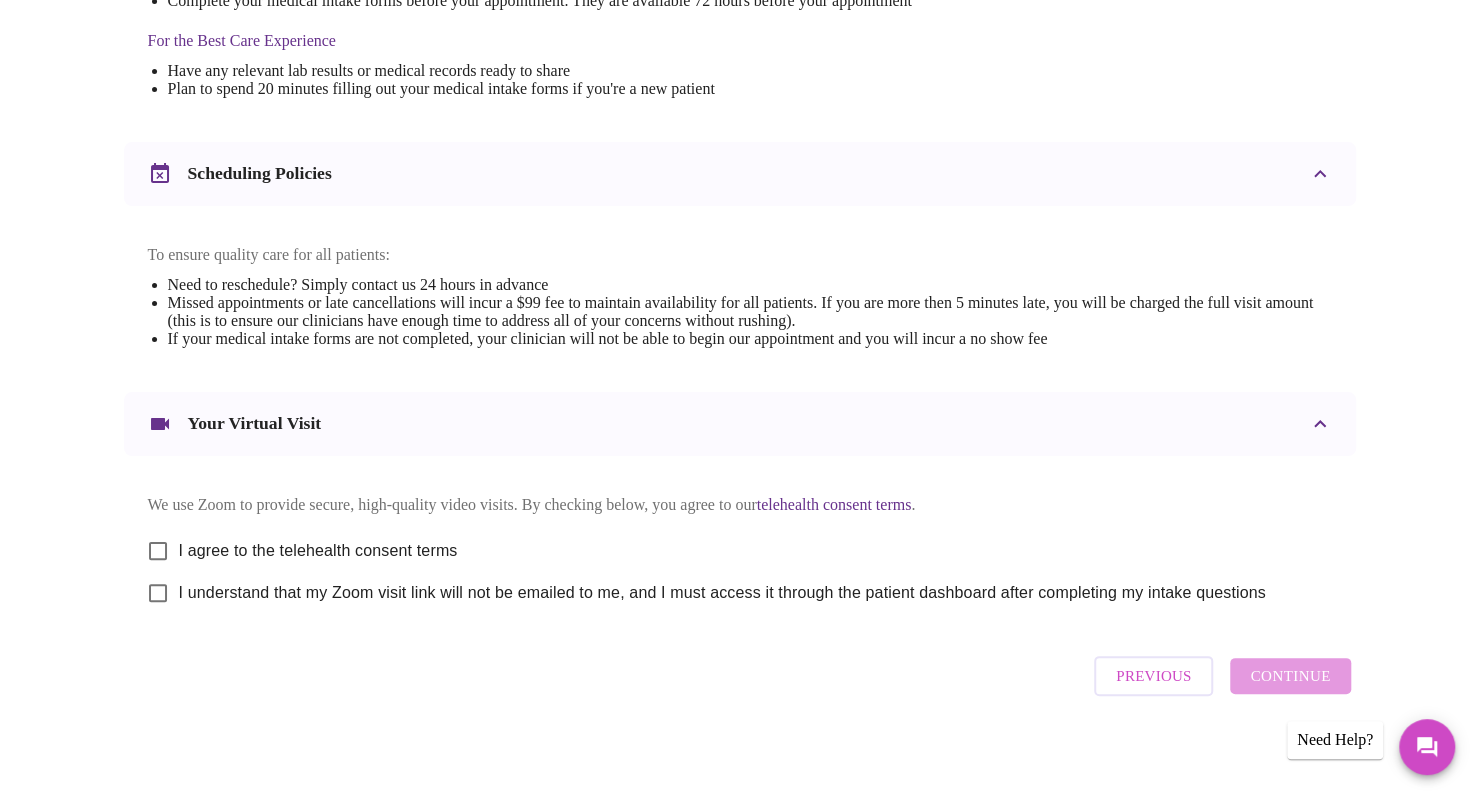 scroll, scrollTop: 650, scrollLeft: 0, axis: vertical 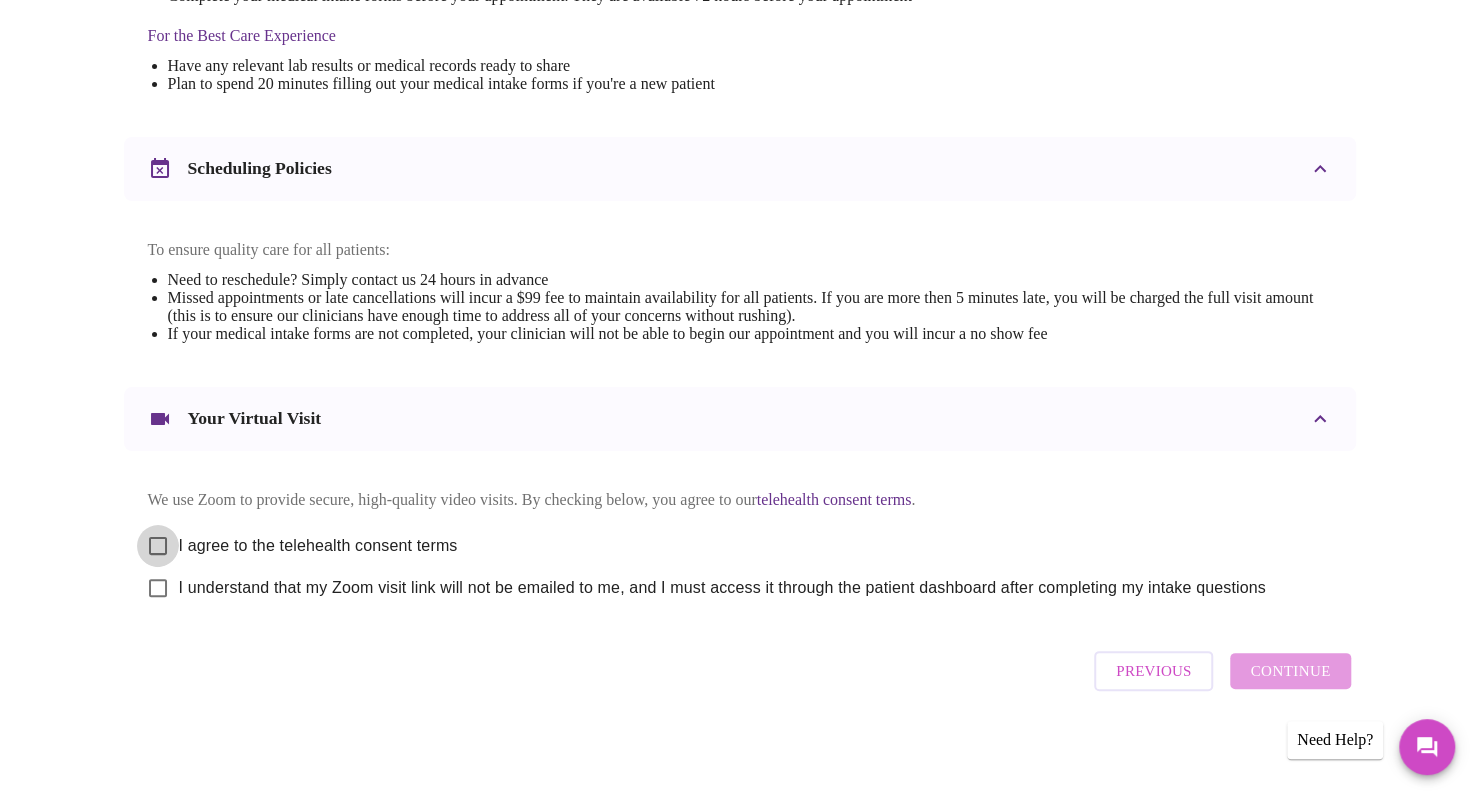 click on "I agree to the telehealth consent terms" at bounding box center (158, 546) 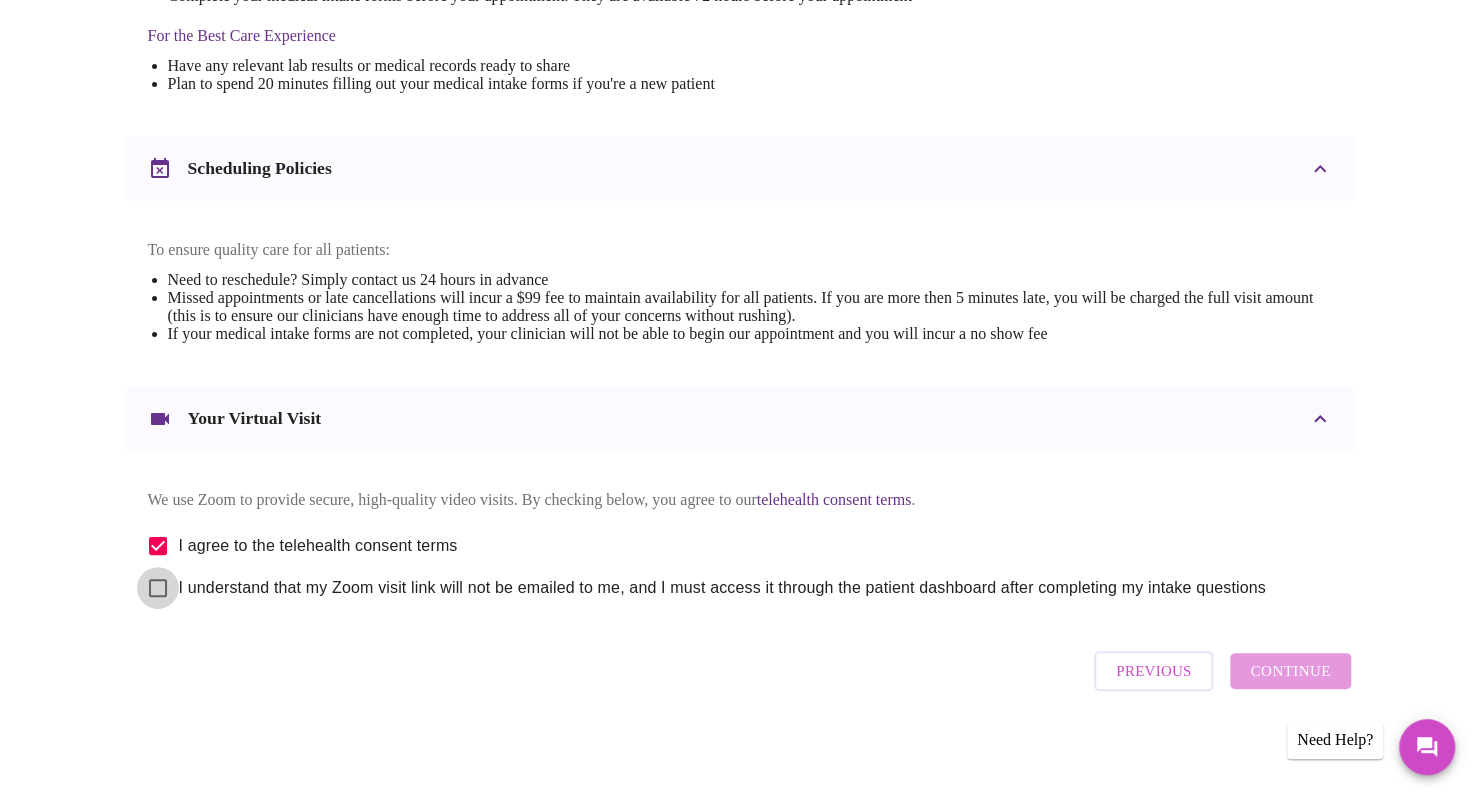 click on "I understand that my Zoom visit link will not be emailed to me, and I must access it through the patient dashboard after completing my intake questions" at bounding box center (158, 588) 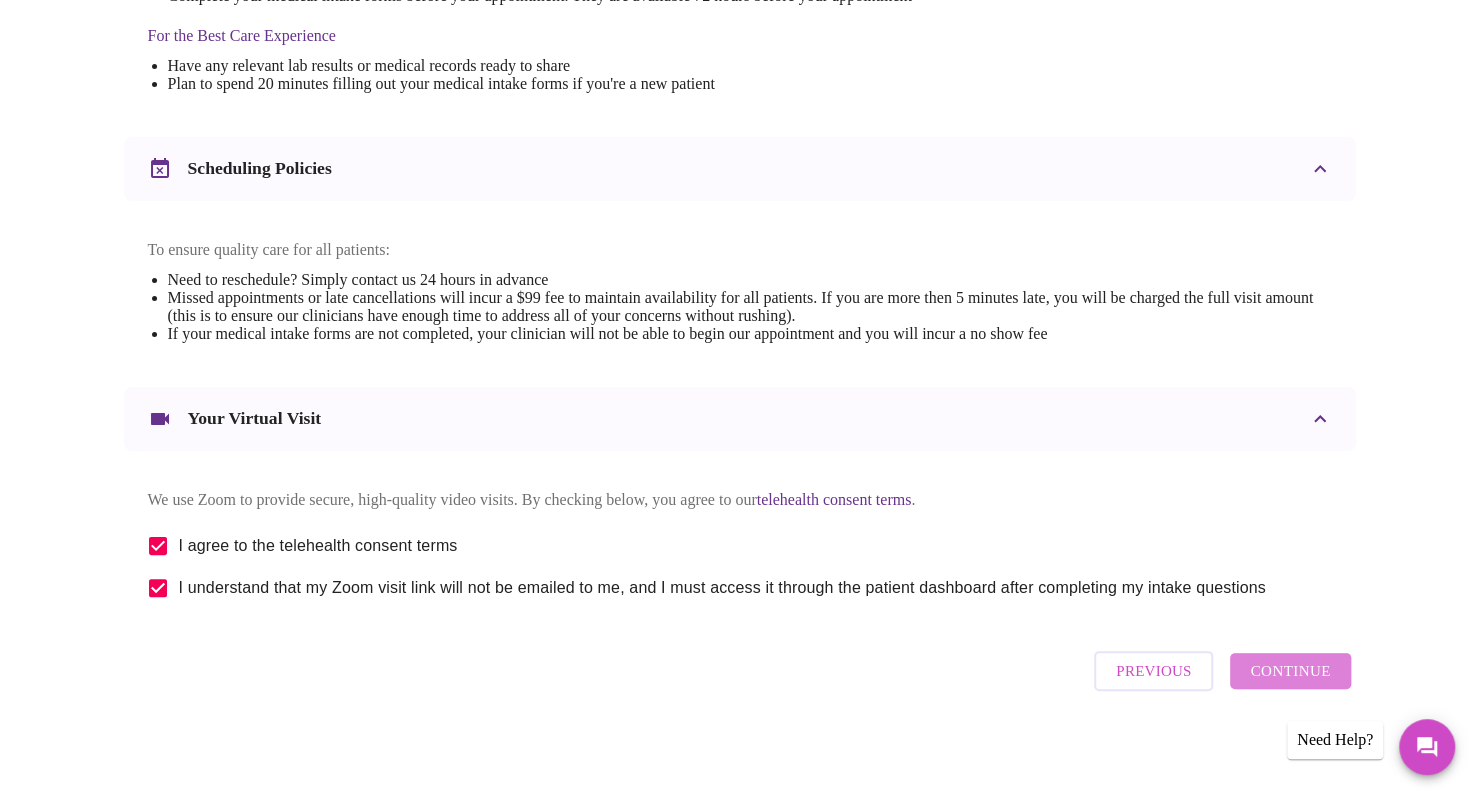 click on "Continue" at bounding box center (1290, 671) 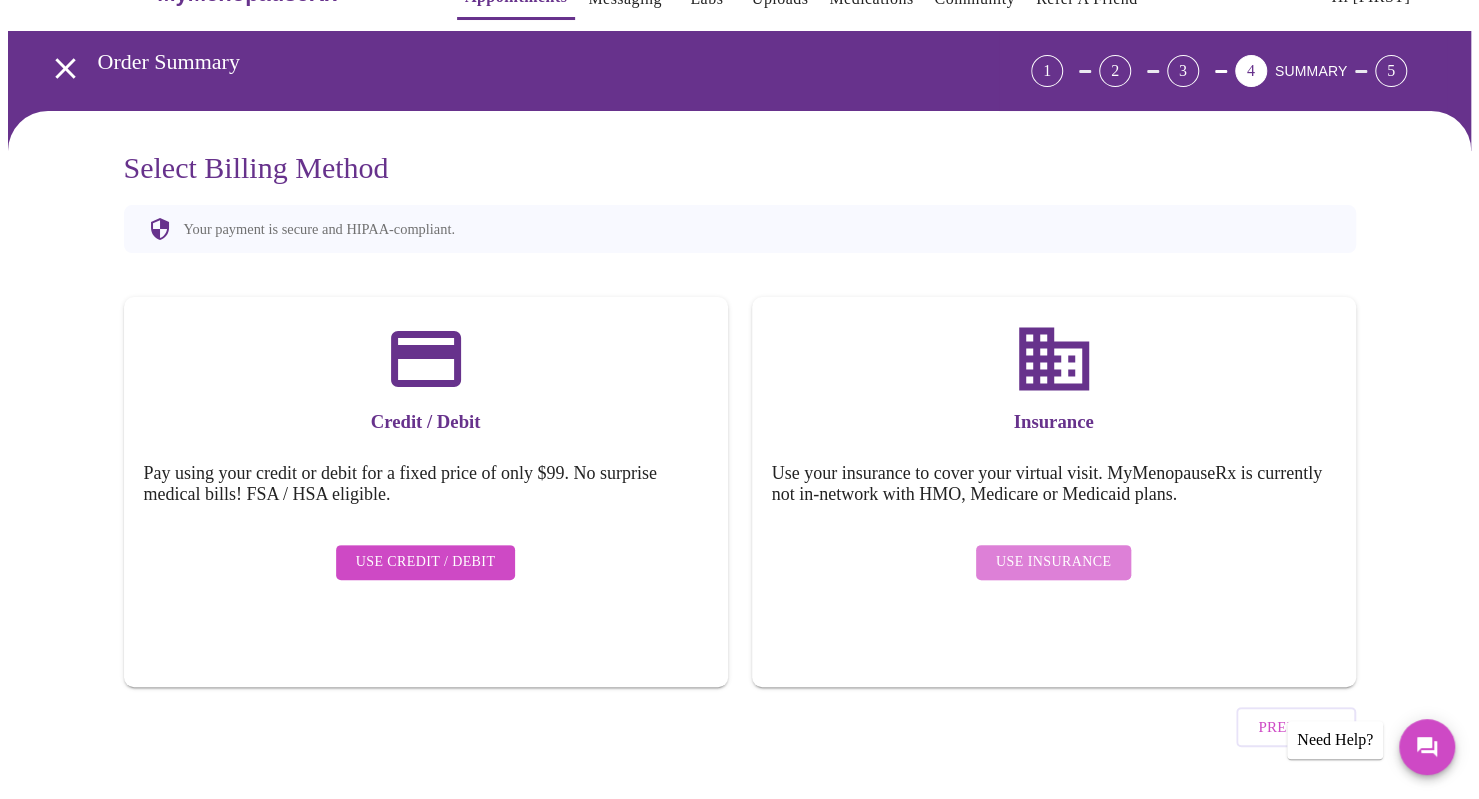 click on "Use Insurance" at bounding box center [1053, 562] 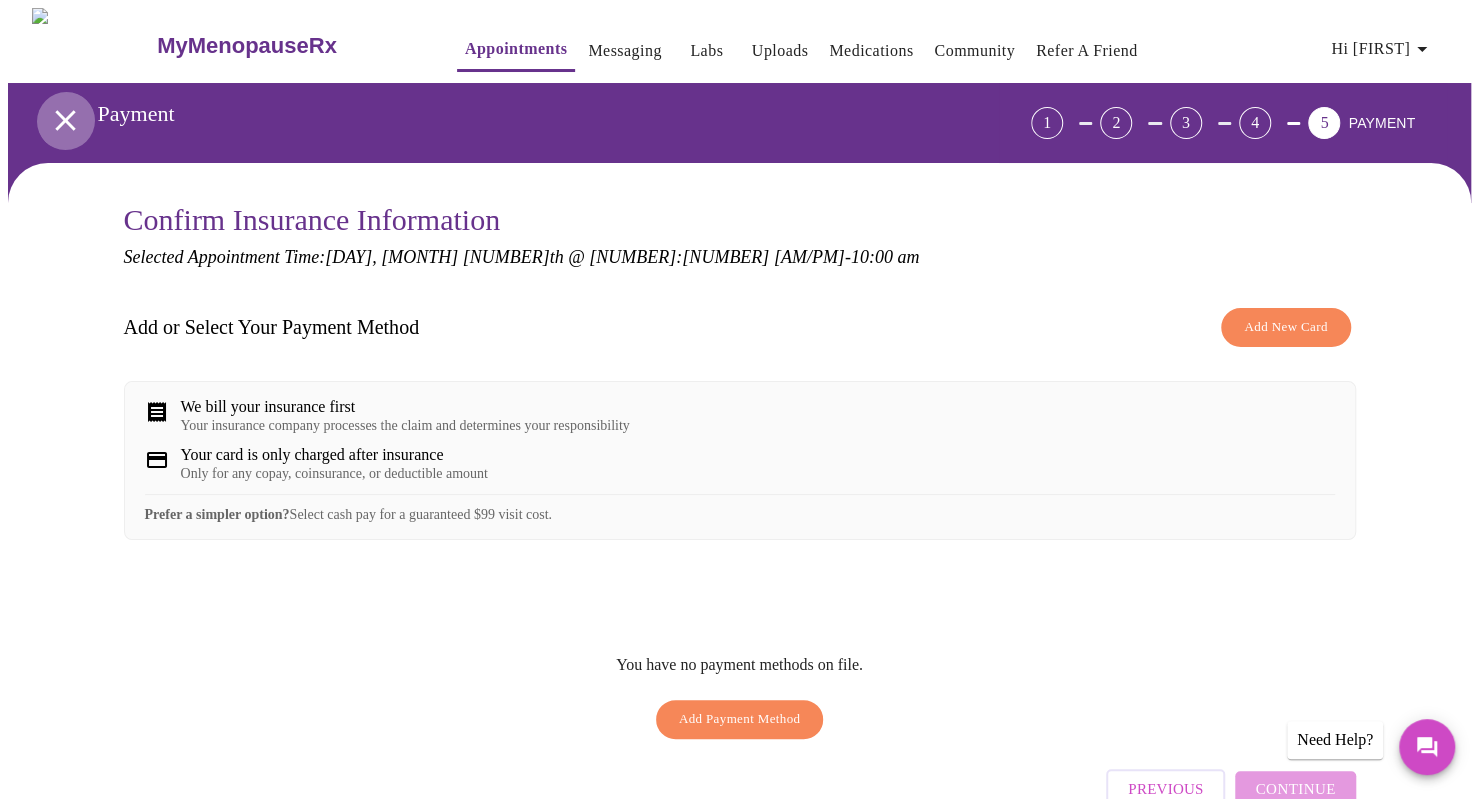 click 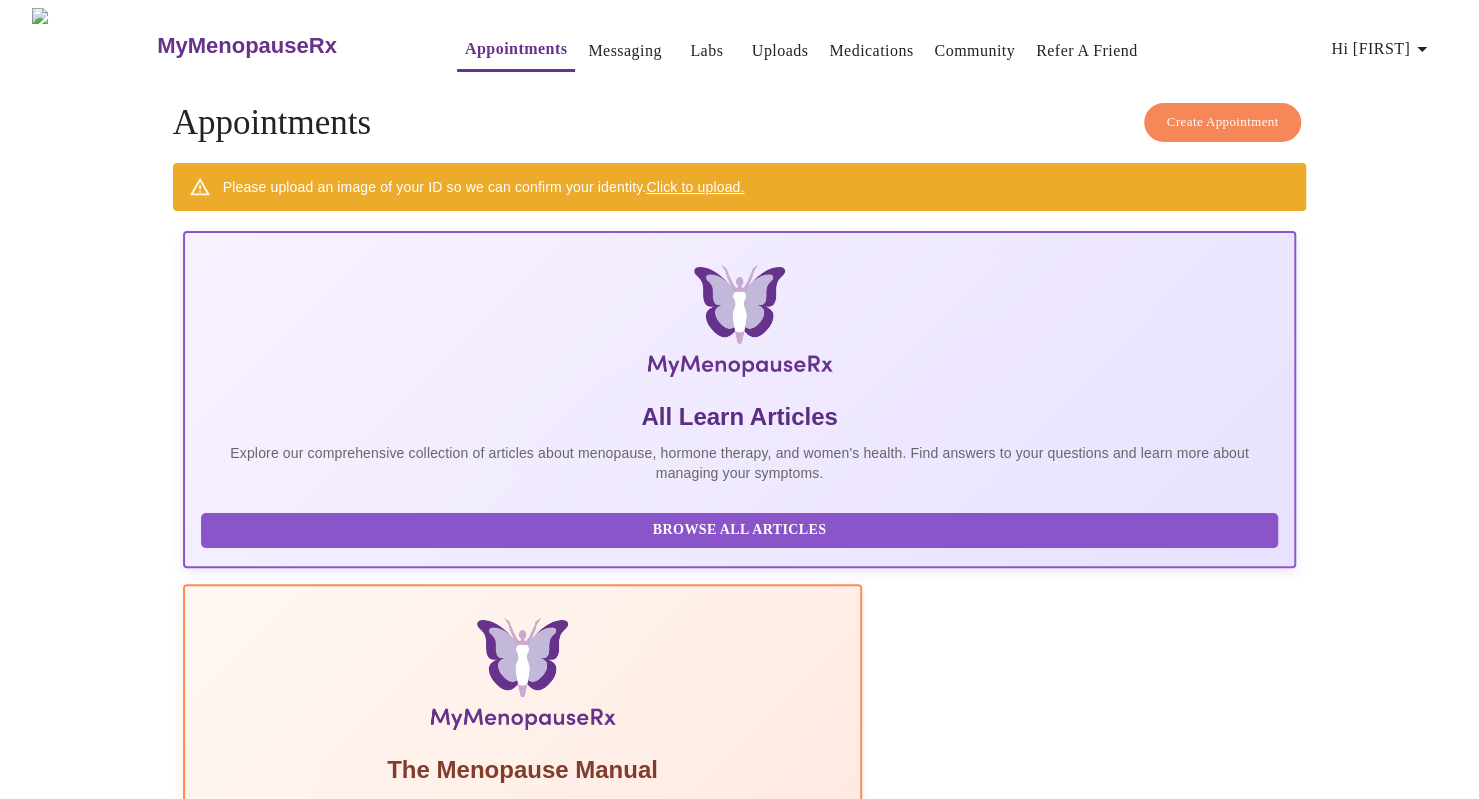 click on "Create Appointment" at bounding box center [740, 2295] 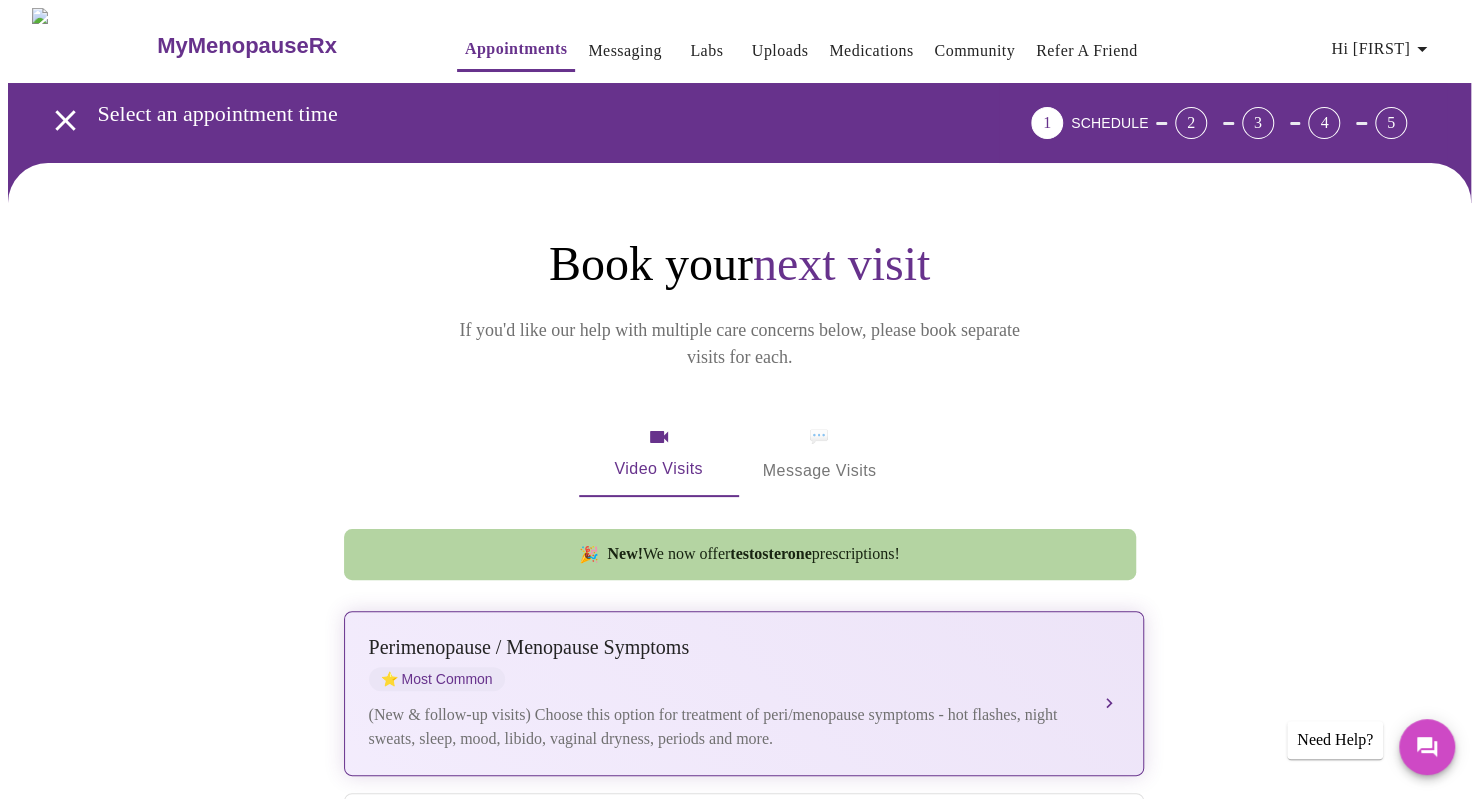 scroll, scrollTop: 100, scrollLeft: 0, axis: vertical 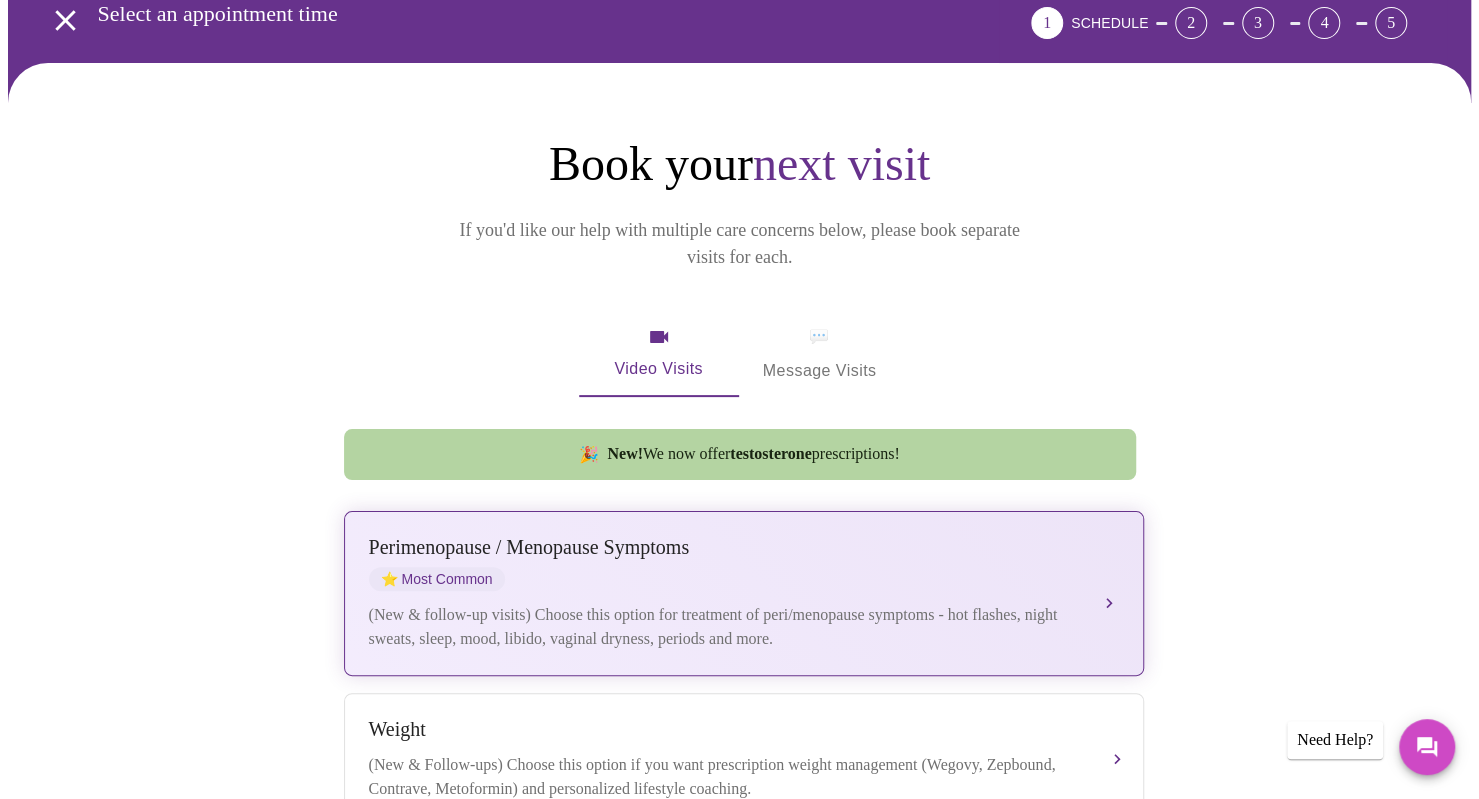 click on "Perimenopause / Menopause Symptoms" at bounding box center [724, 547] 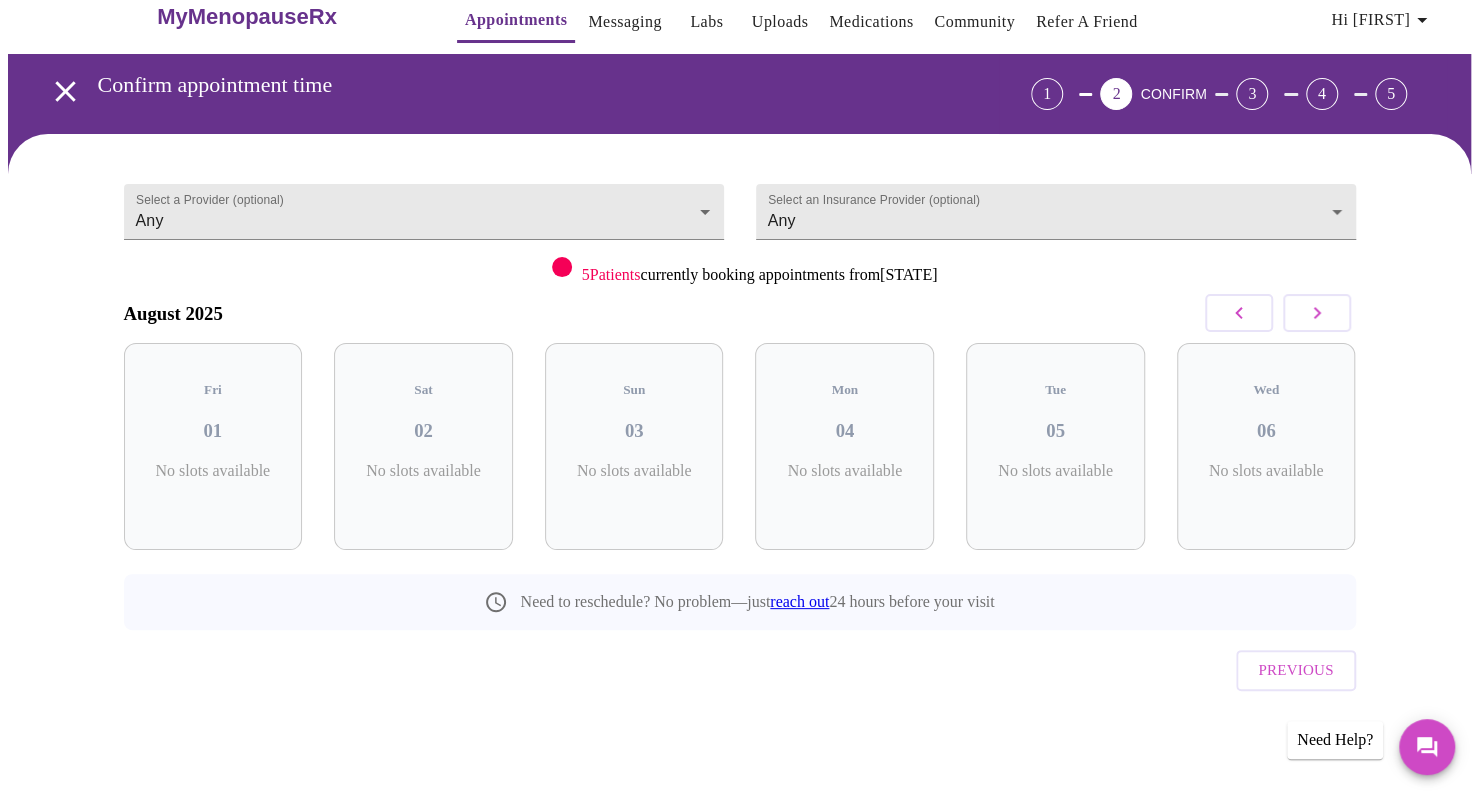 scroll, scrollTop: 0, scrollLeft: 0, axis: both 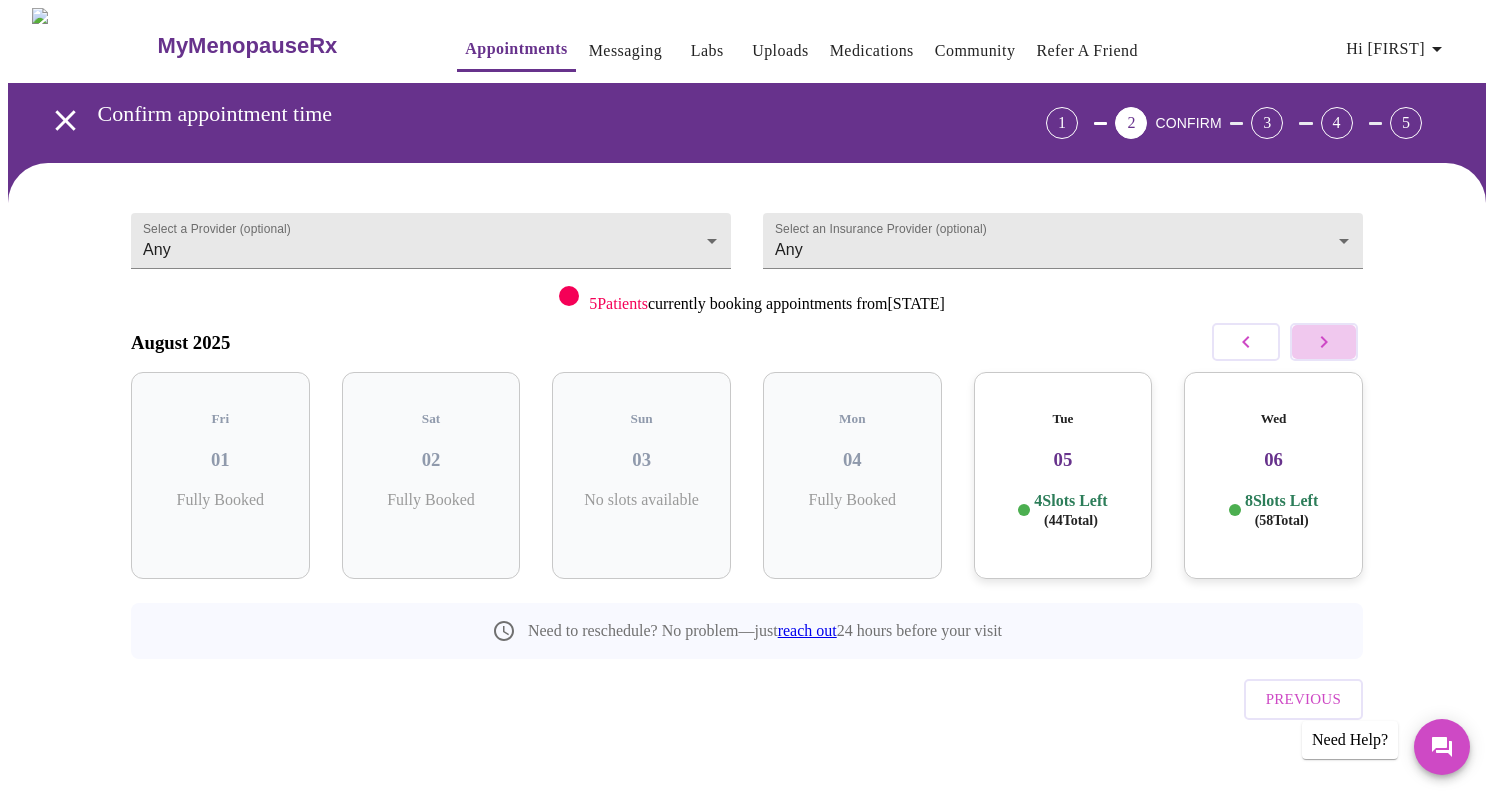 click 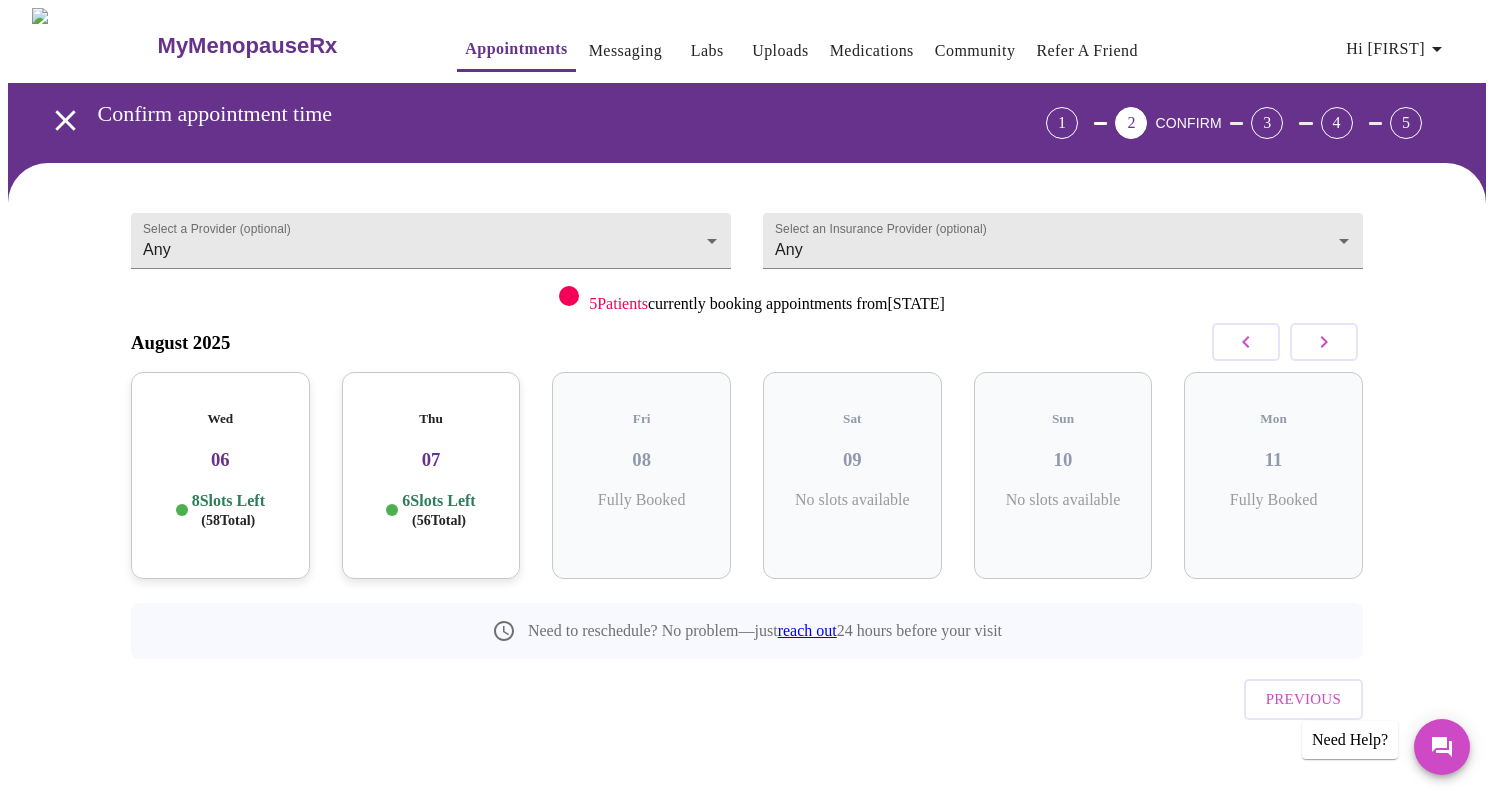 click 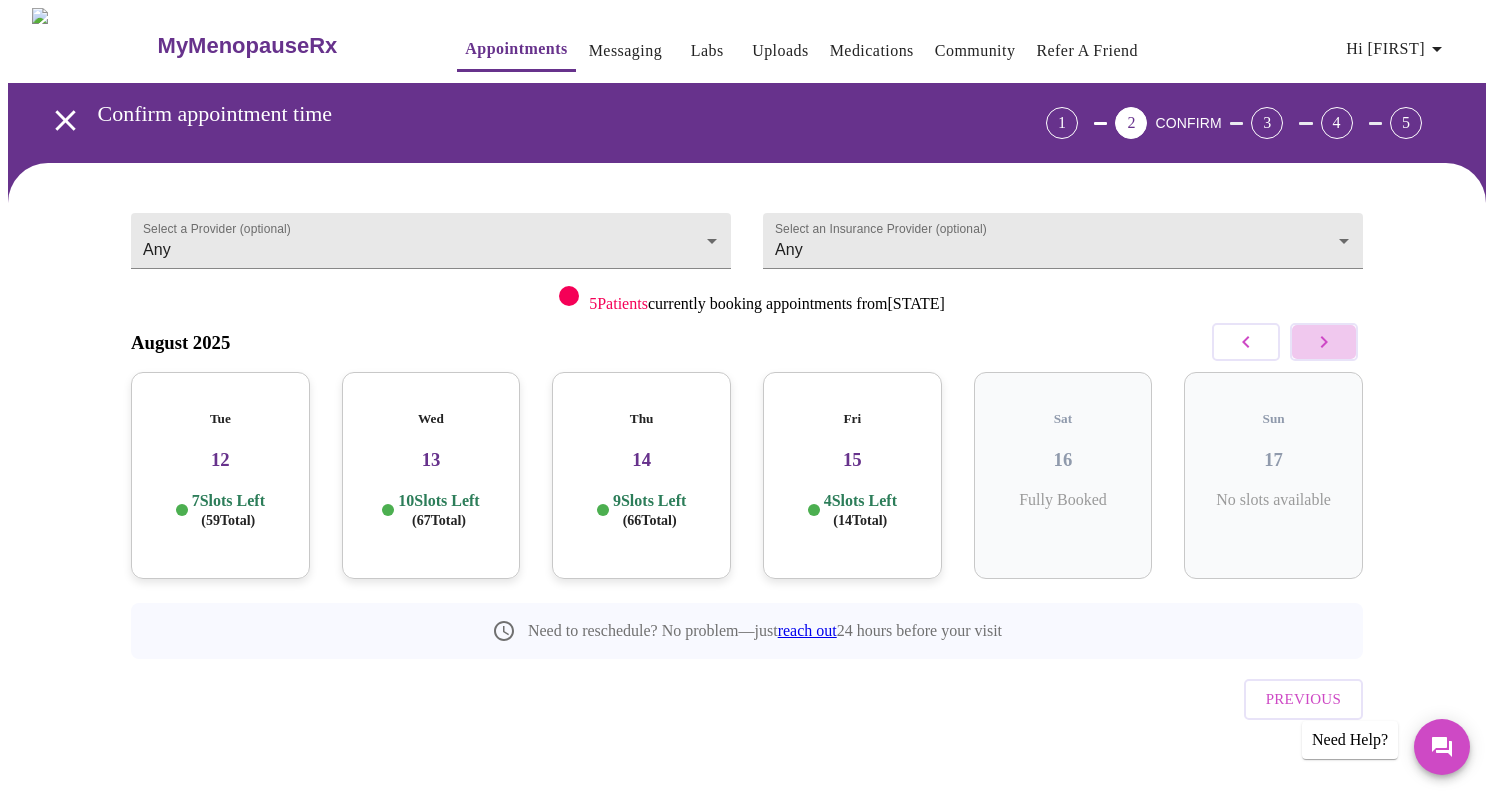 click 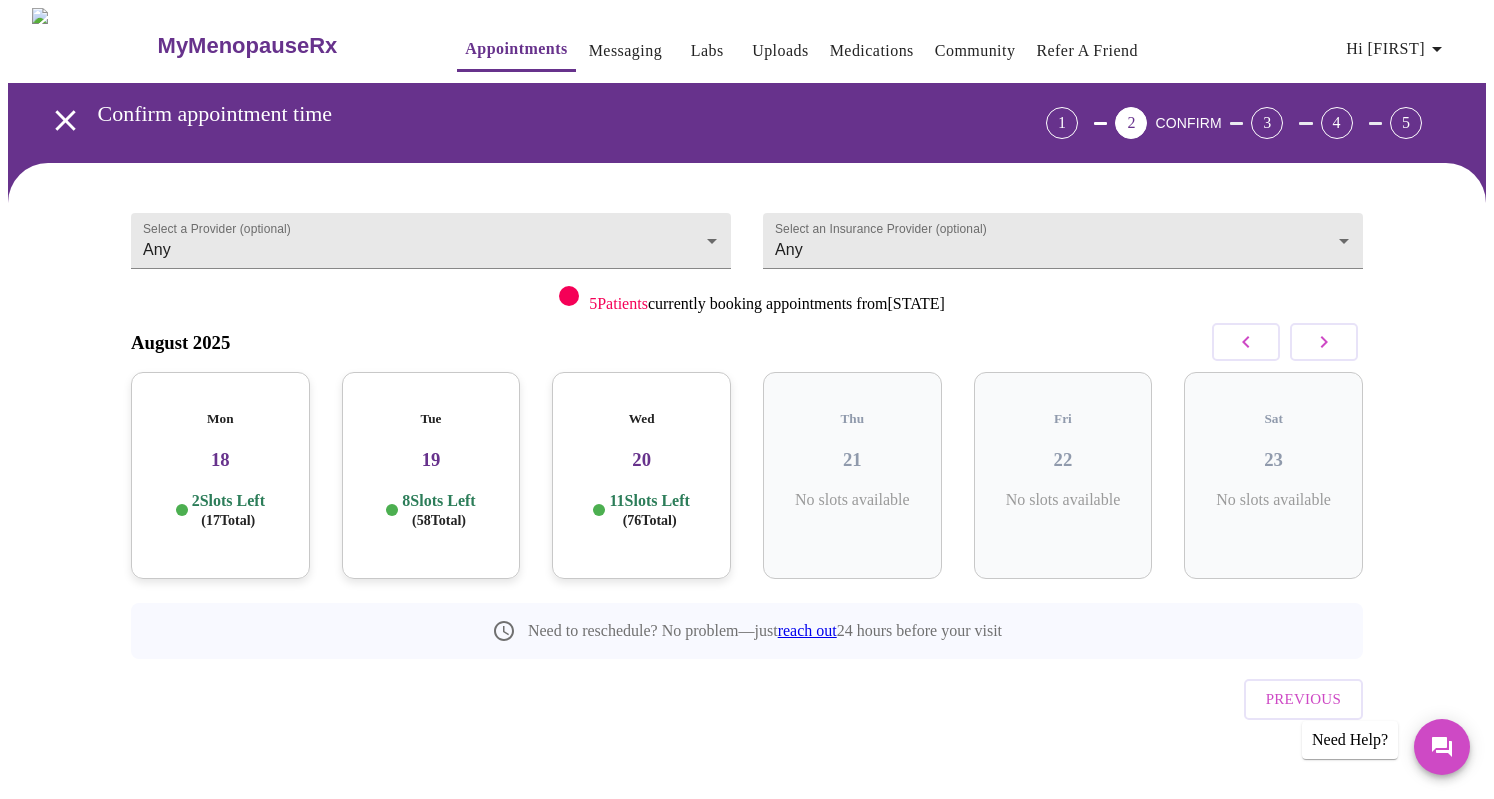 click 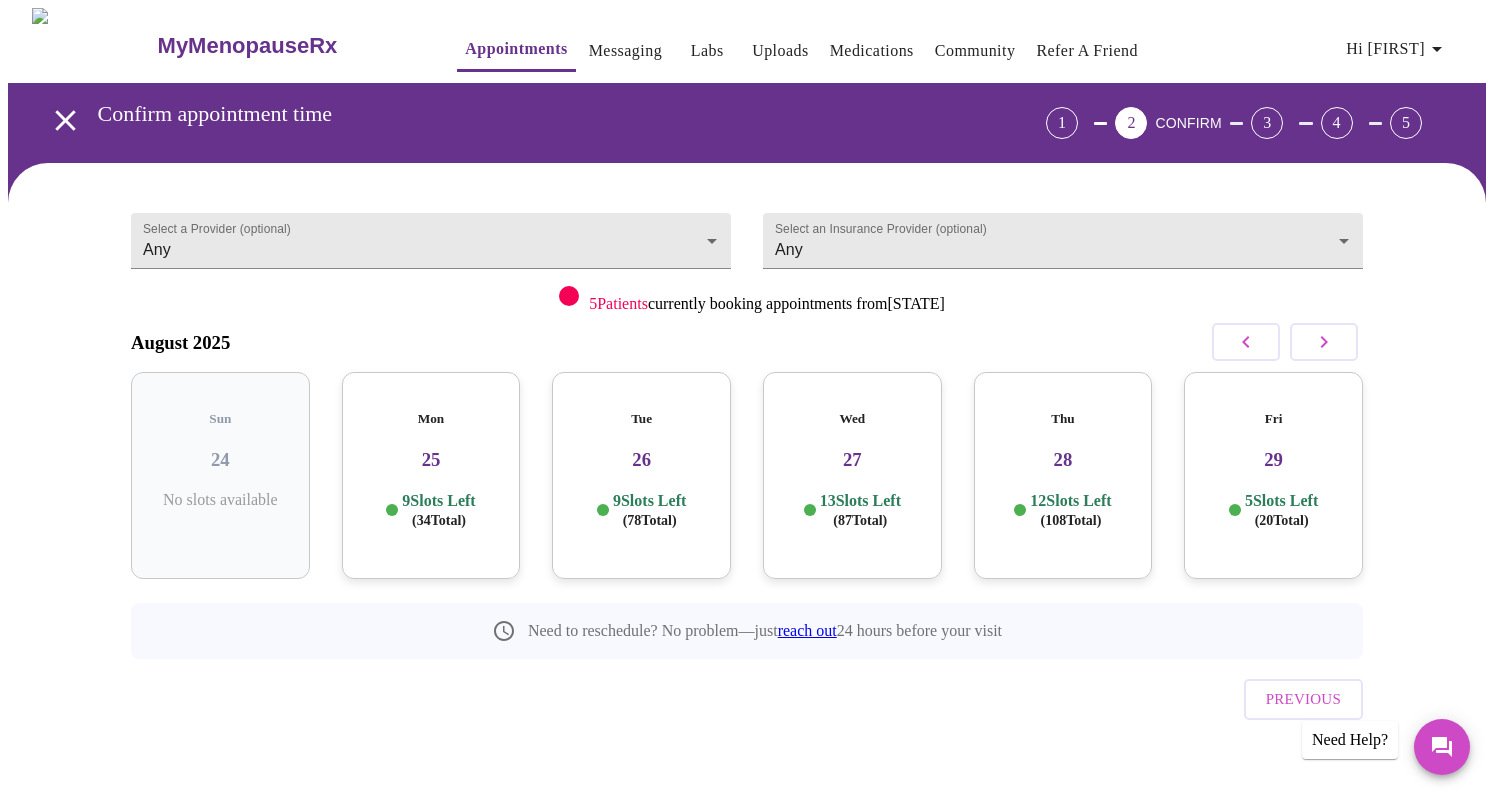 click 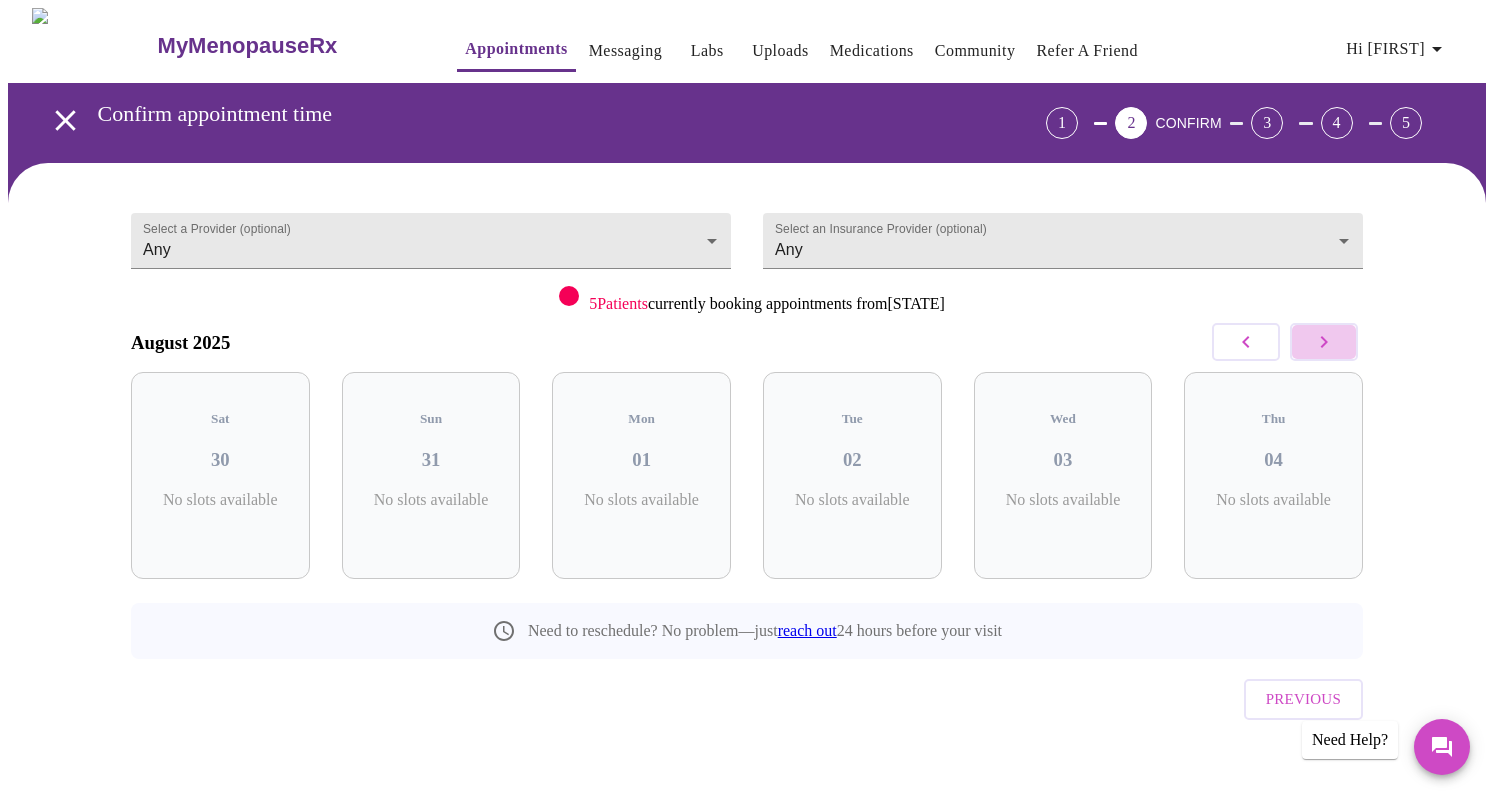 click 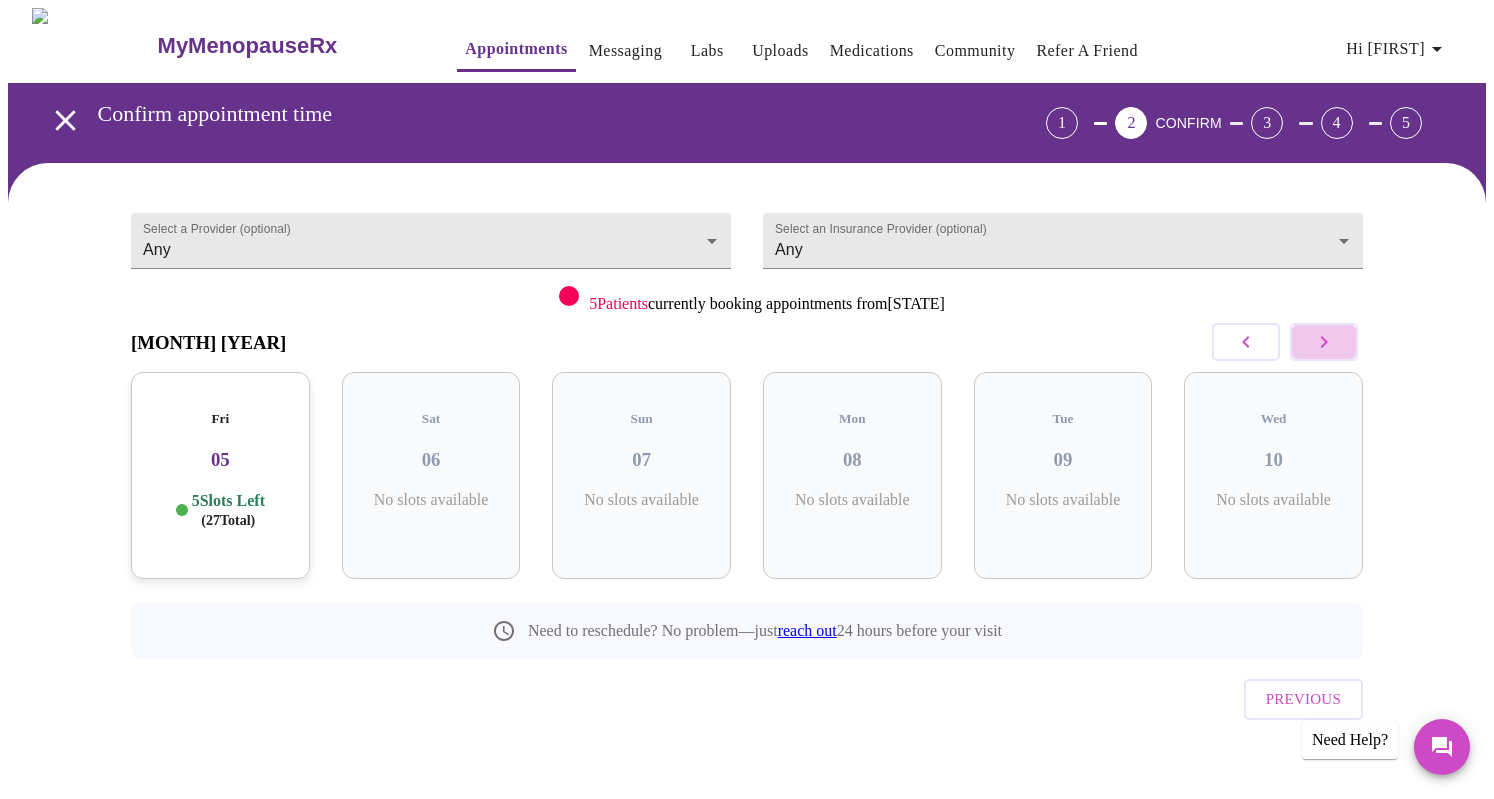 click 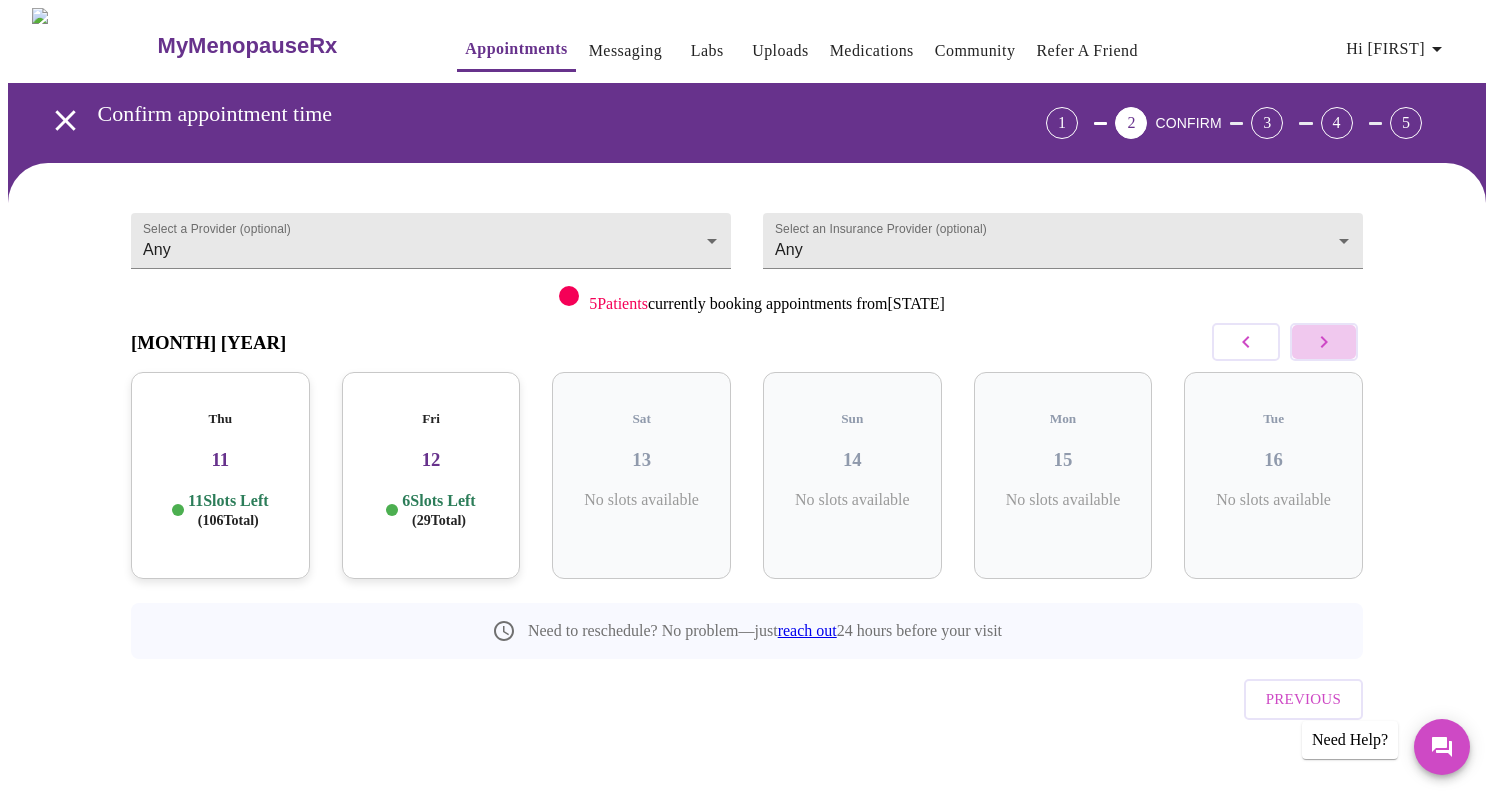 click 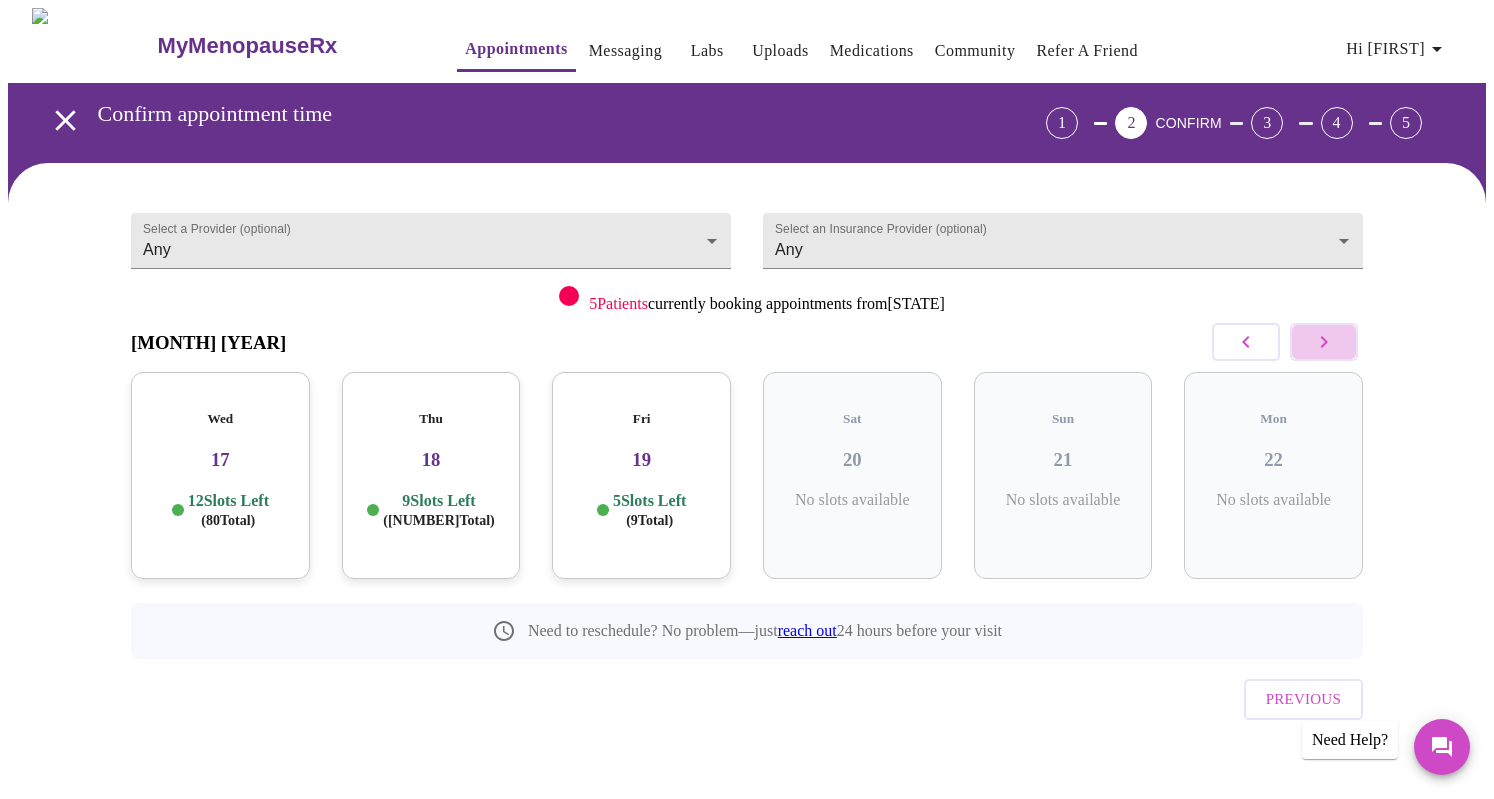 click 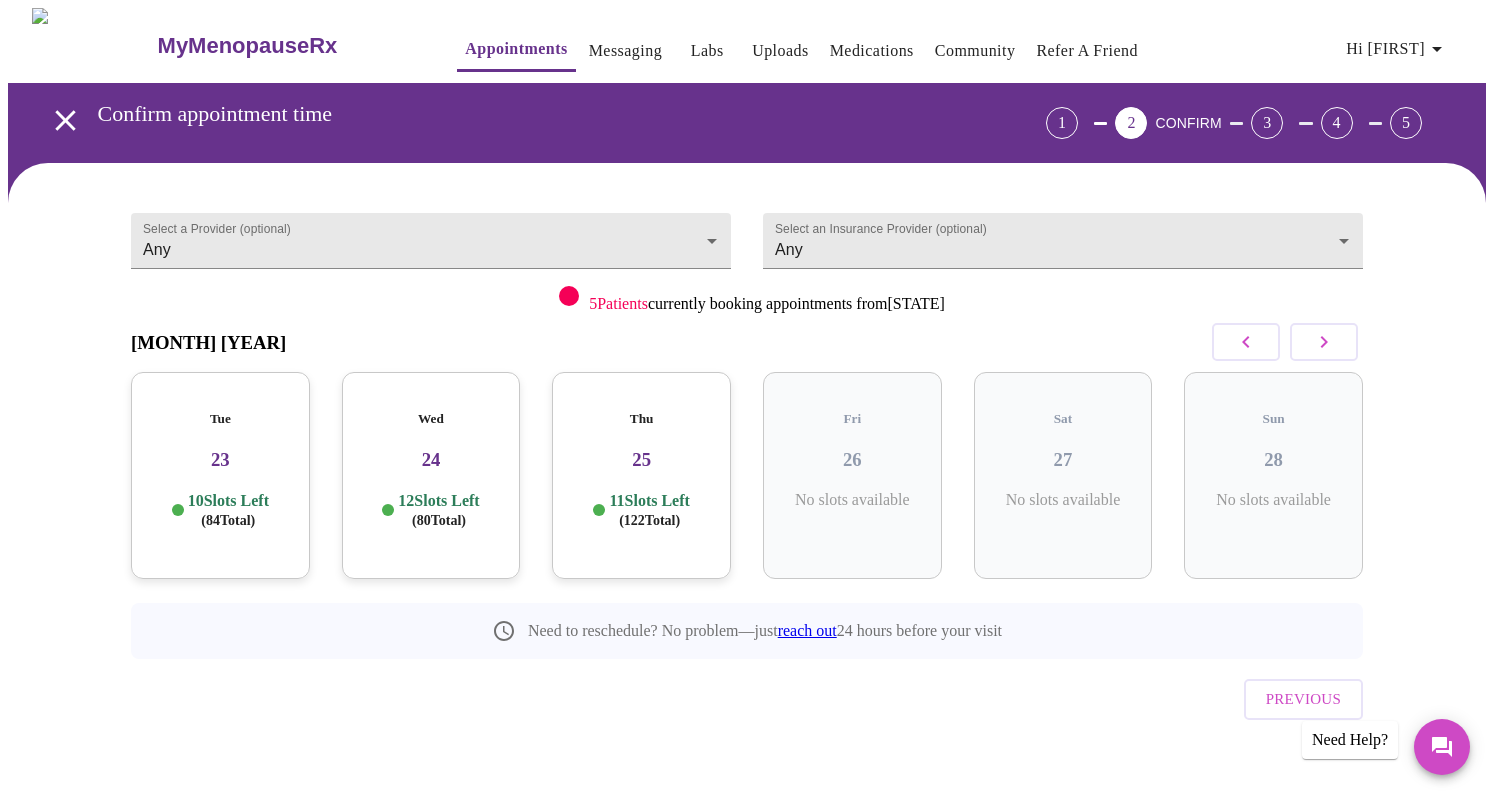 click 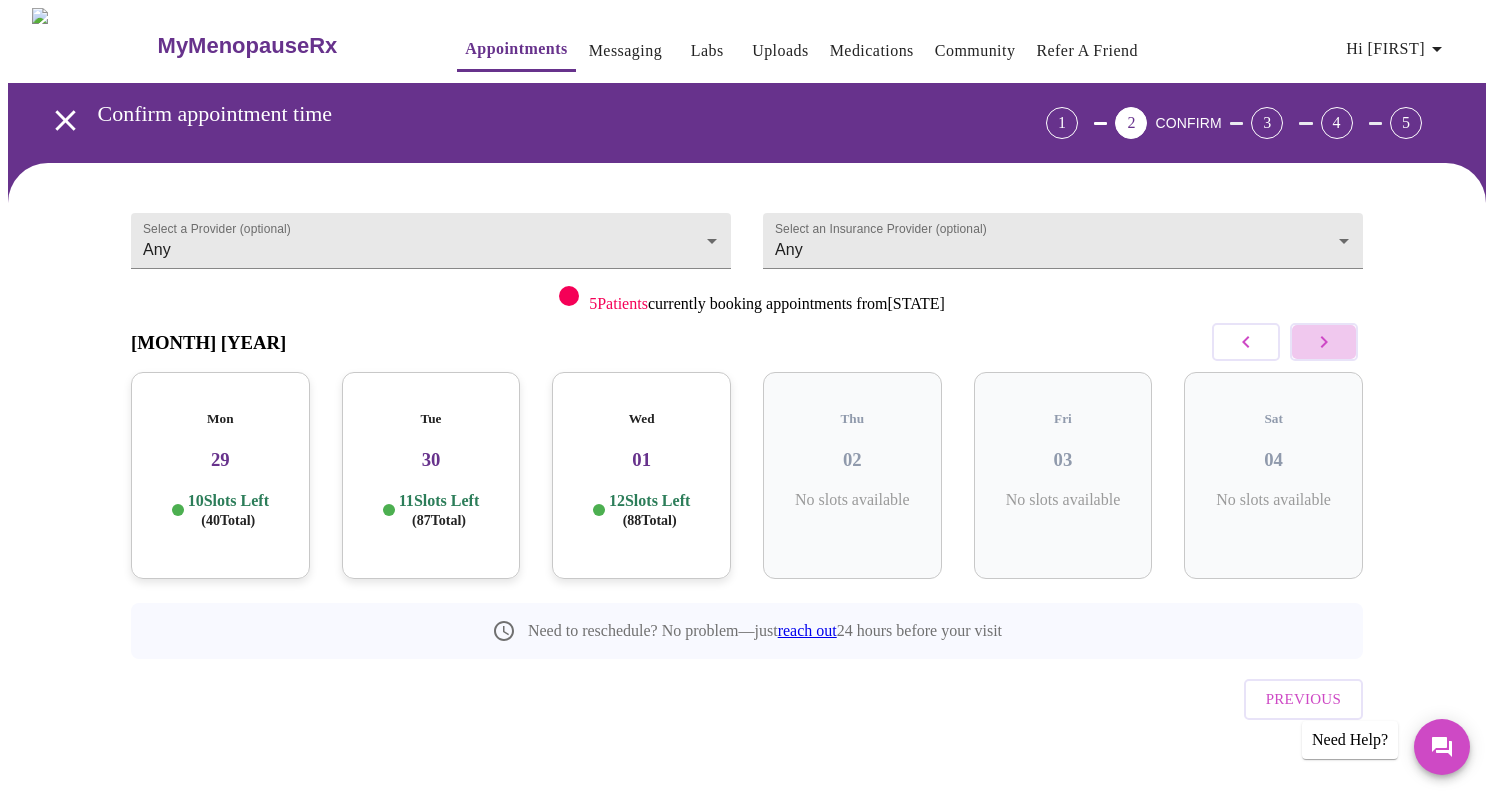 click 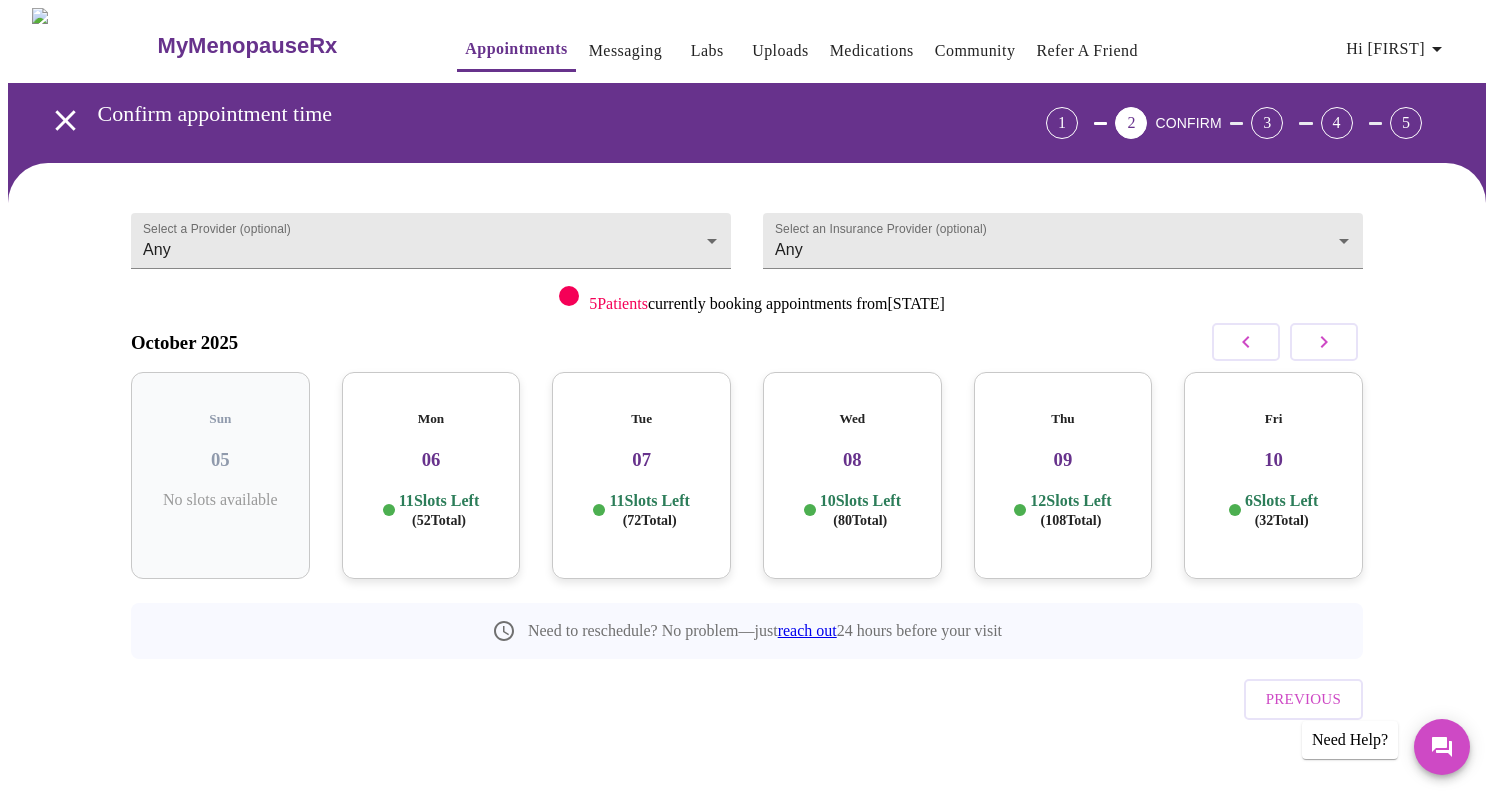 click on "[DAY_OF_WEEK] [DAY] Slots Left ( 80 Total)" at bounding box center [852, 475] 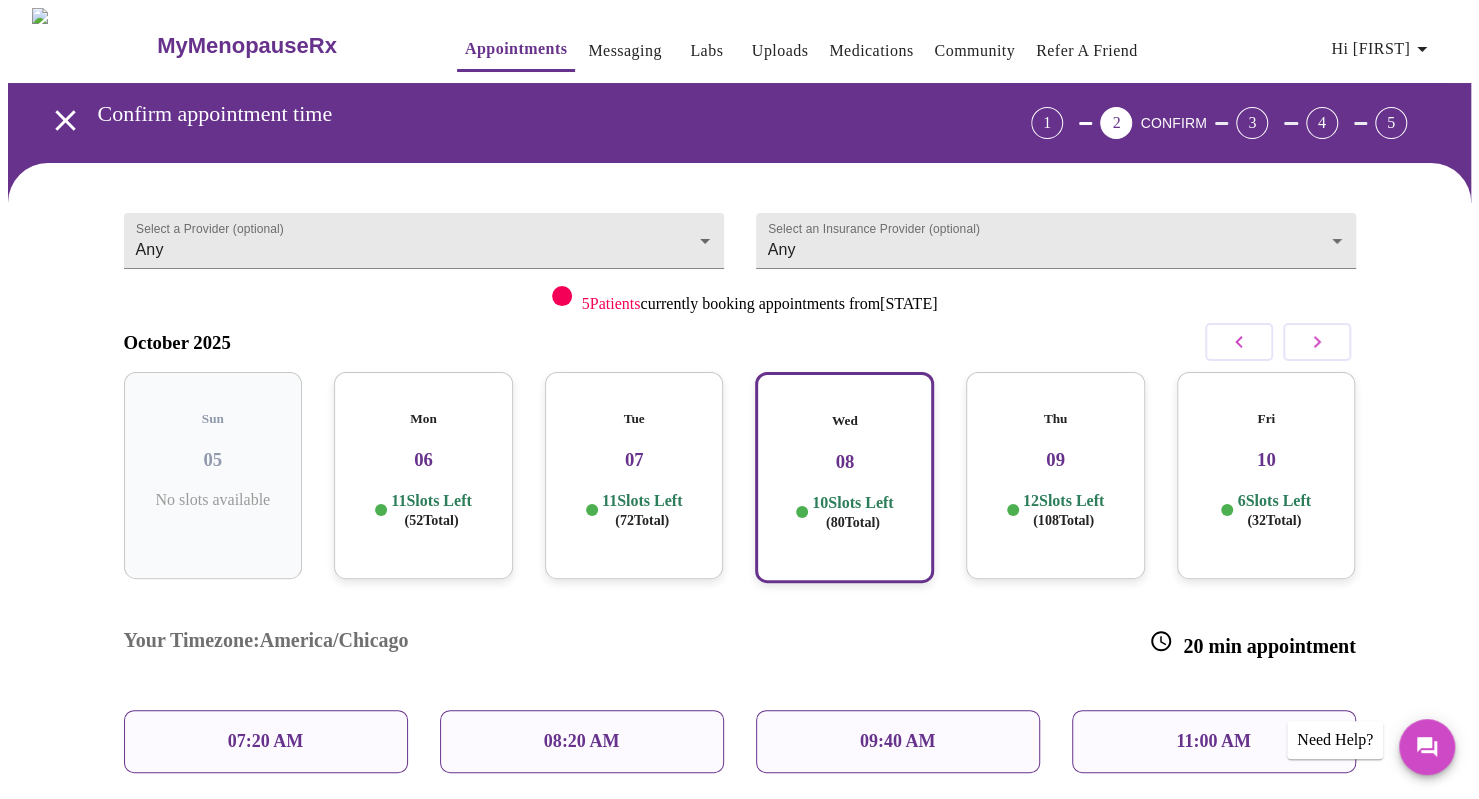 click on "08:20 AM" at bounding box center (582, 741) 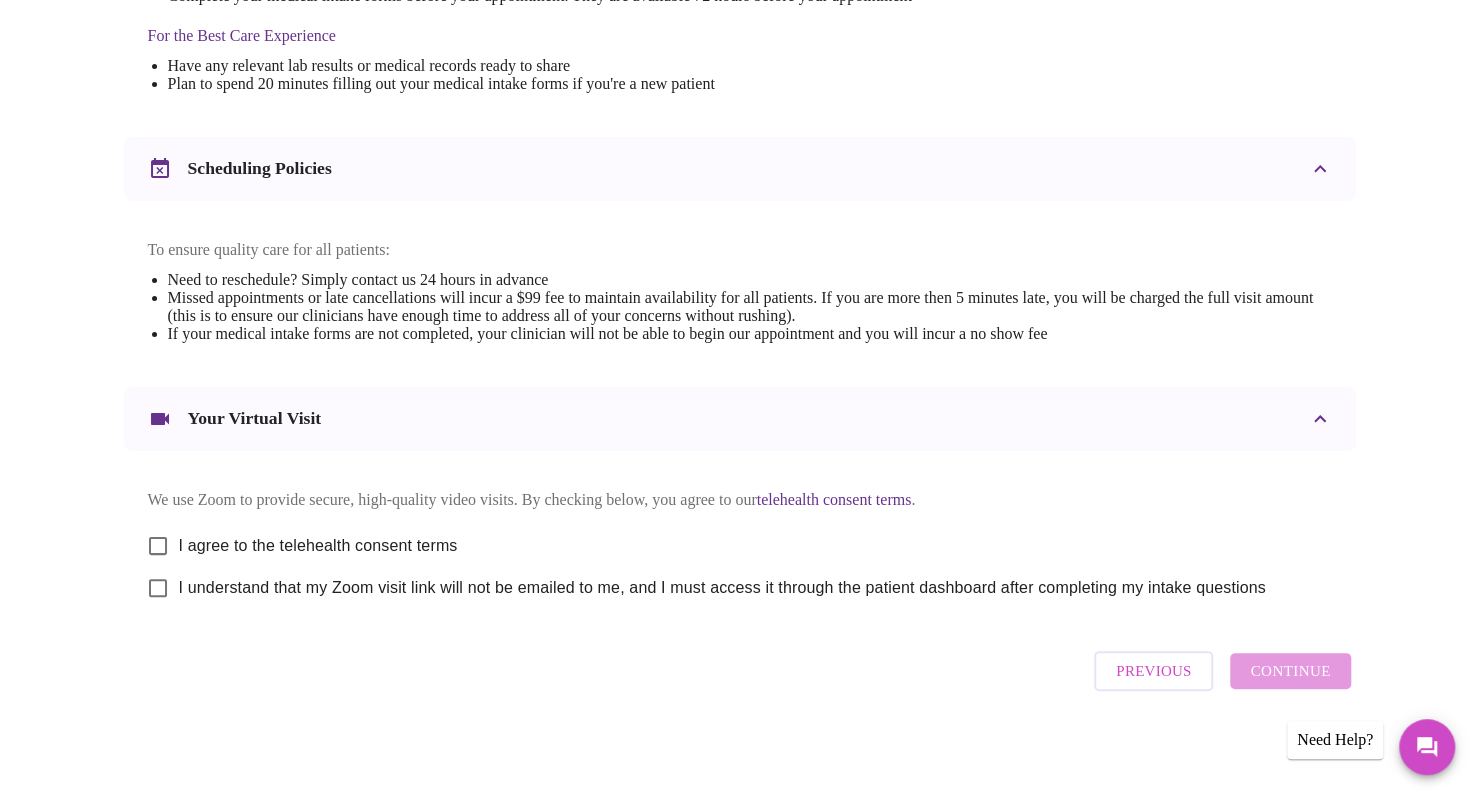 scroll, scrollTop: 650, scrollLeft: 0, axis: vertical 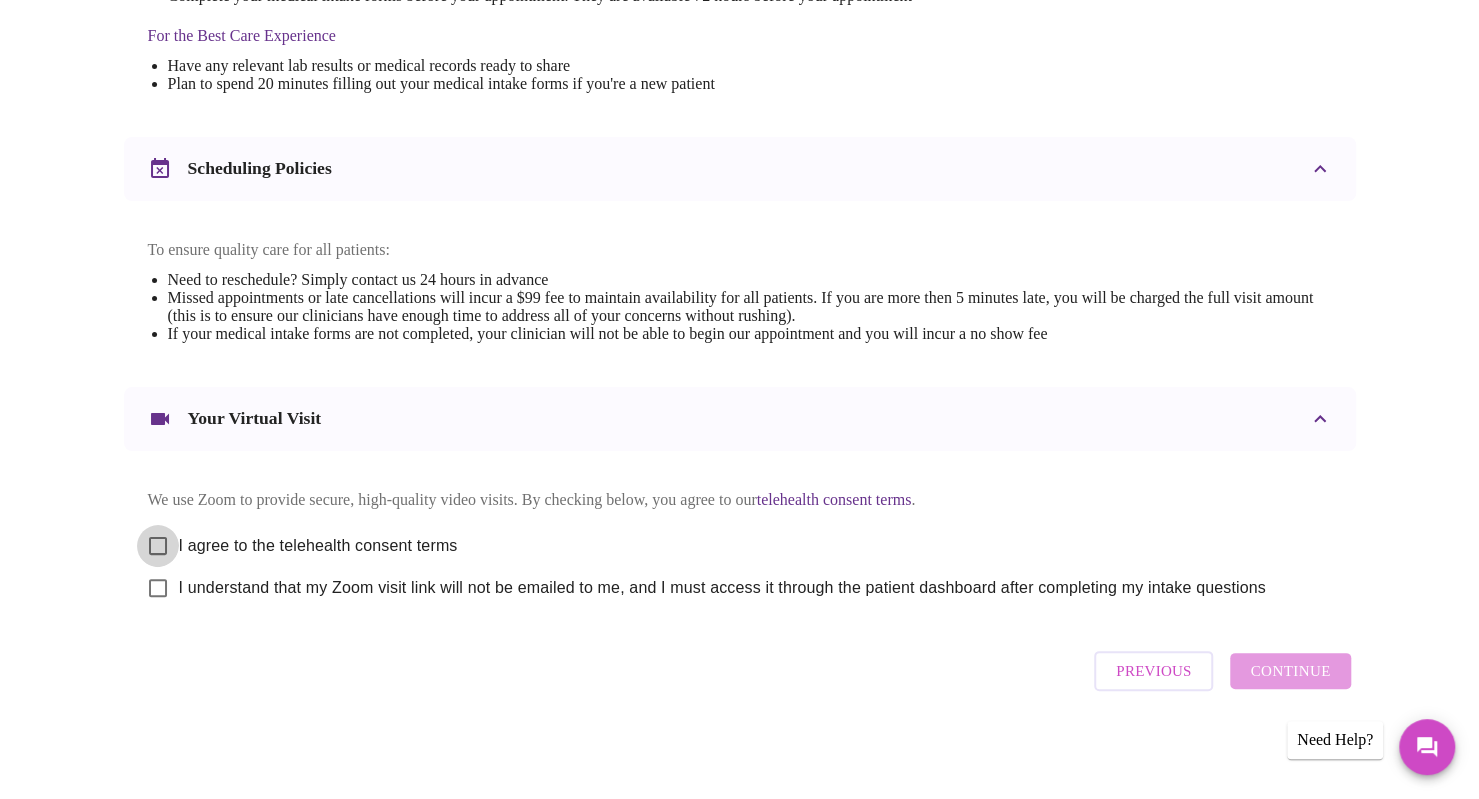 click on "I agree to the telehealth consent terms" at bounding box center (158, 546) 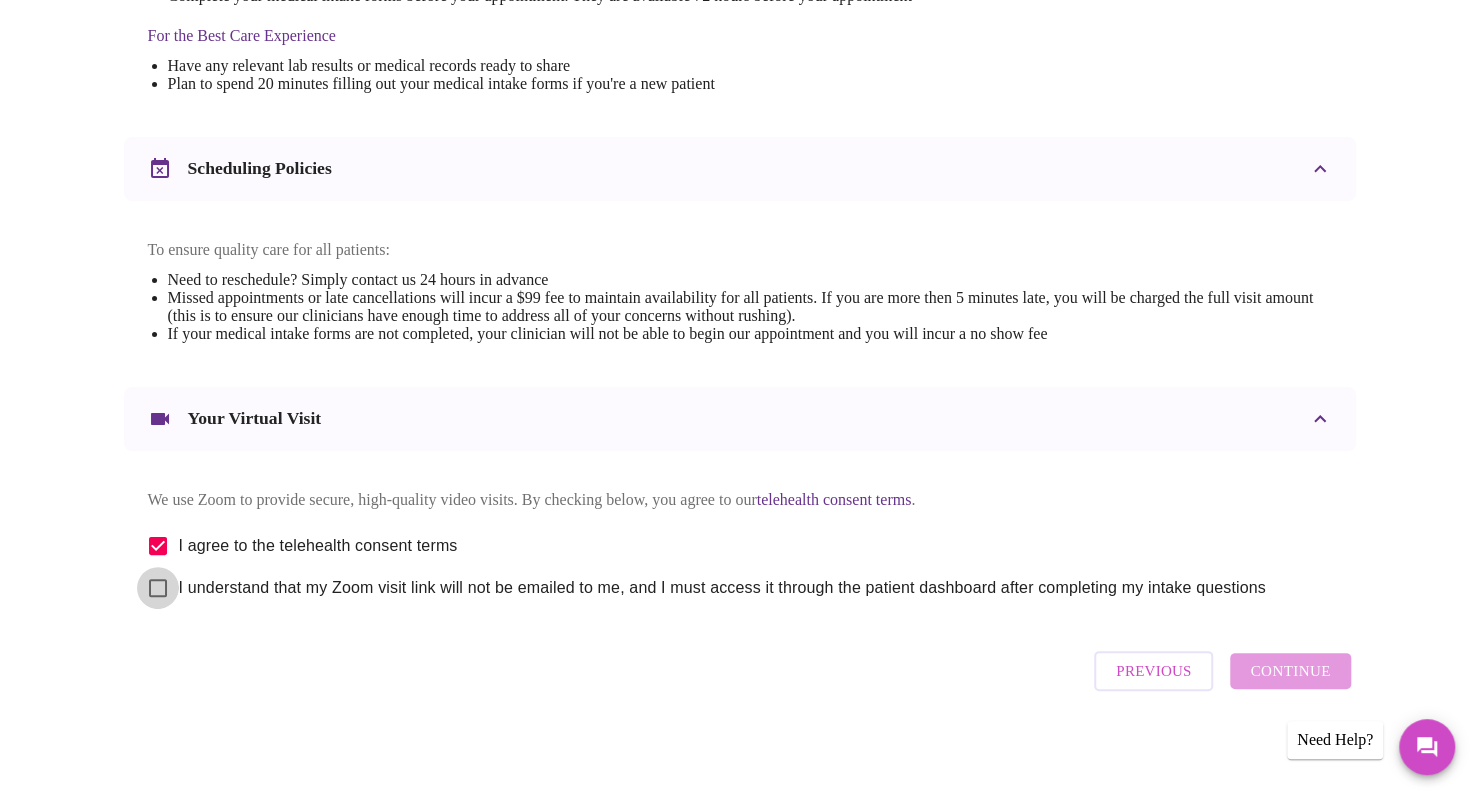 click on "I understand that my Zoom visit link will not be emailed to me, and I must access it through the patient dashboard after completing my intake questions" at bounding box center (158, 588) 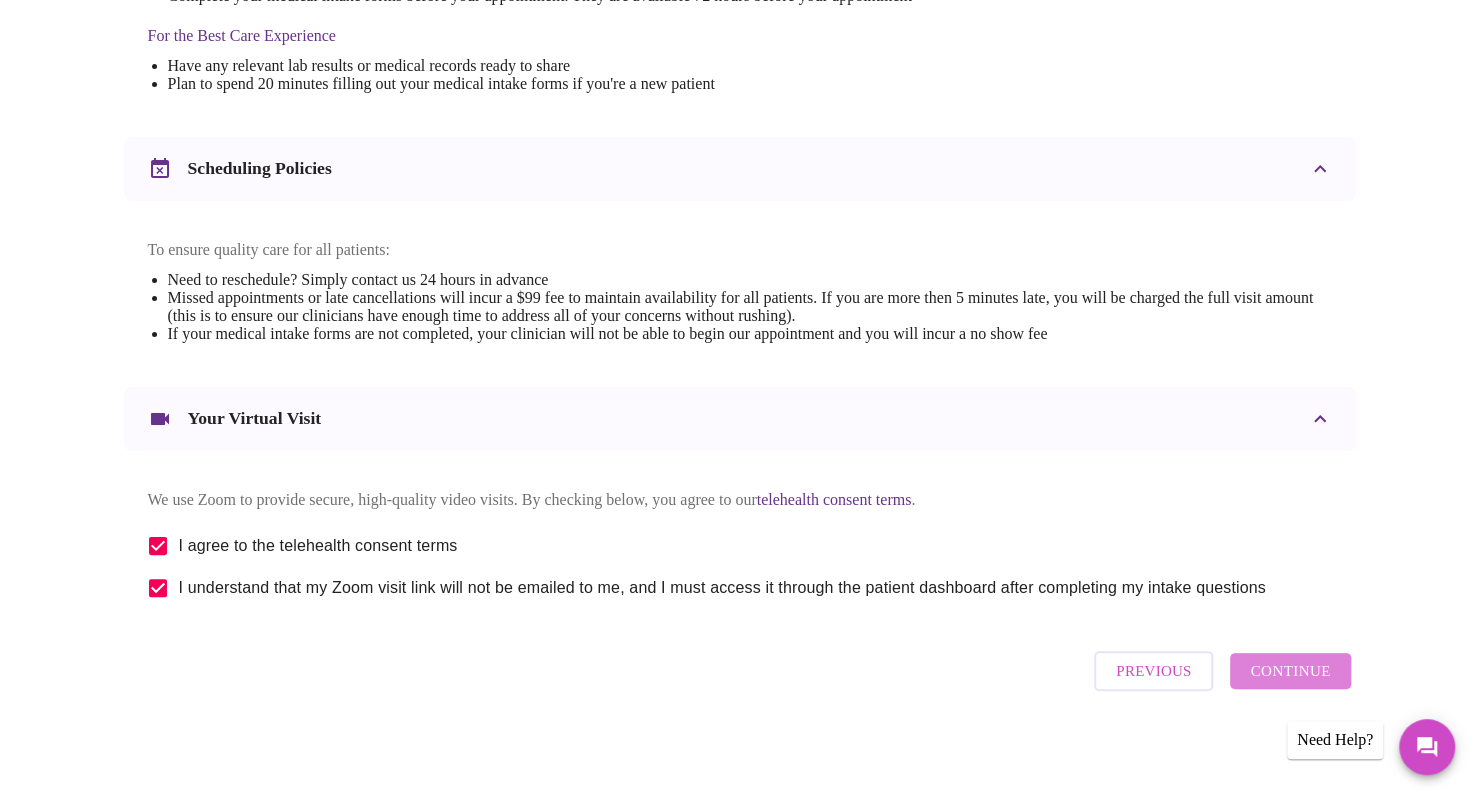 click on "Continue" at bounding box center (1290, 671) 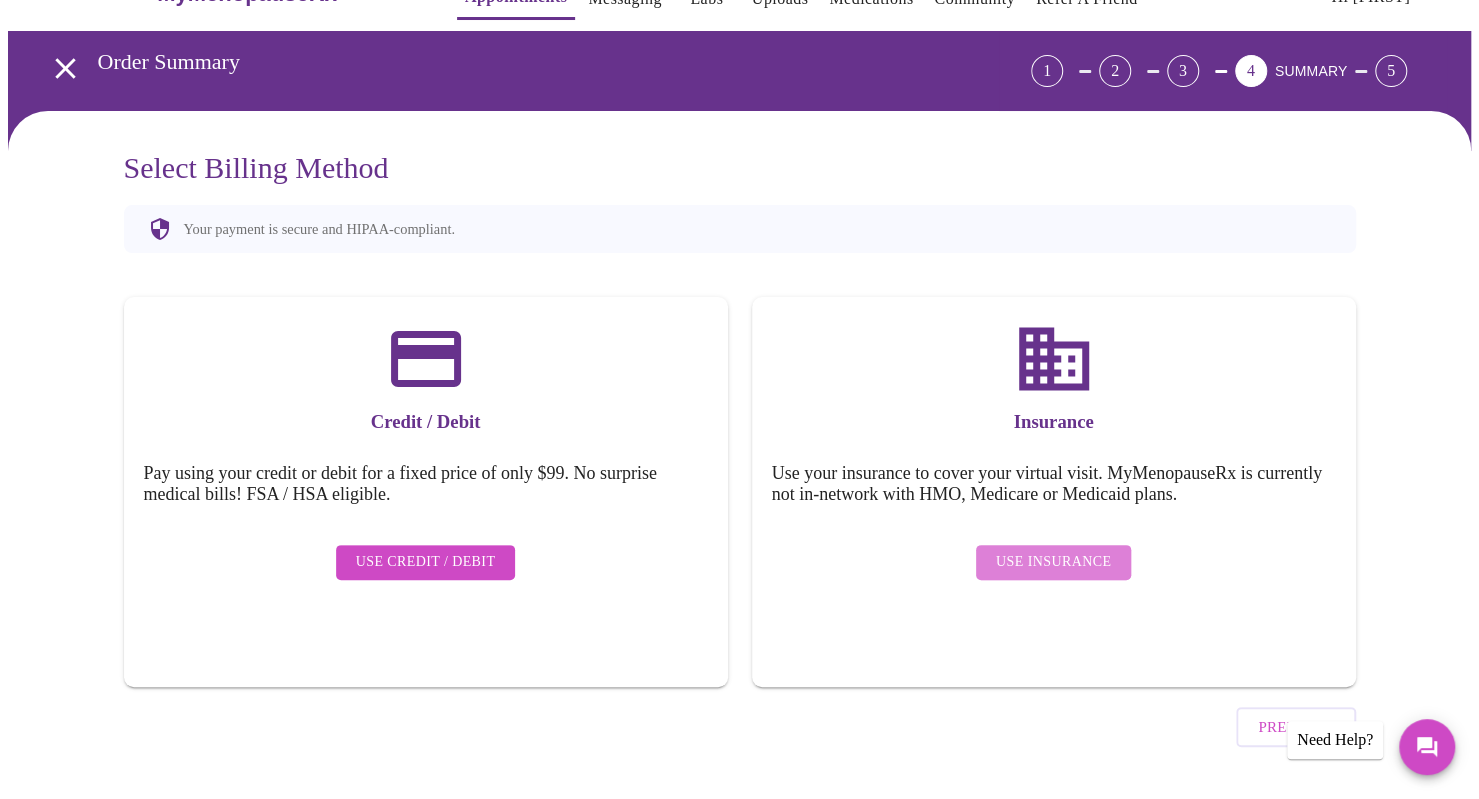 click on "Use Insurance" at bounding box center [1053, 562] 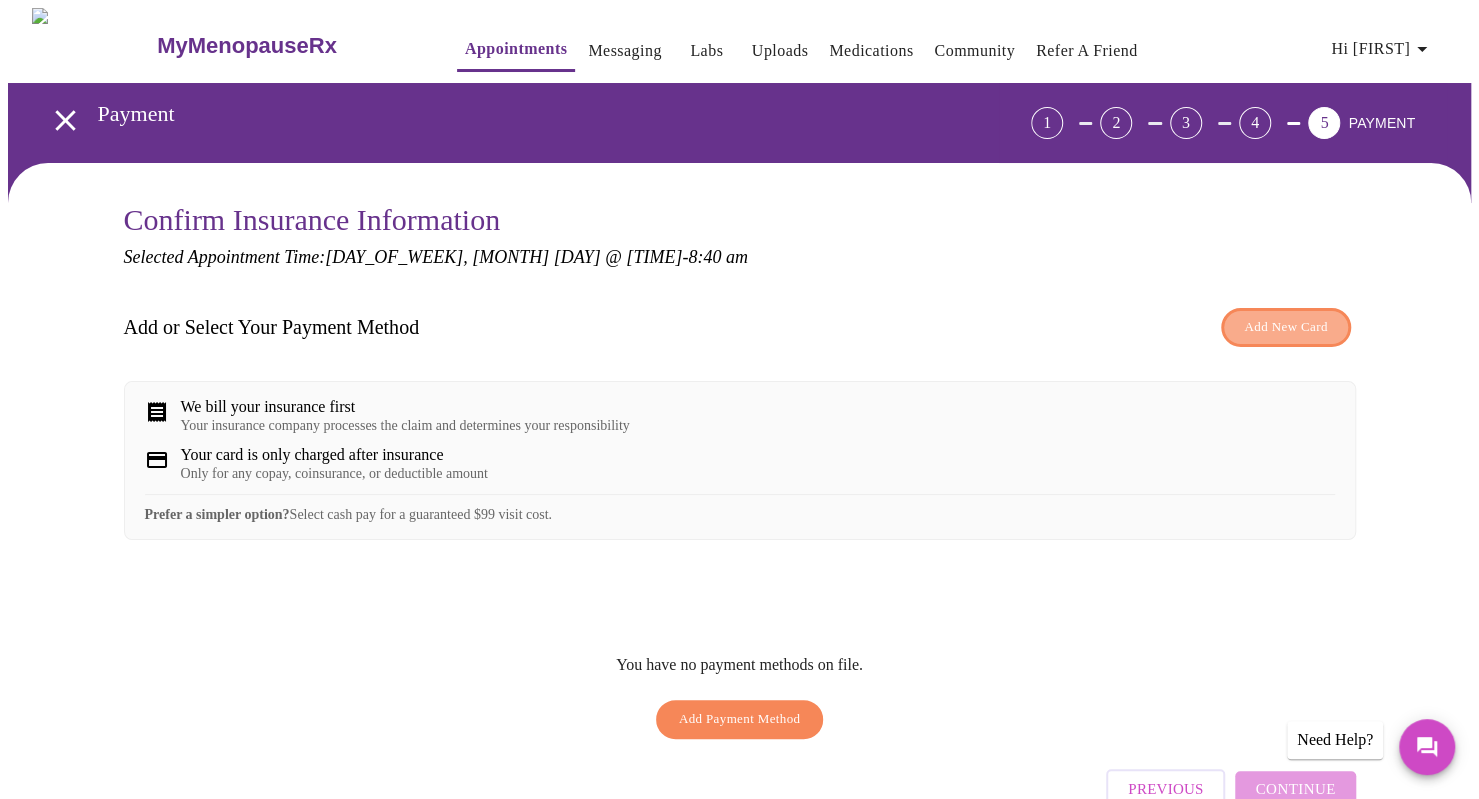 click on "Add New Card" at bounding box center [1285, 327] 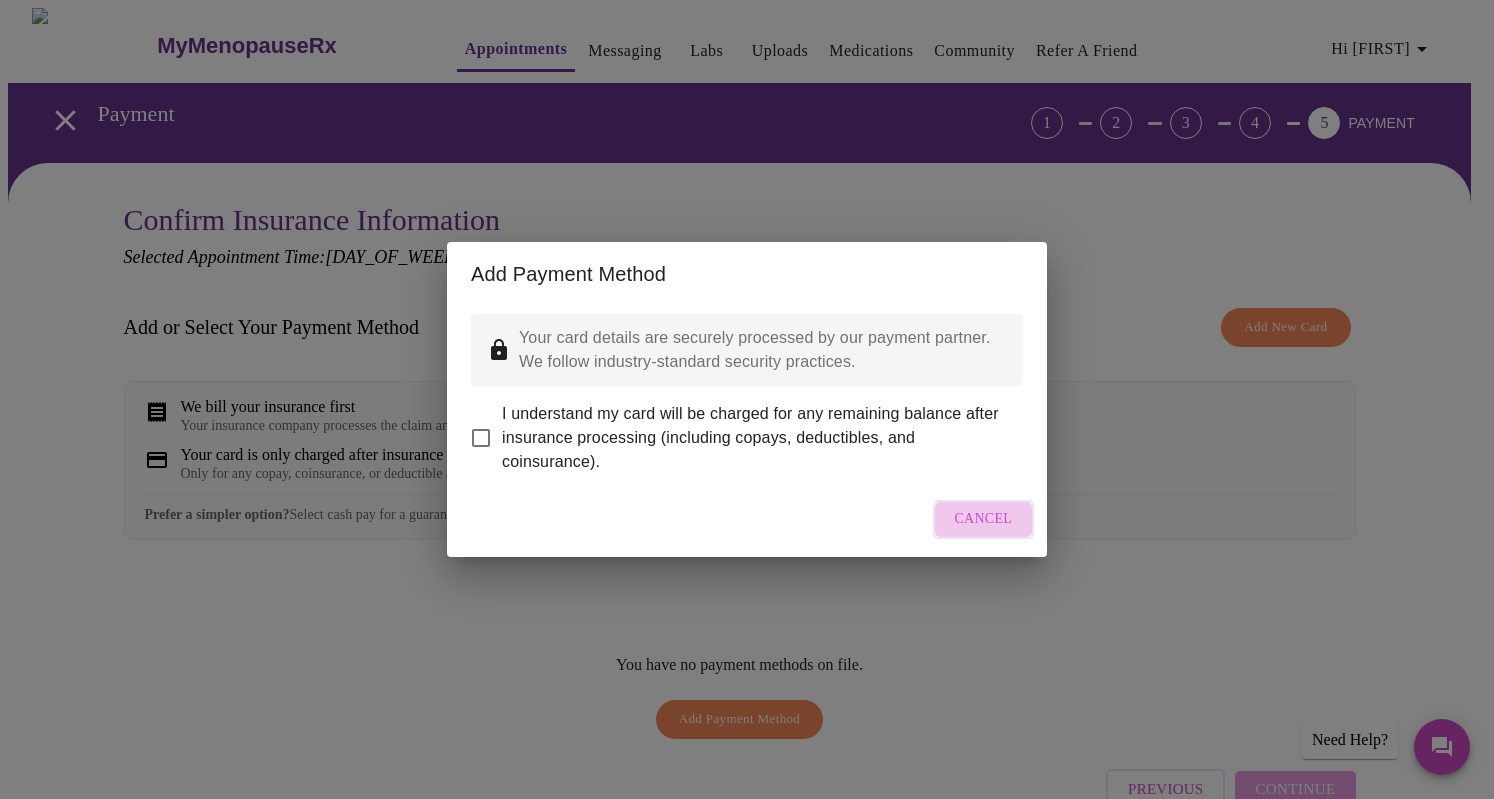 click on "Cancel" at bounding box center (984, 519) 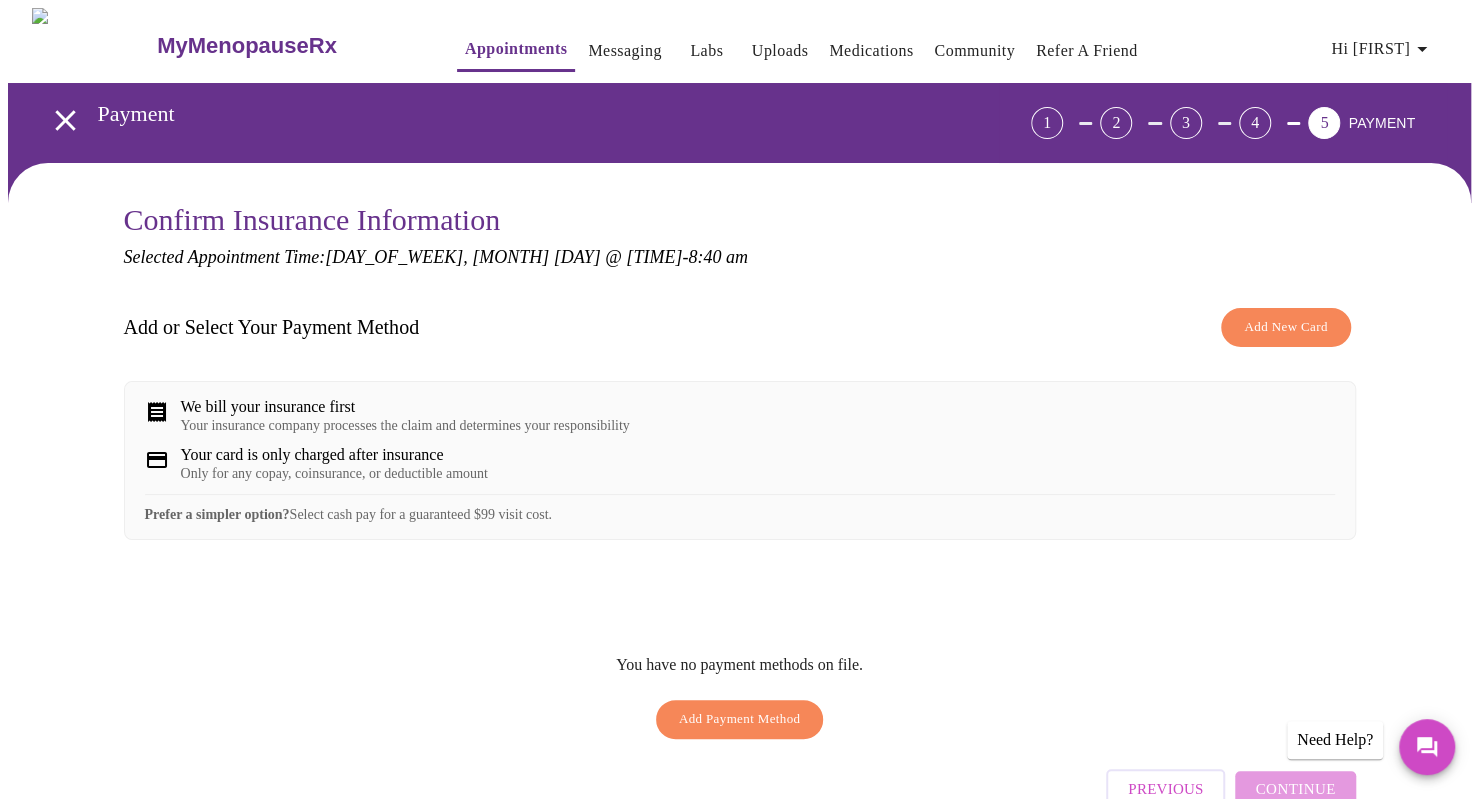 click on "Add Payment Method" at bounding box center (740, 719) 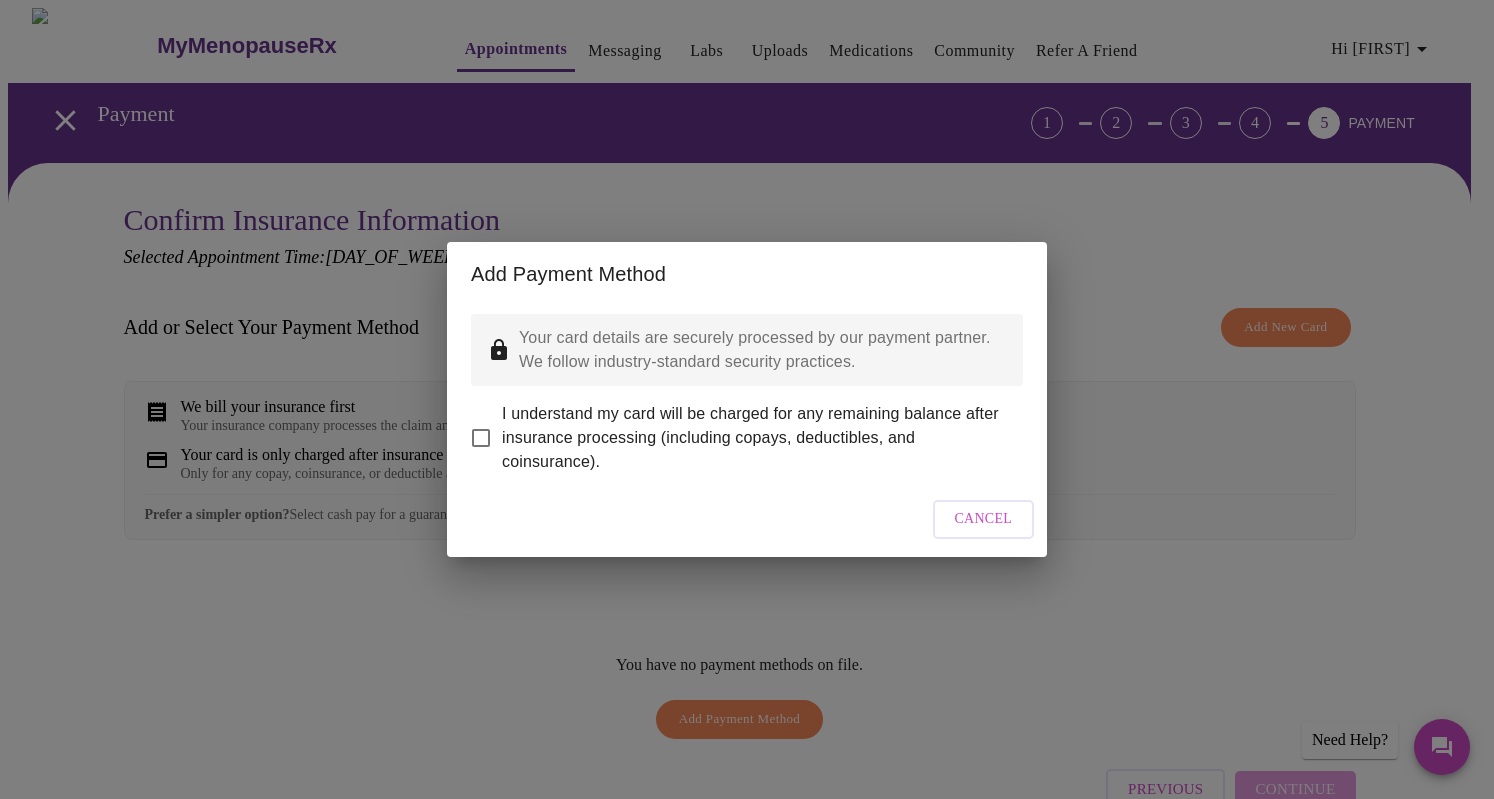 click on "I understand my card will be charged for any remaining balance after insurance processing (including copays, deductibles, and coinsurance)." at bounding box center (481, 438) 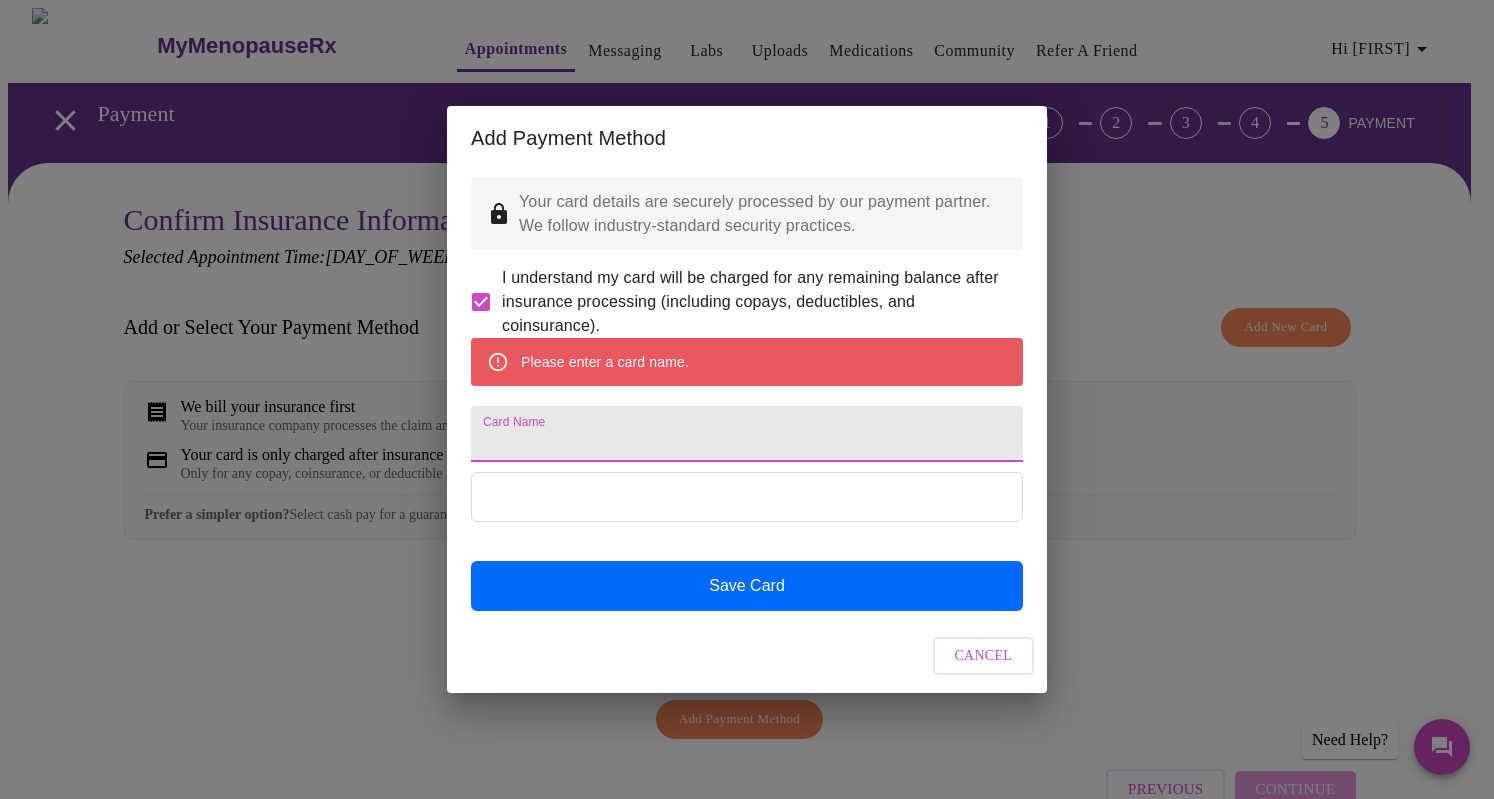 click on "Card Name" at bounding box center (747, 434) 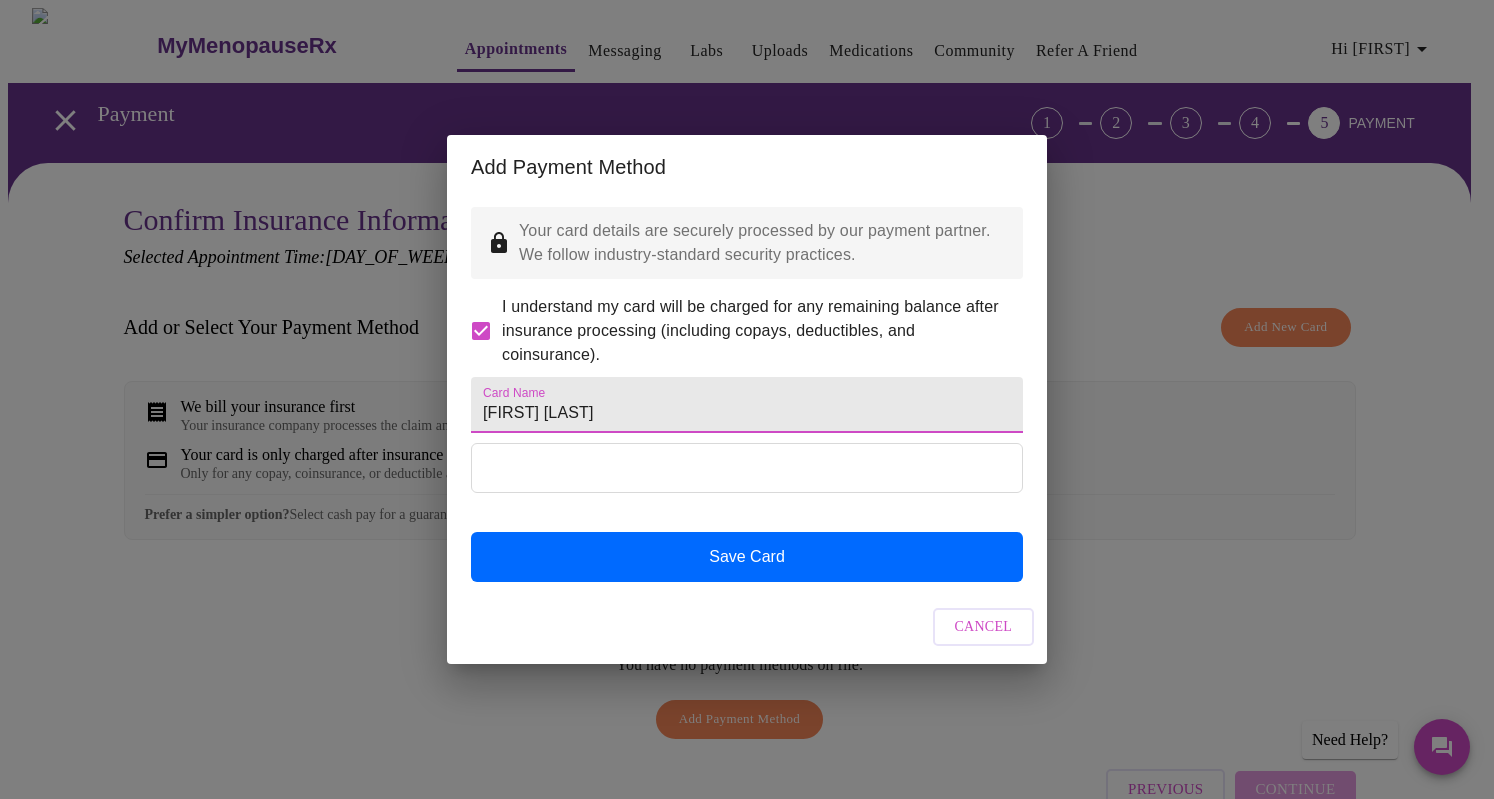 type on "[FIRST] [LAST]" 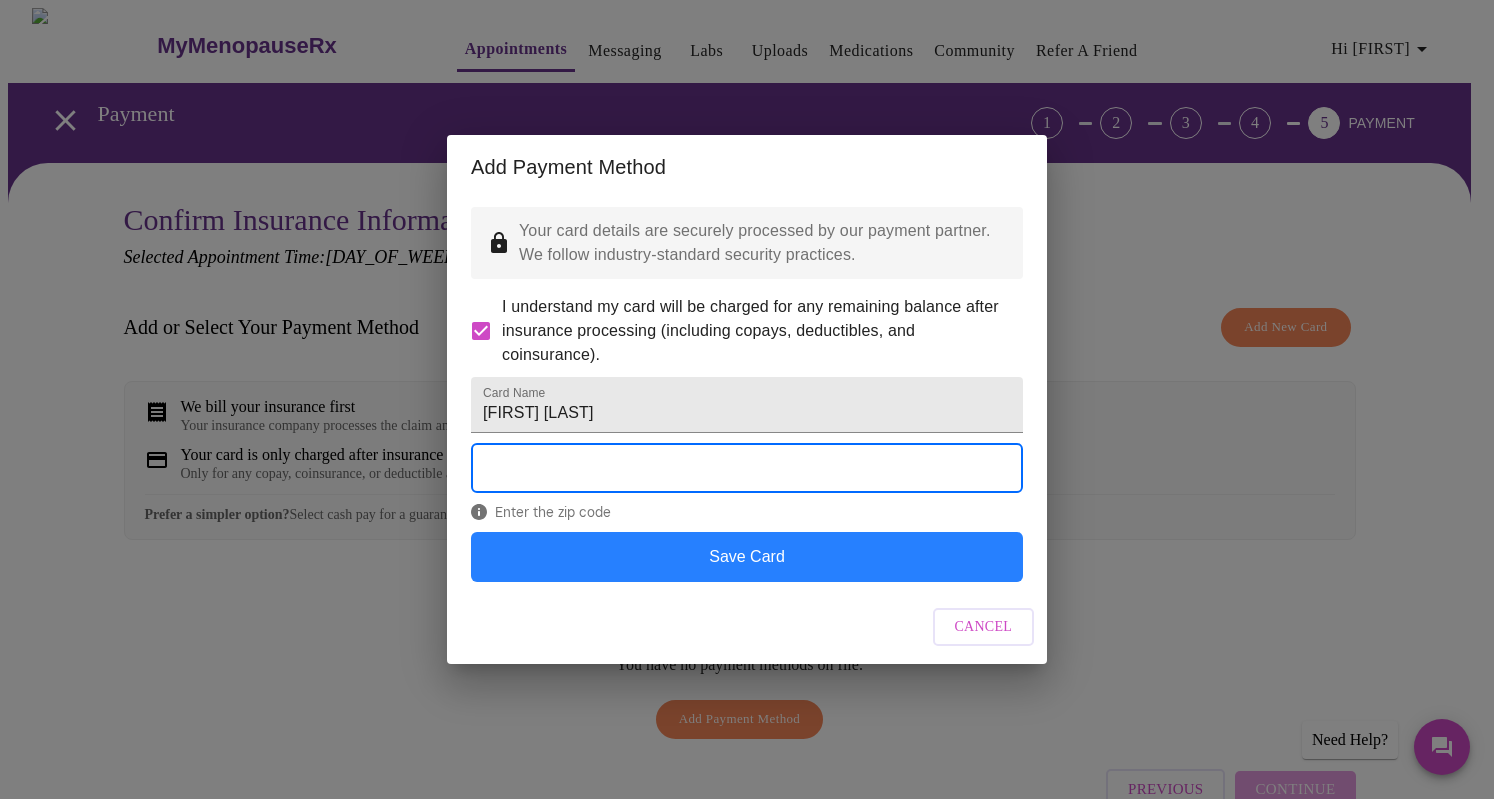 click on "Save Card" at bounding box center (747, 557) 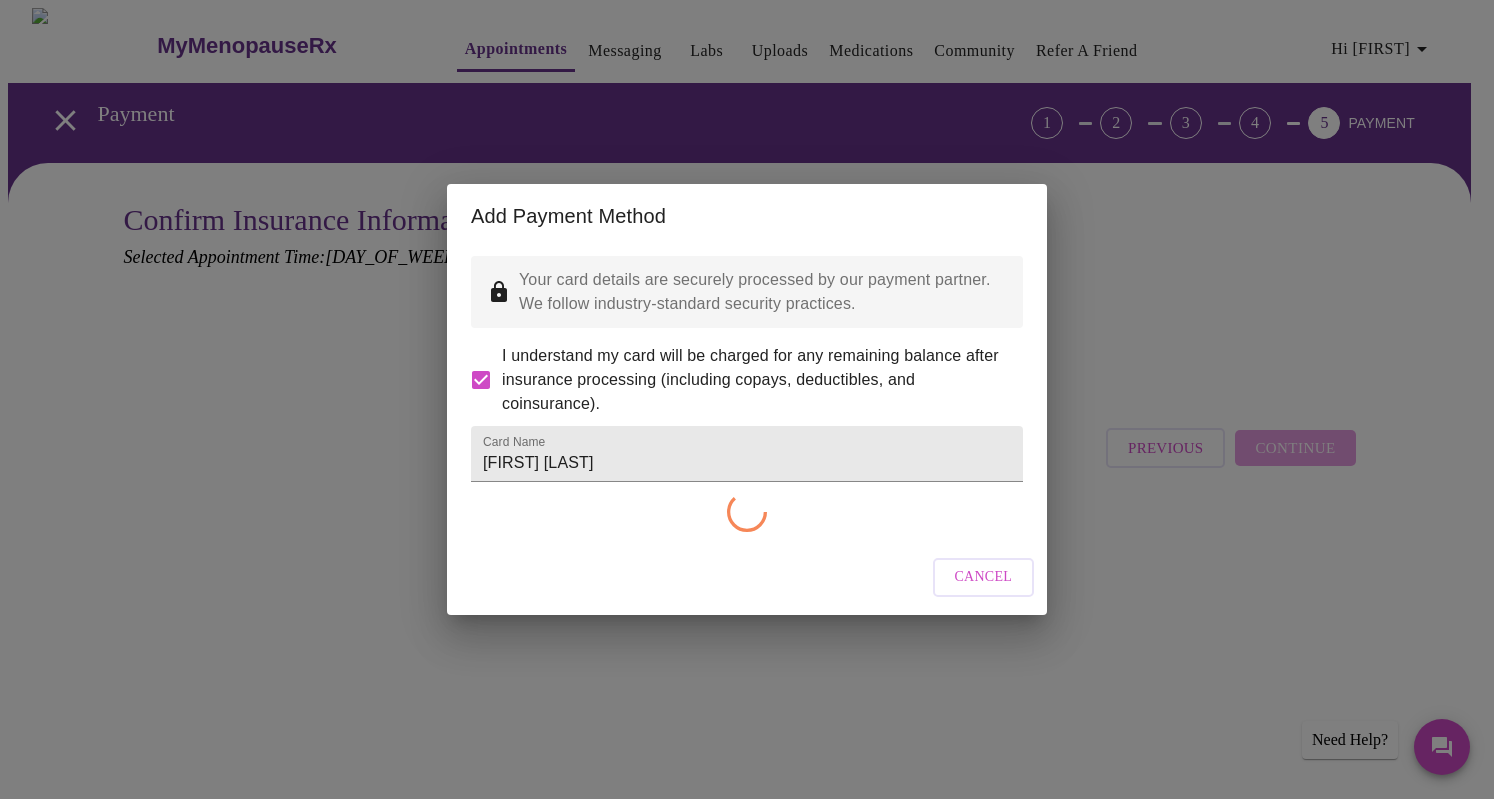 checkbox on "false" 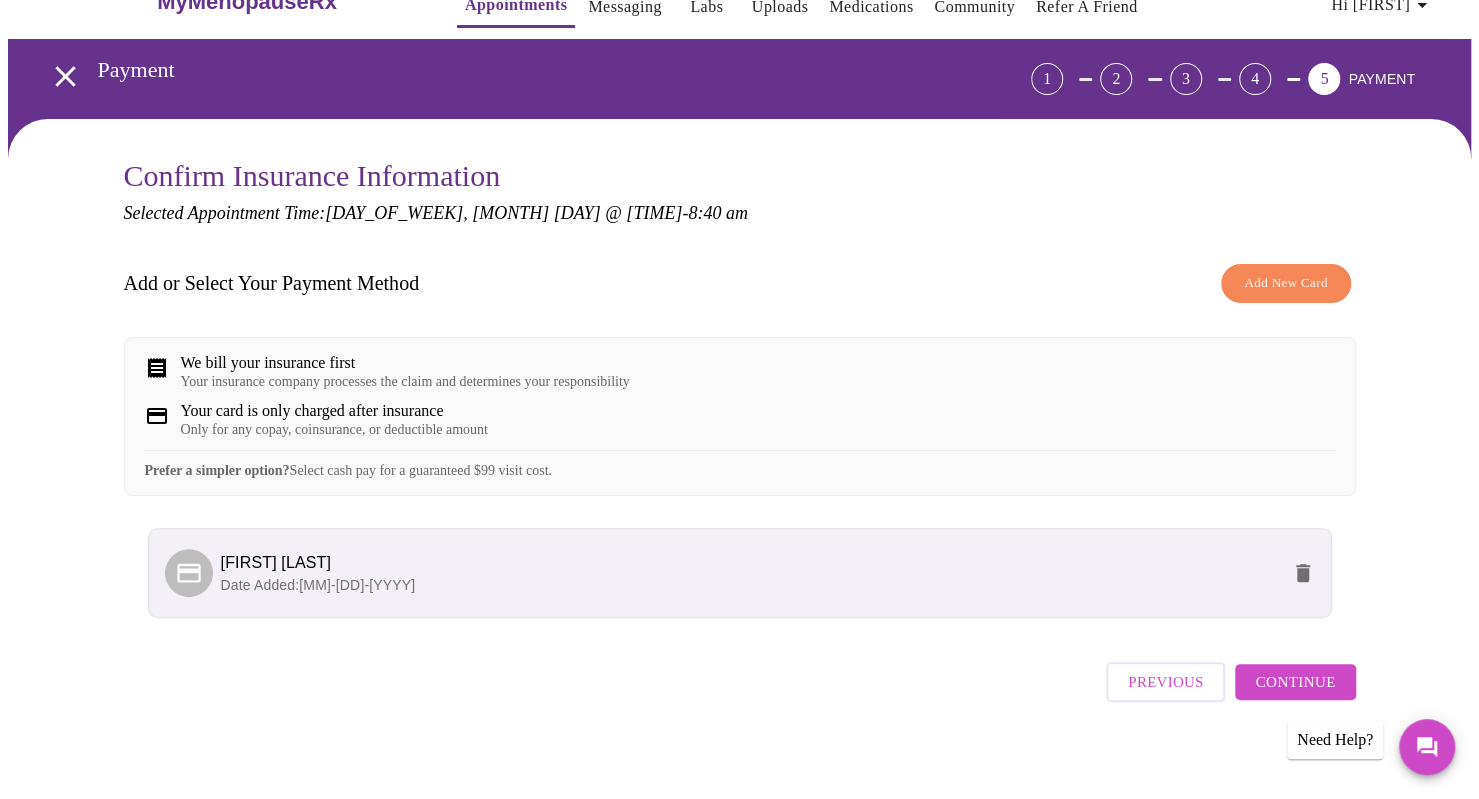 scroll, scrollTop: 68, scrollLeft: 0, axis: vertical 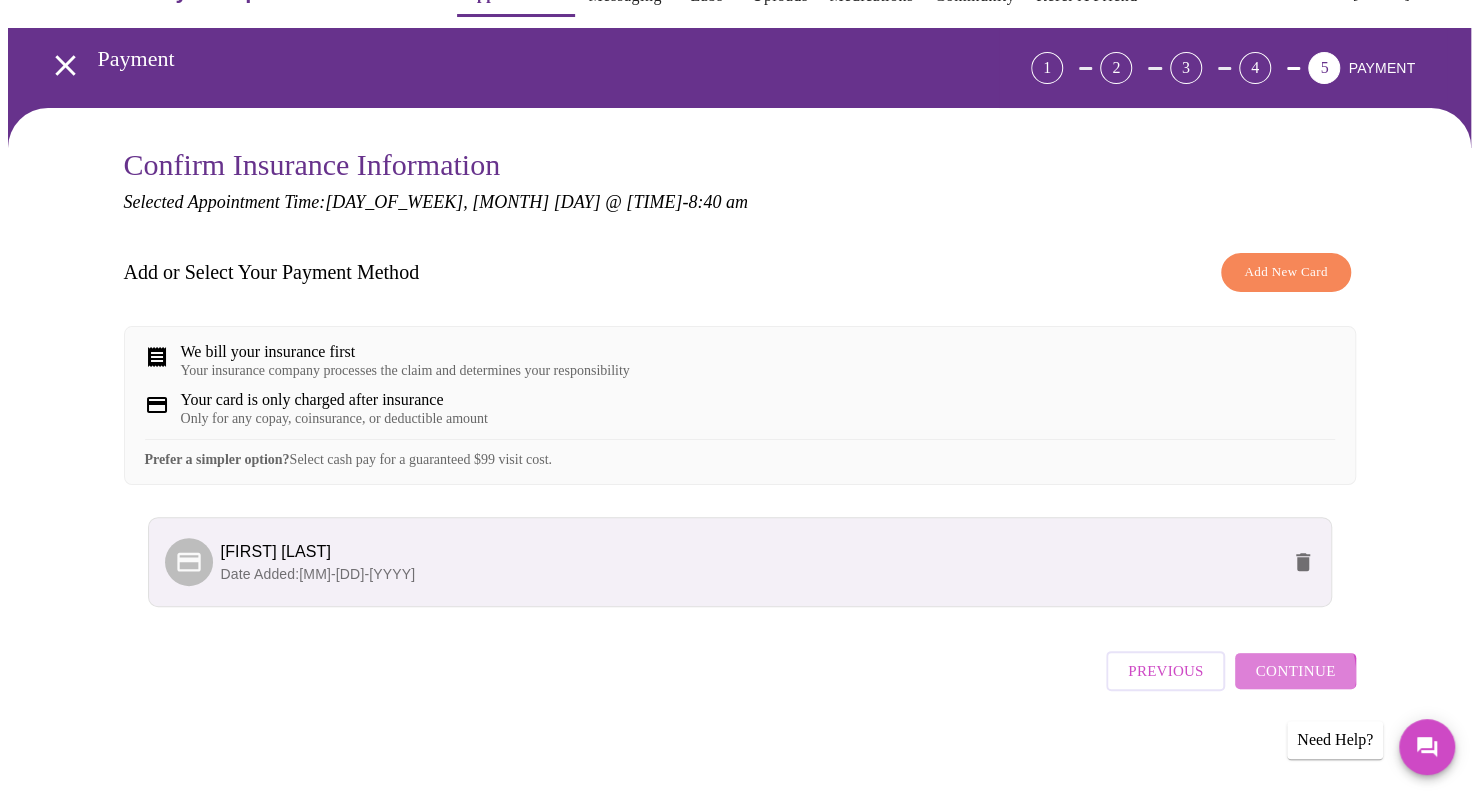 click on "Continue" at bounding box center (1295, 671) 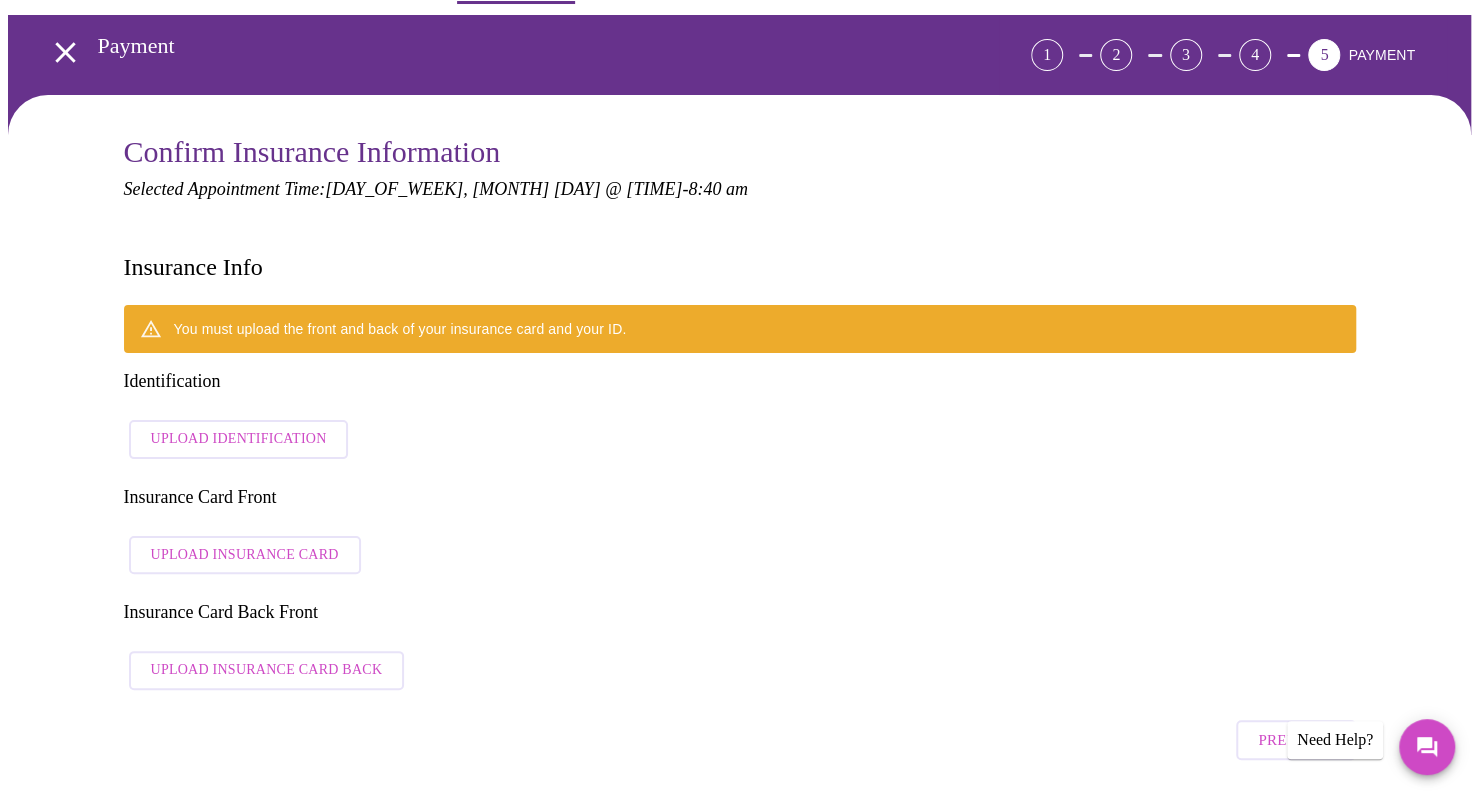 click on "Upload Identification" at bounding box center [239, 439] 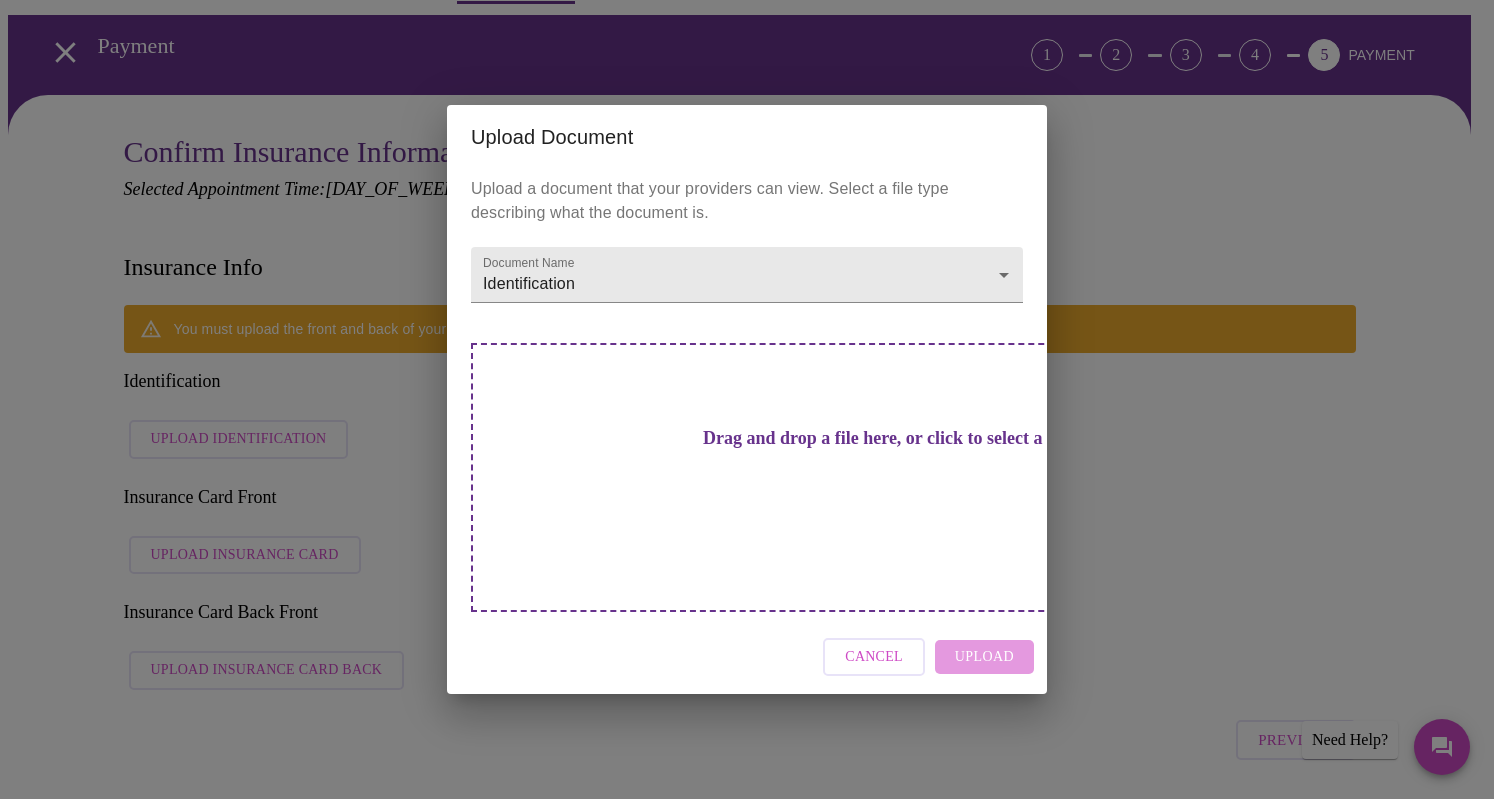 click on "Upload Document Upload a document that your providers can view. Select a file type describing what the document is. Document Name Identification Identification Drag and drop a file here, or click to select a file Cancel Upload" at bounding box center [747, 399] 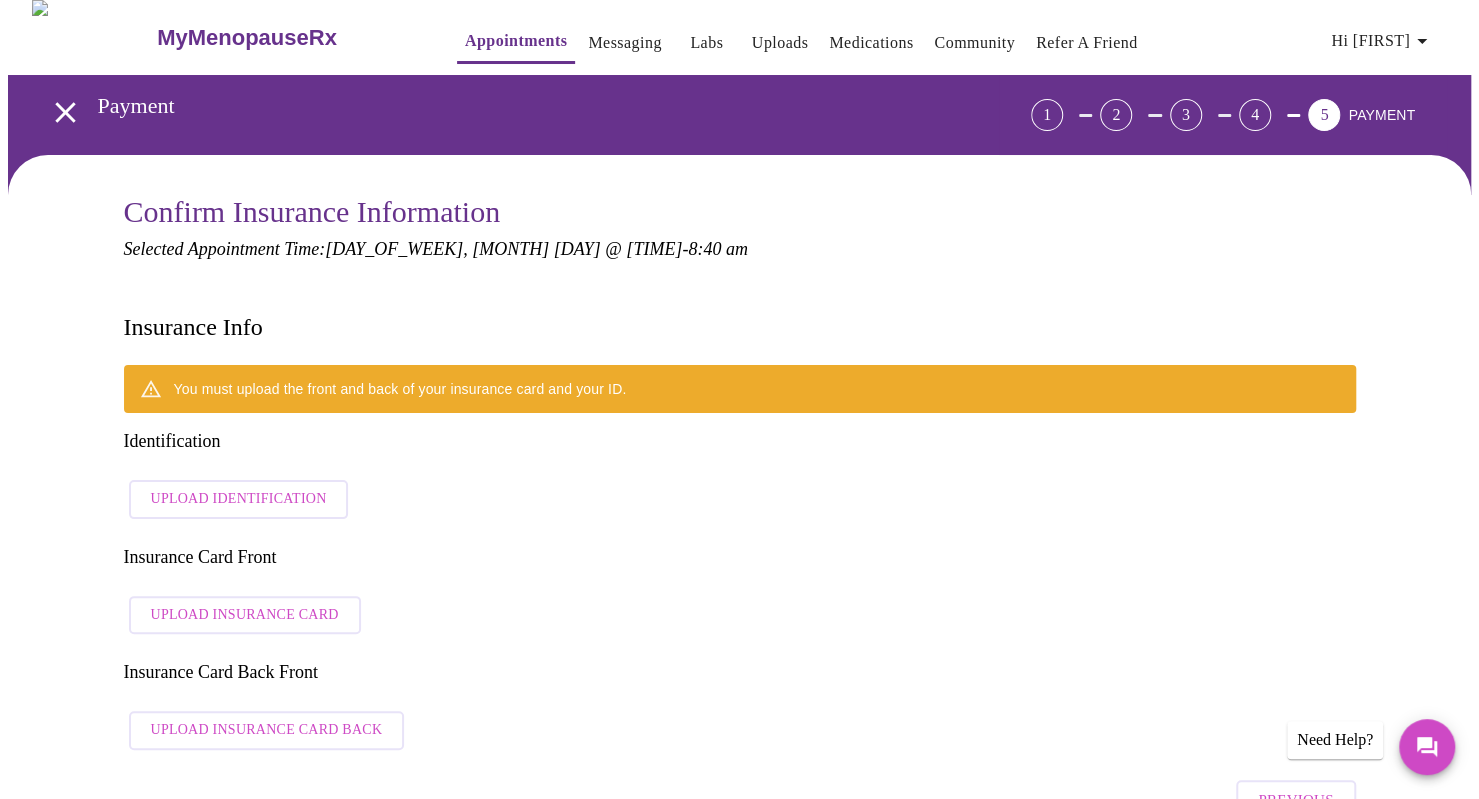 scroll, scrollTop: 0, scrollLeft: 0, axis: both 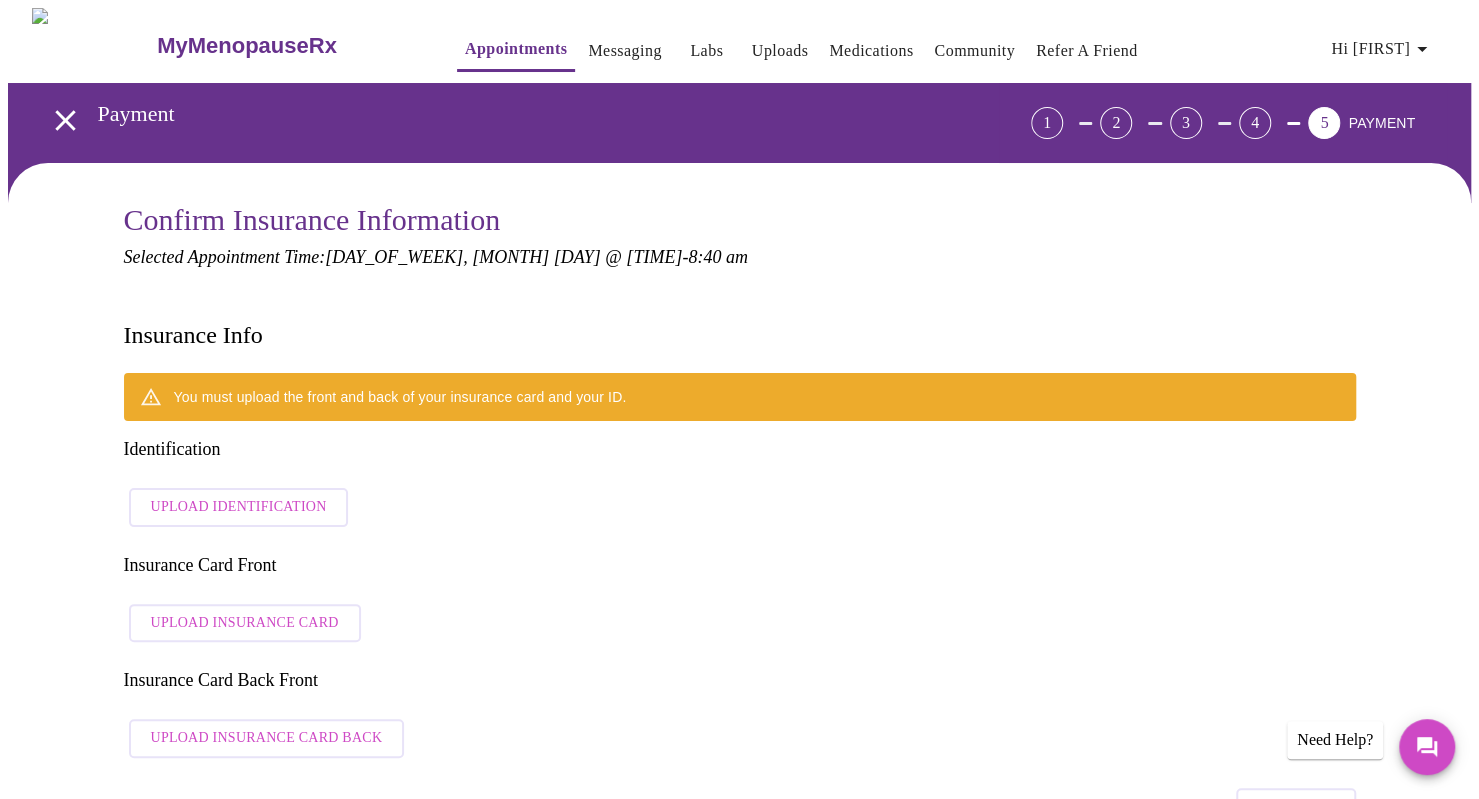 click on "Upload Identification" at bounding box center [239, 507] 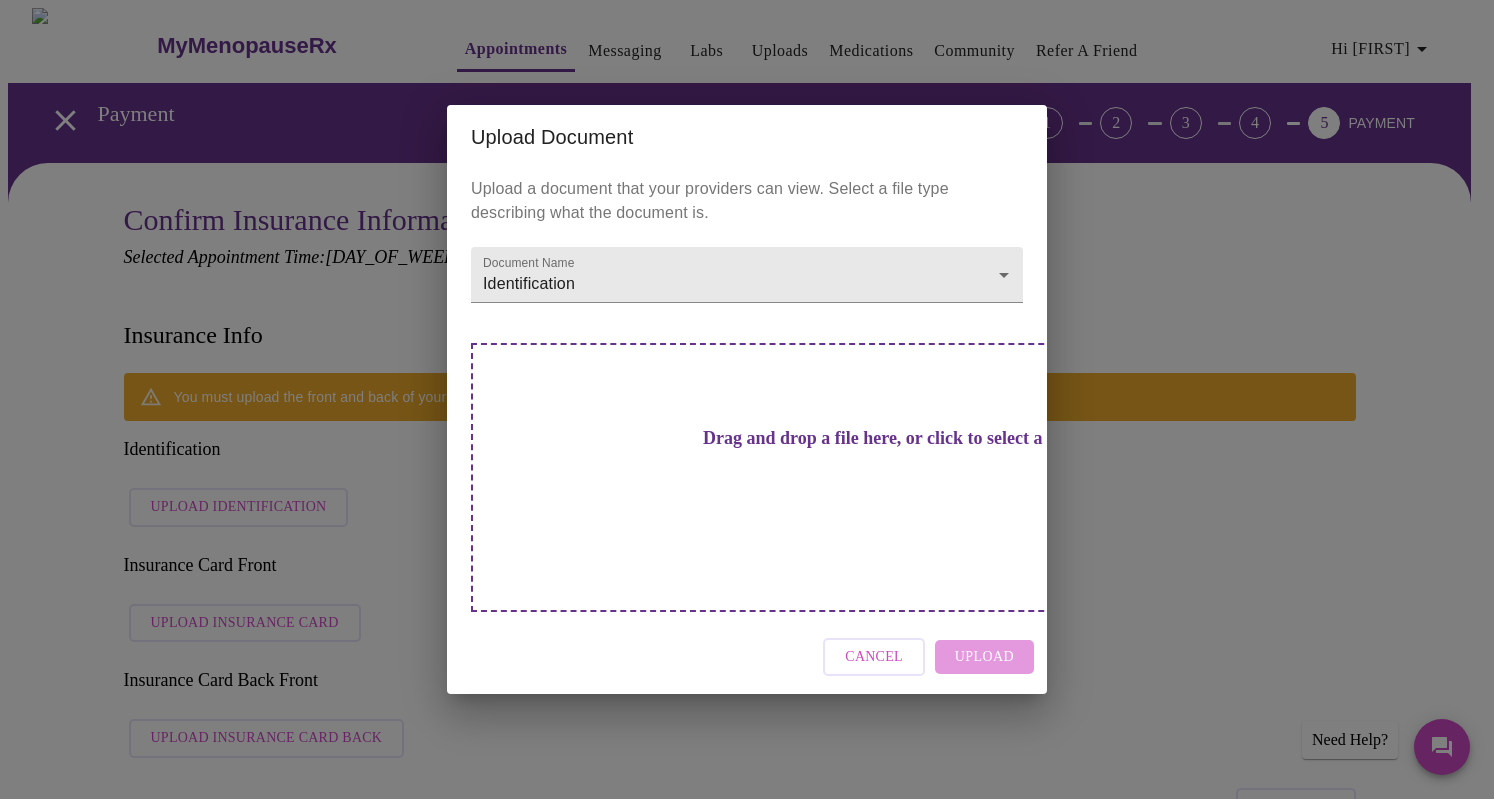click on "Drag and drop a file here, or click to select a file" at bounding box center [887, 477] 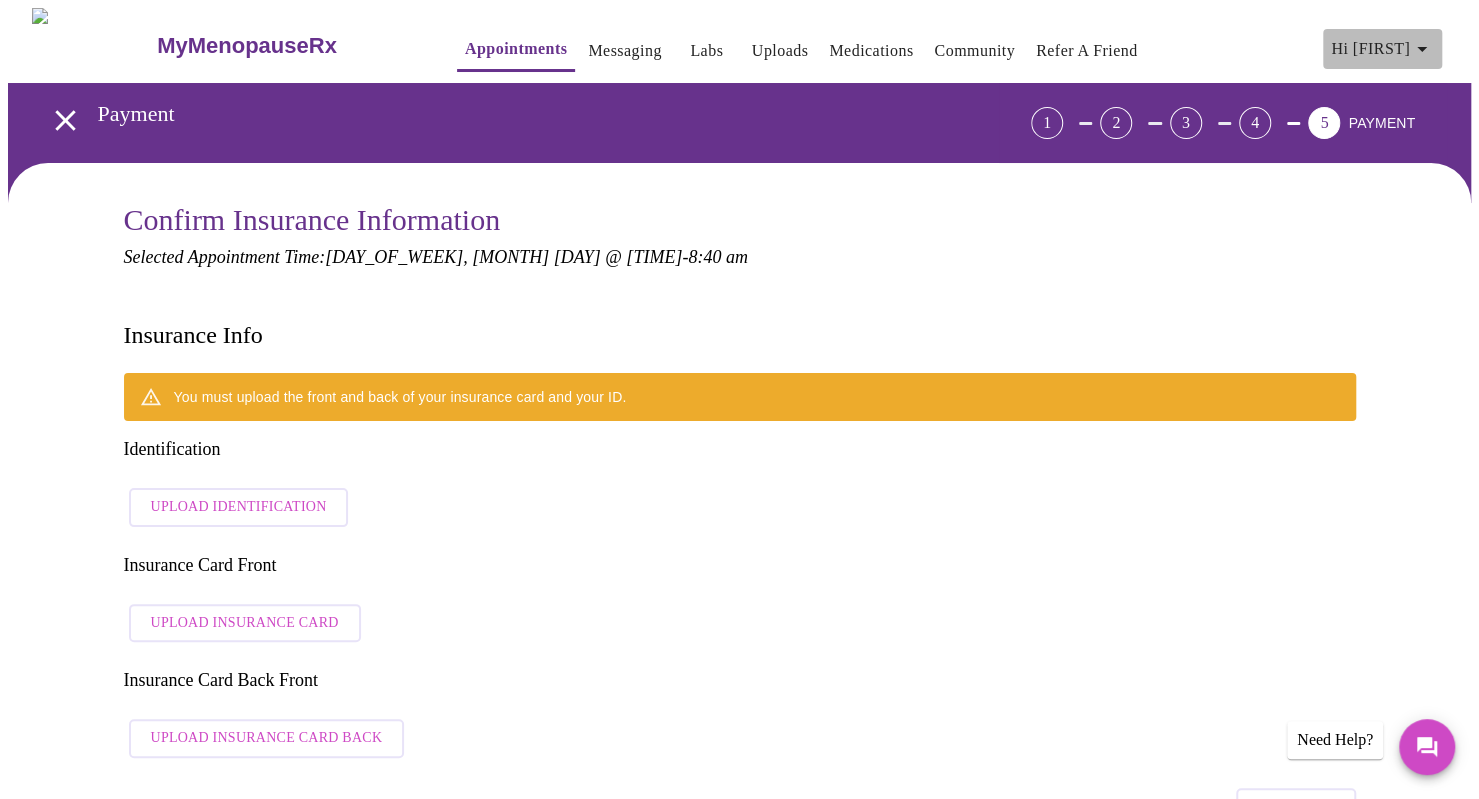 click on "Hi [FIRST]" at bounding box center [1382, 49] 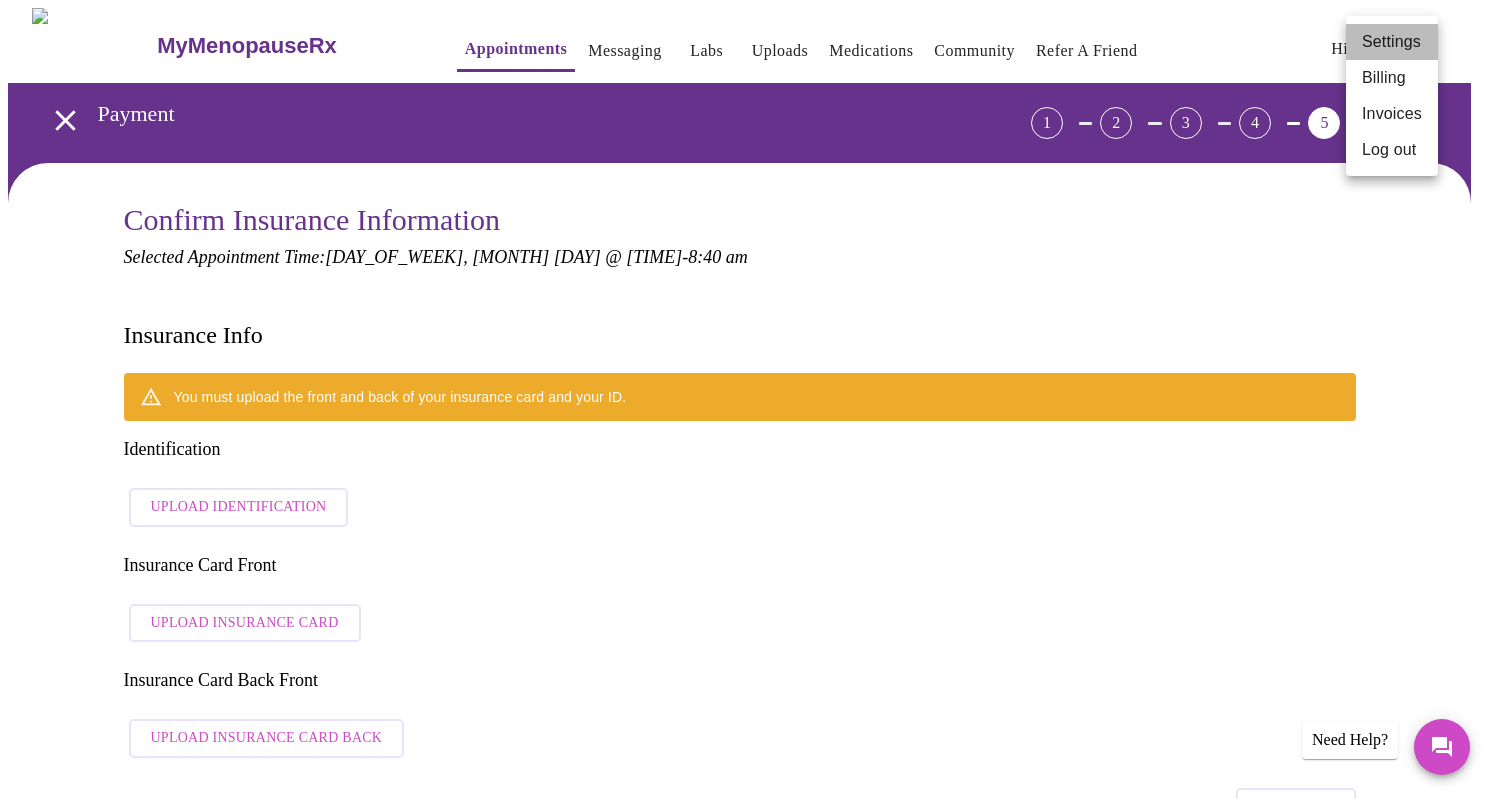 click on "Settings" at bounding box center (1392, 42) 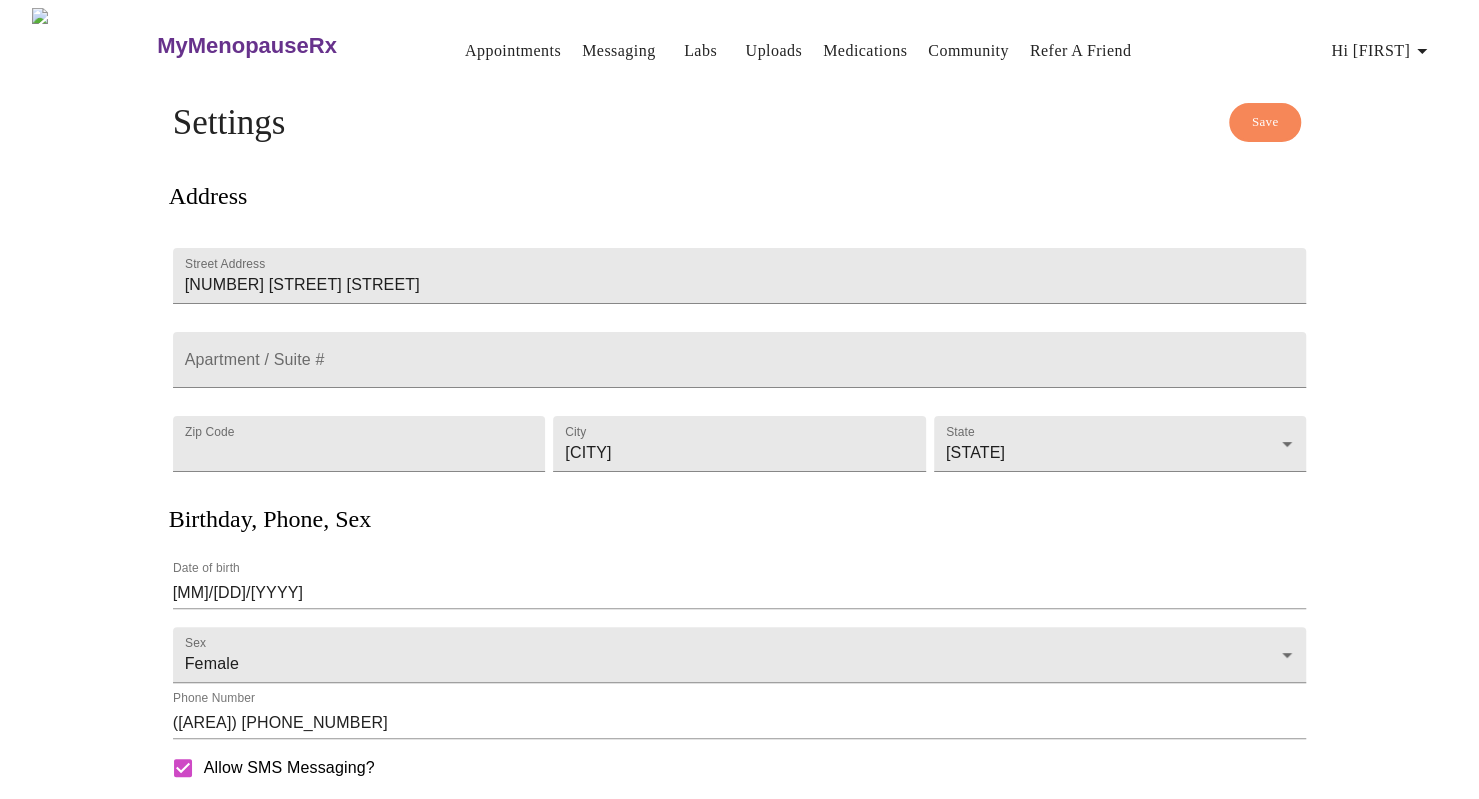 click on "Save" at bounding box center (1265, 122) 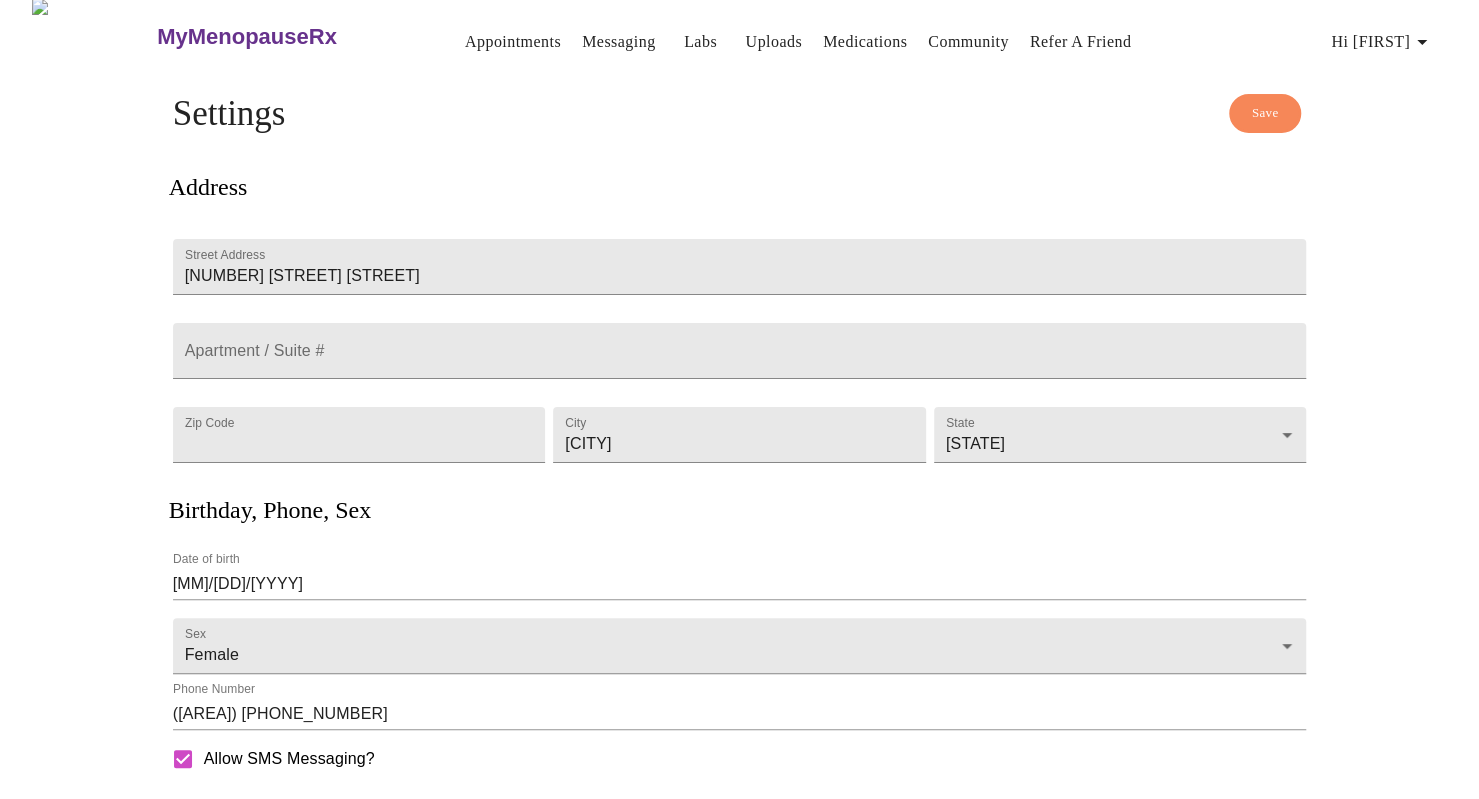 scroll, scrollTop: 0, scrollLeft: 0, axis: both 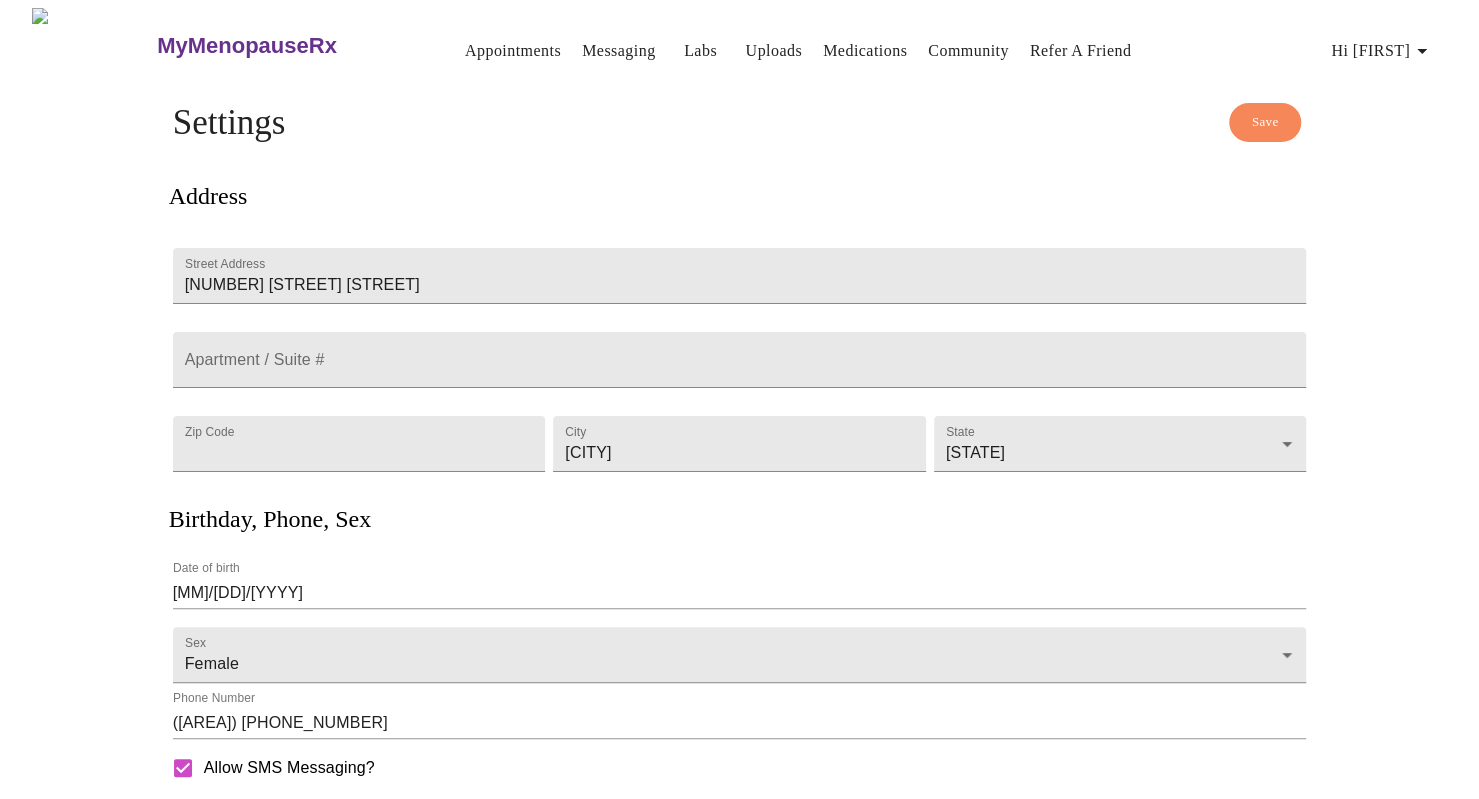 click on "Appointments" at bounding box center (513, 51) 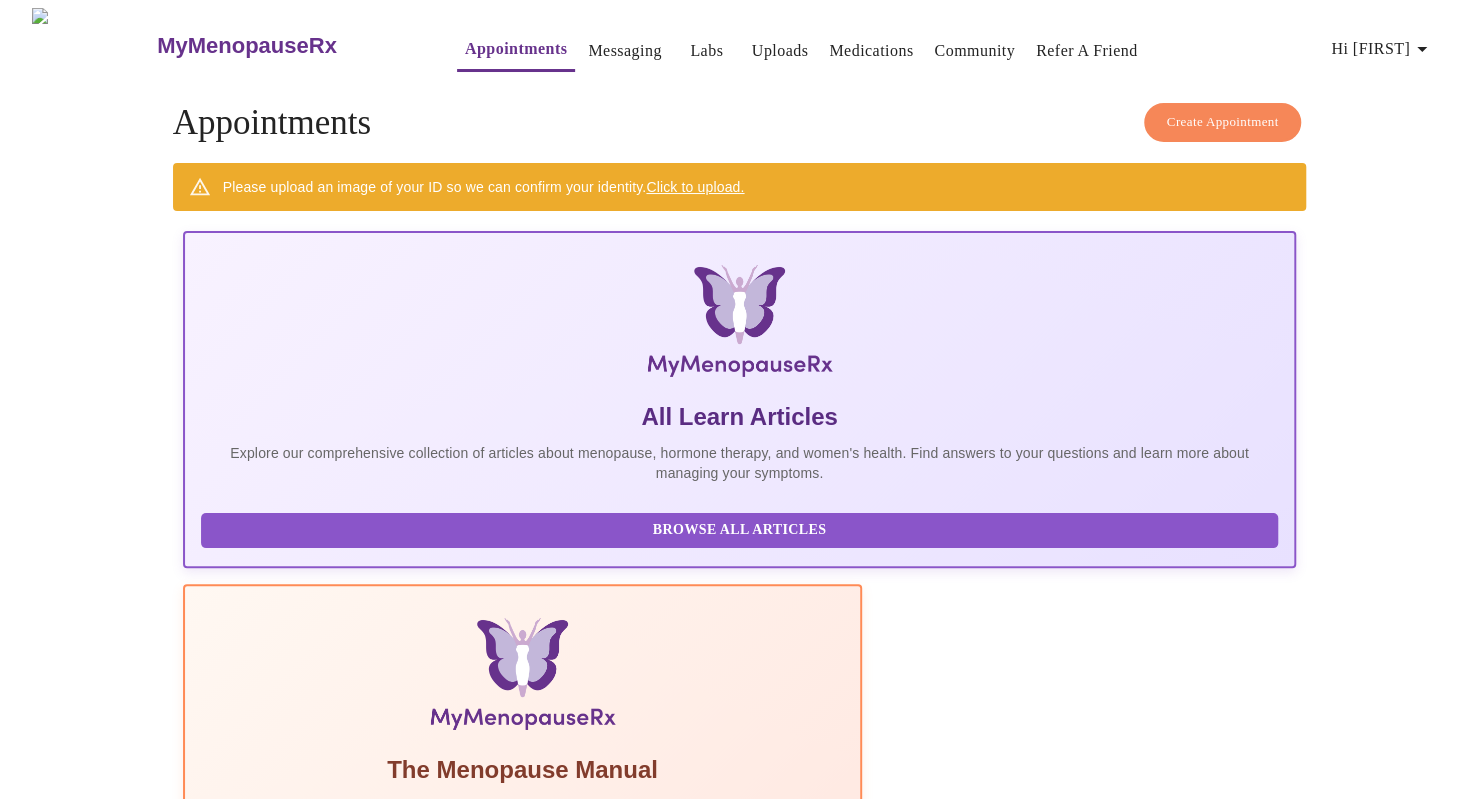 click on "Create Appointment" at bounding box center (740, 2295) 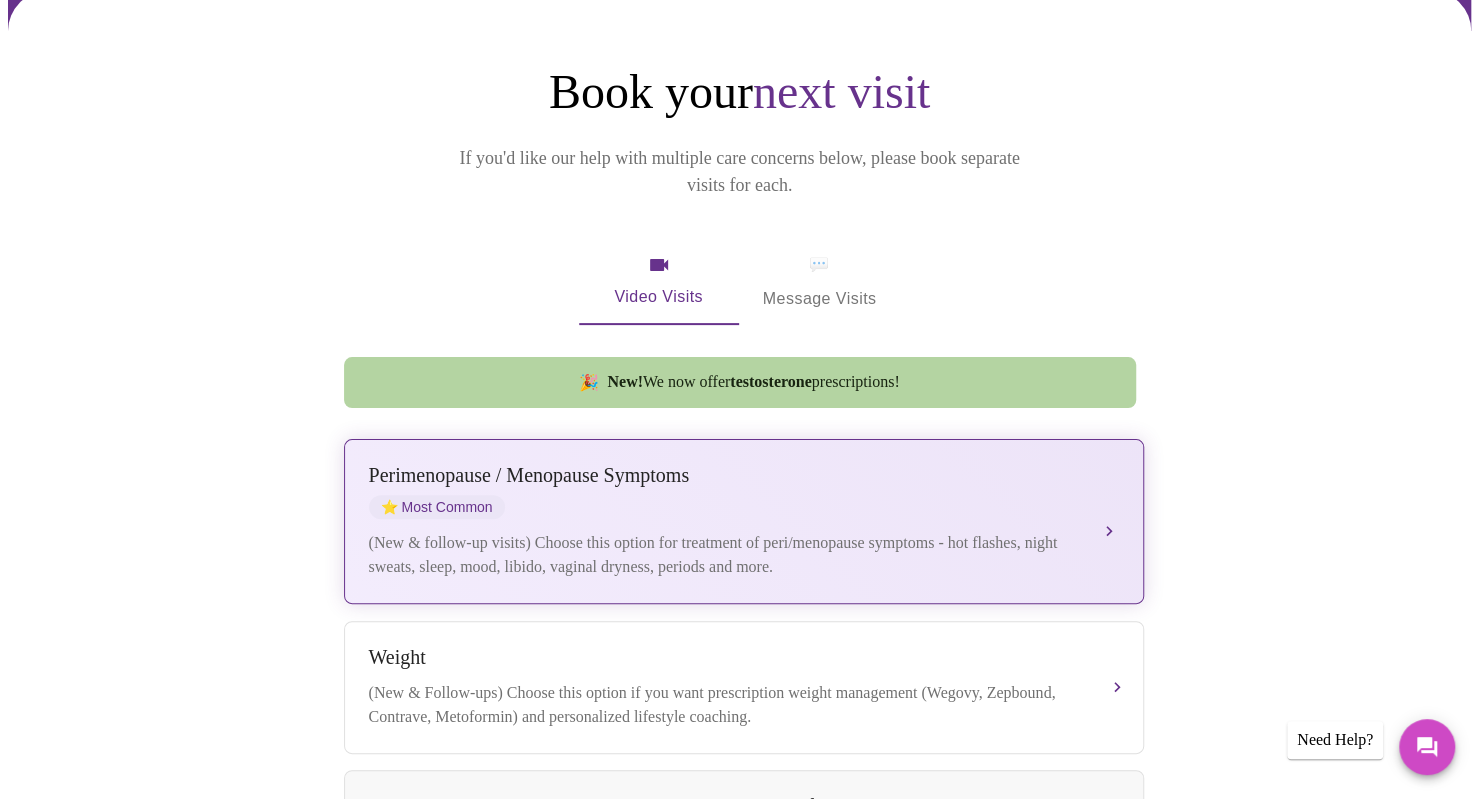 scroll, scrollTop: 300, scrollLeft: 0, axis: vertical 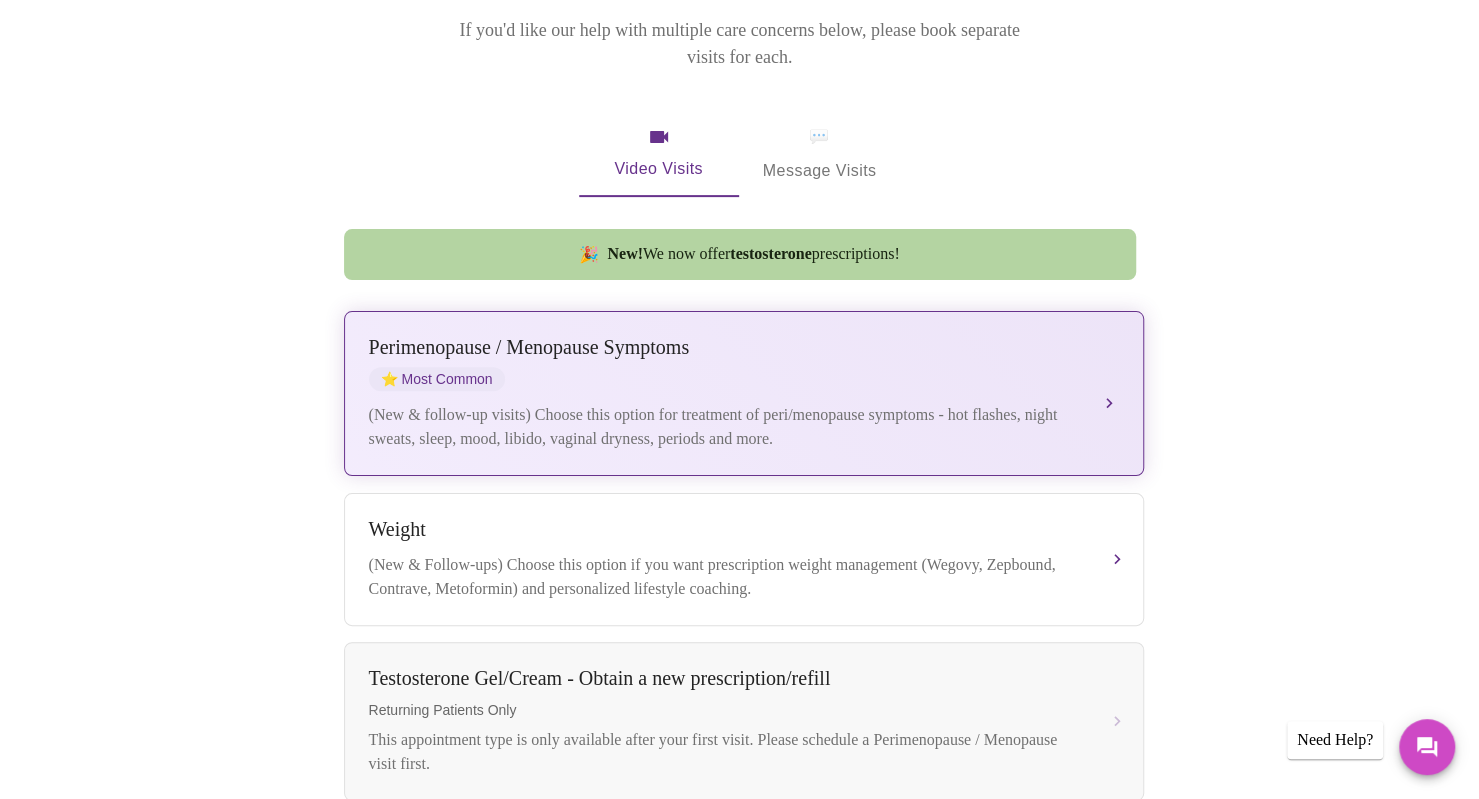 click on "Perimenopause / Menopause Symptoms  ⭐  Most Common (New & follow-up visits) Choose this option for treatment of peri/menopause symptoms - hot flashes, night sweats, sleep, mood, libido, vaginal dryness, periods and more." at bounding box center (744, 393) 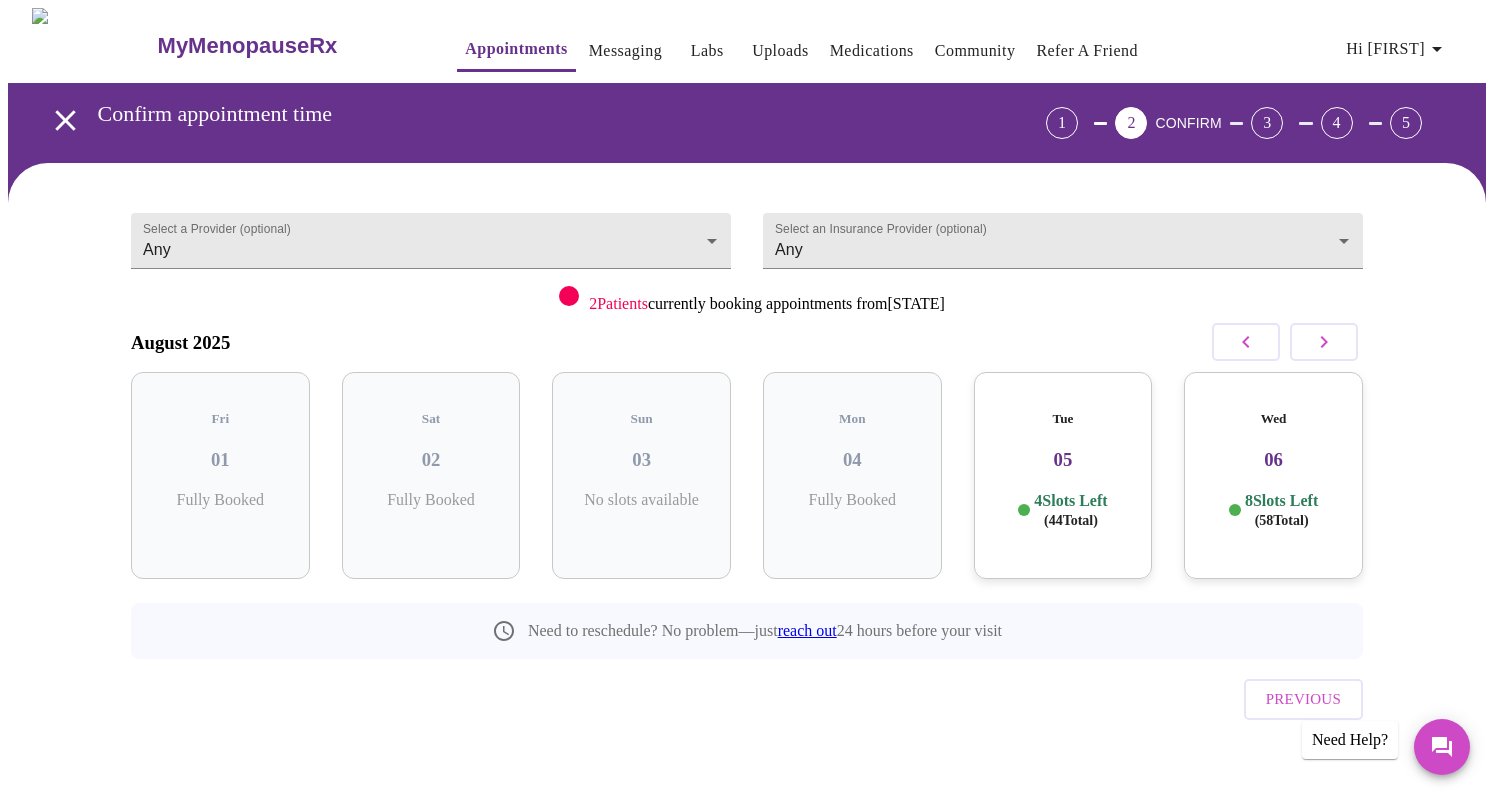 click at bounding box center (1324, 342) 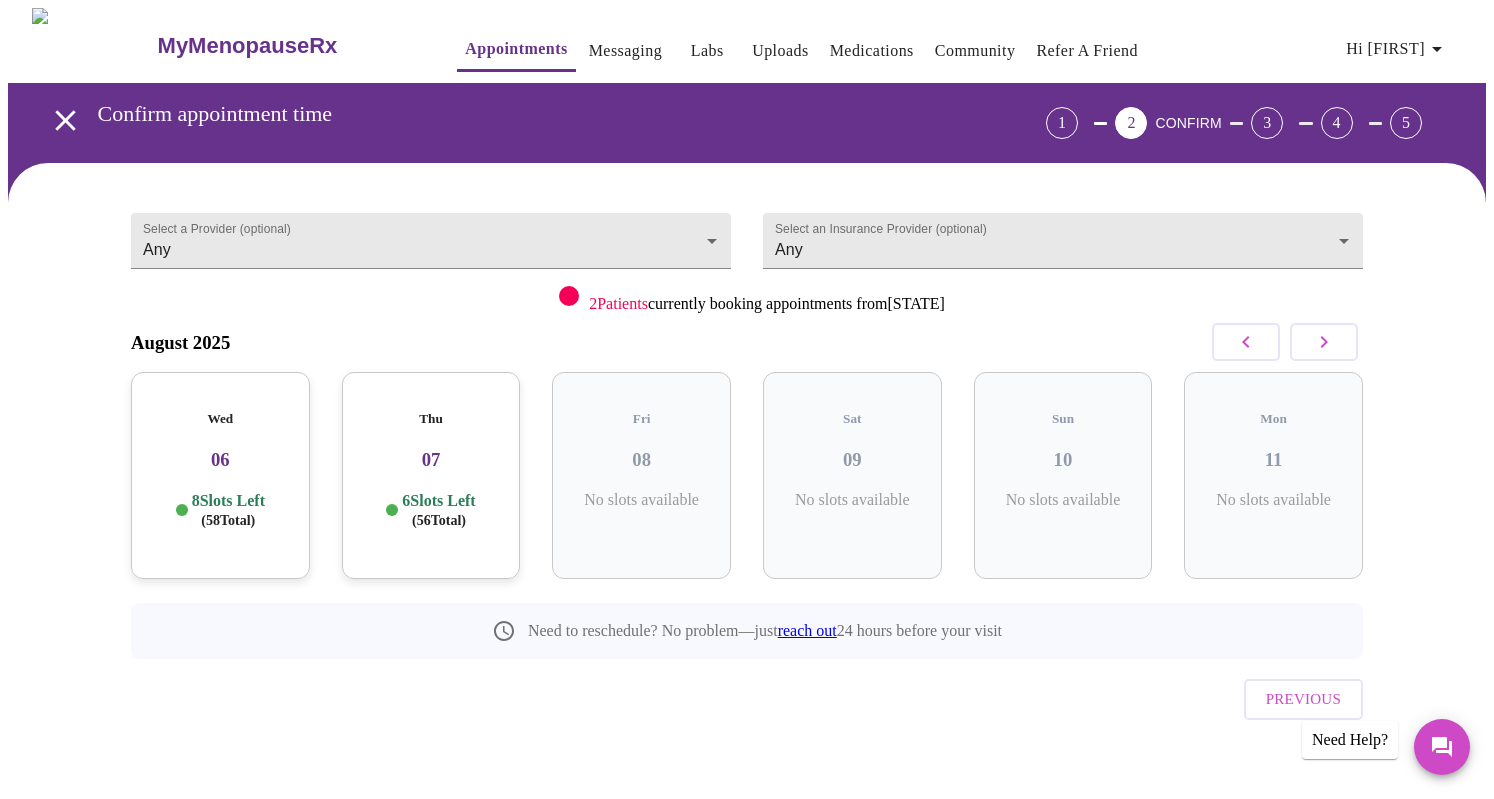 click at bounding box center [1324, 342] 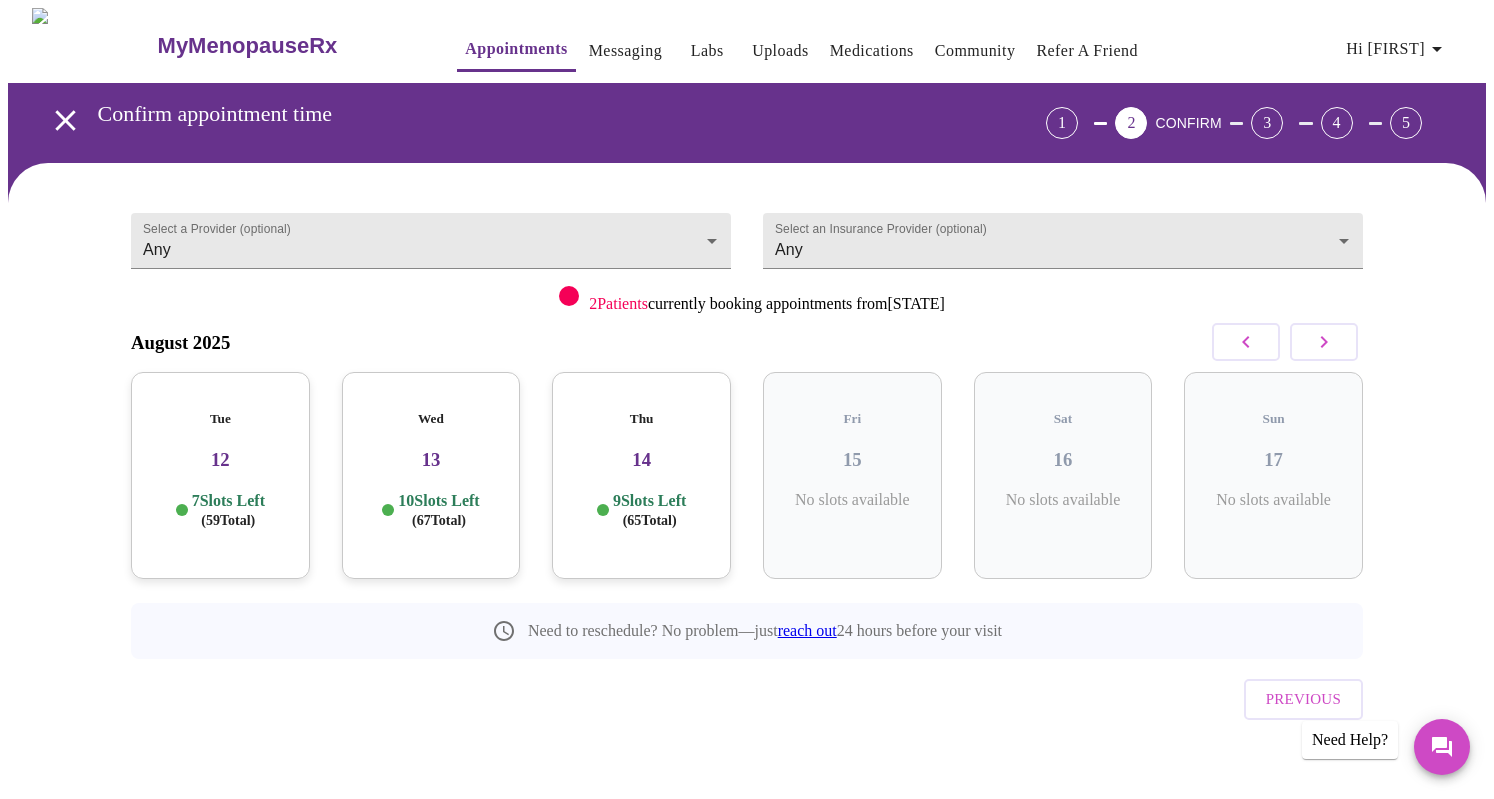 click at bounding box center (1324, 342) 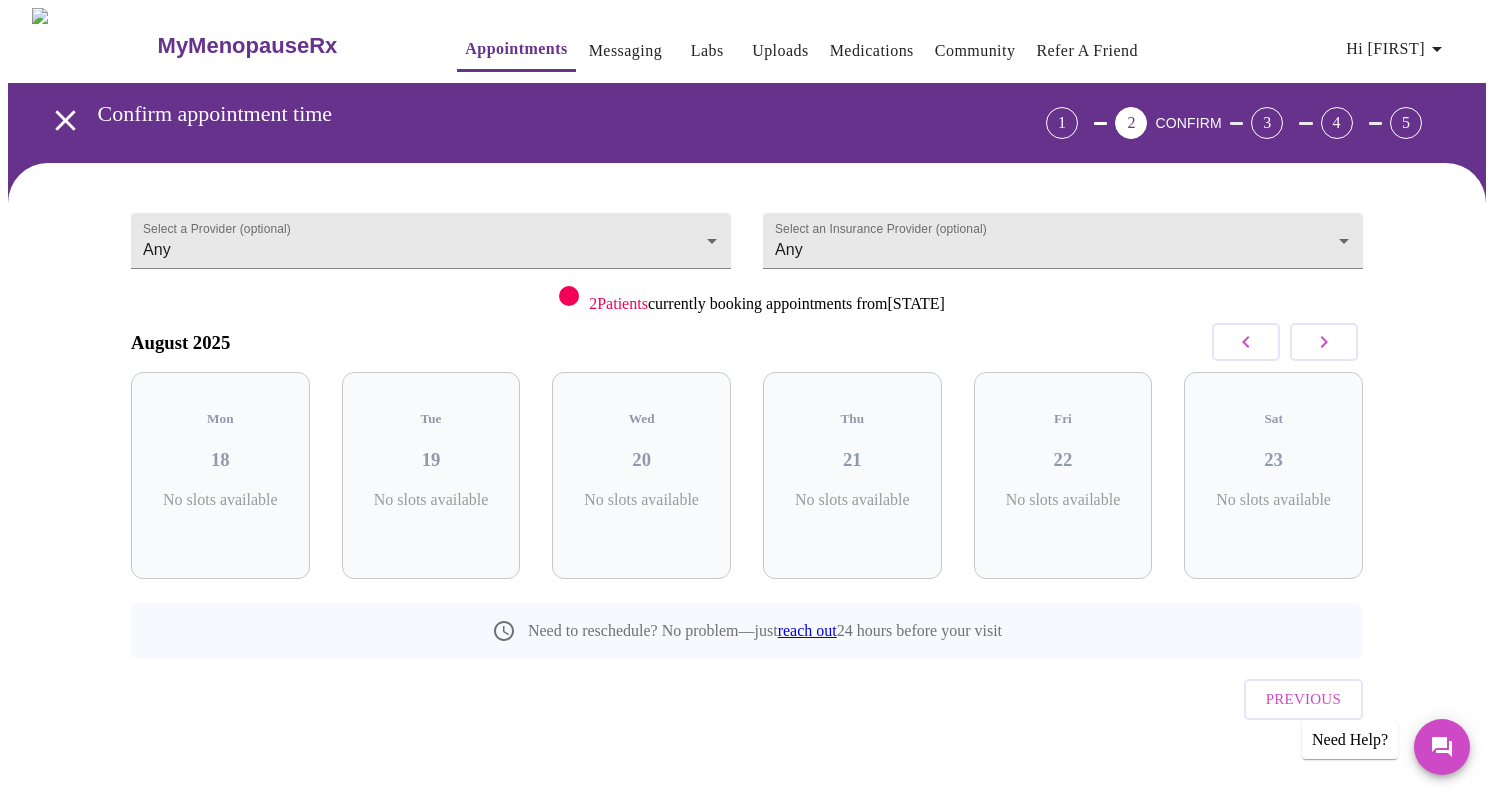 click at bounding box center (1324, 342) 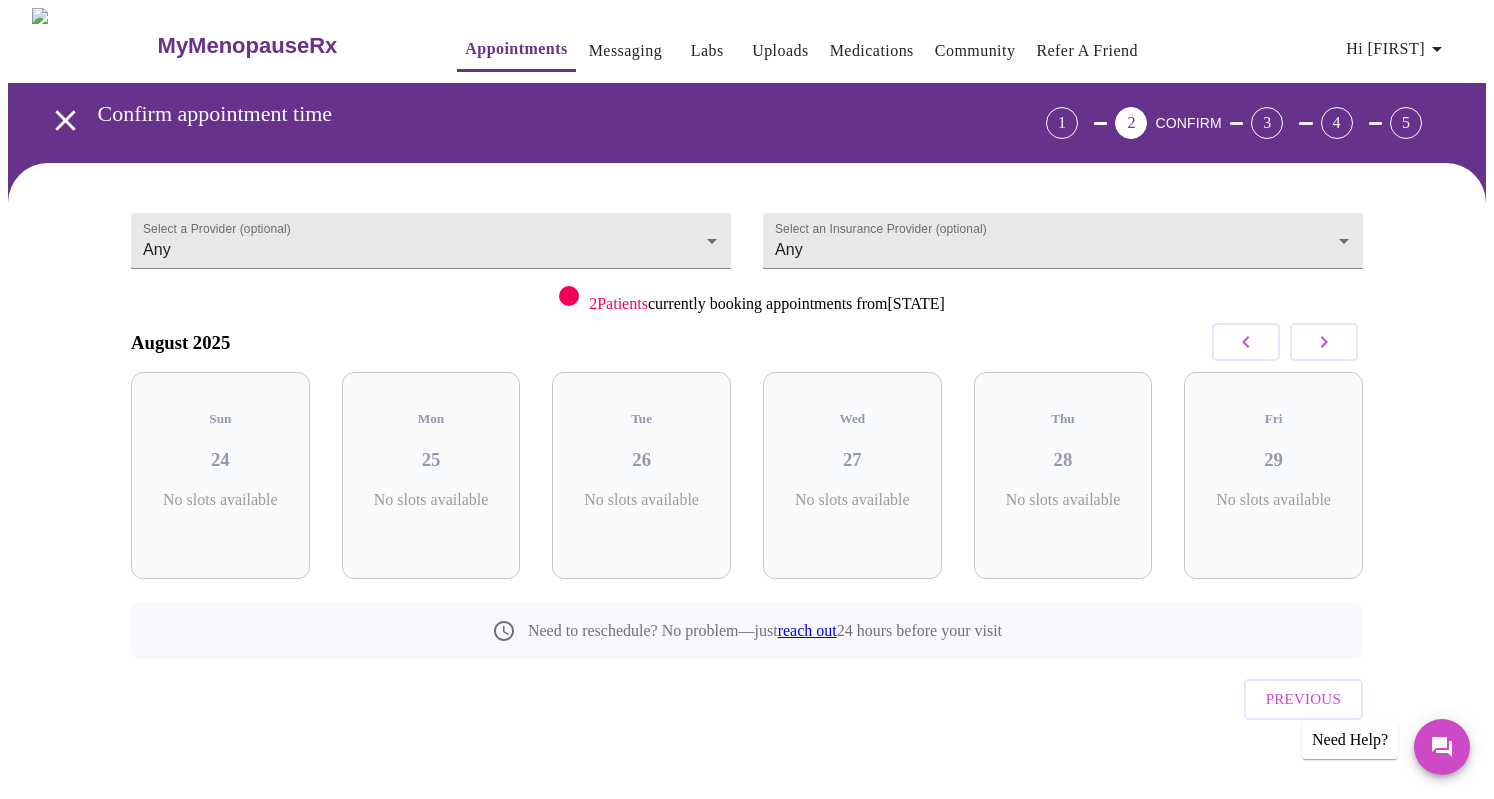 click at bounding box center [1324, 342] 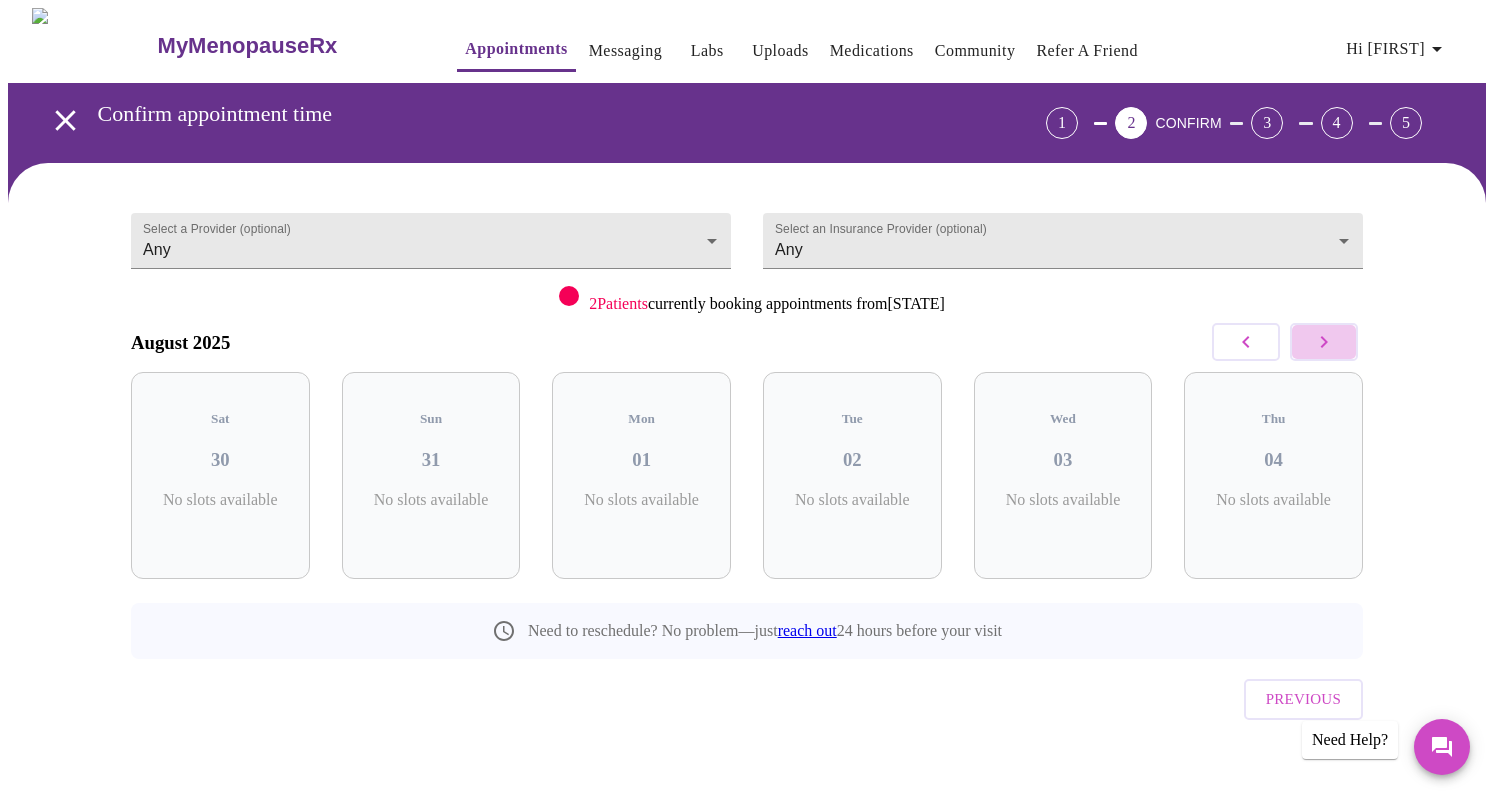 click at bounding box center (1324, 342) 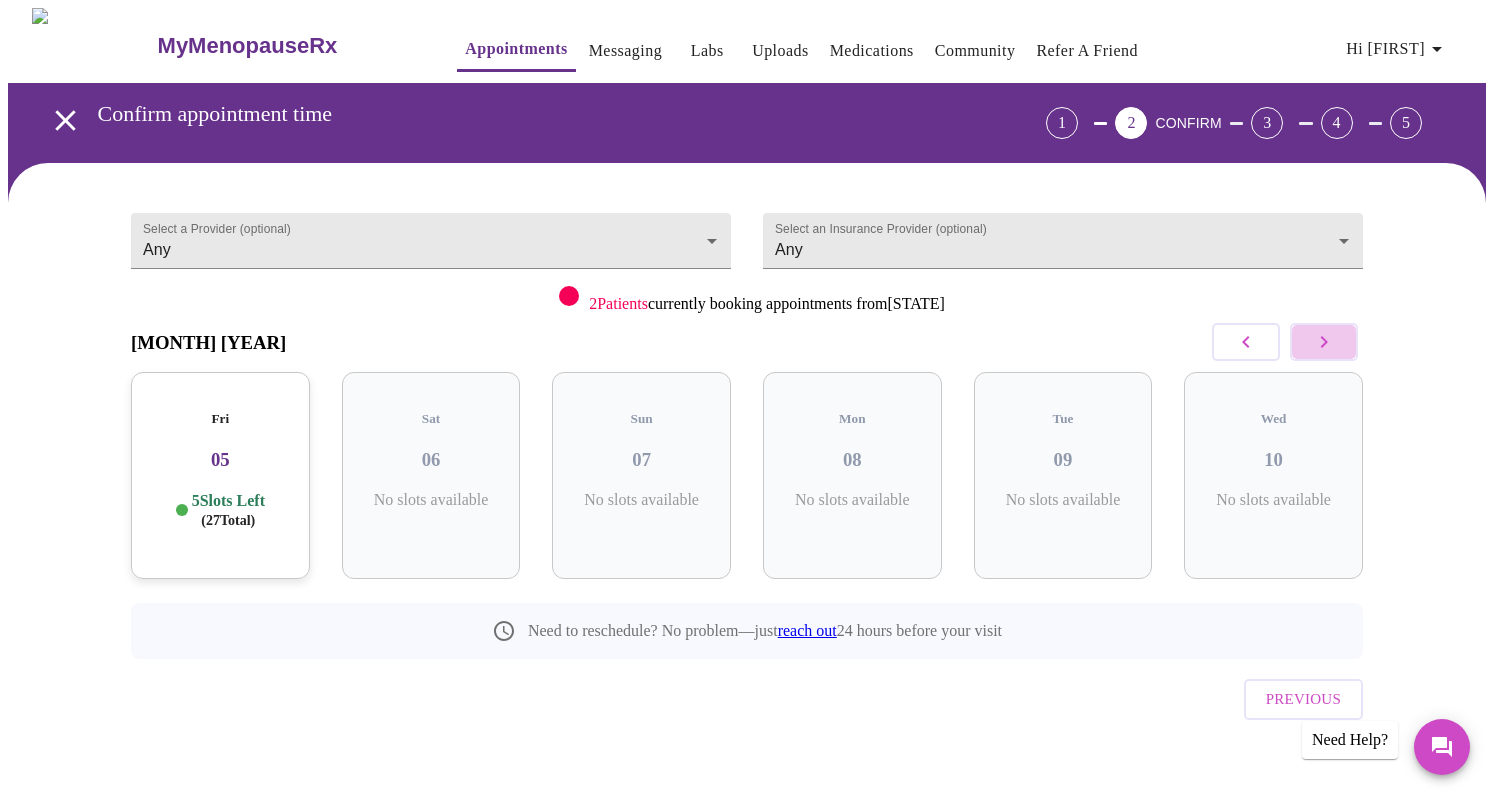 click at bounding box center (1324, 342) 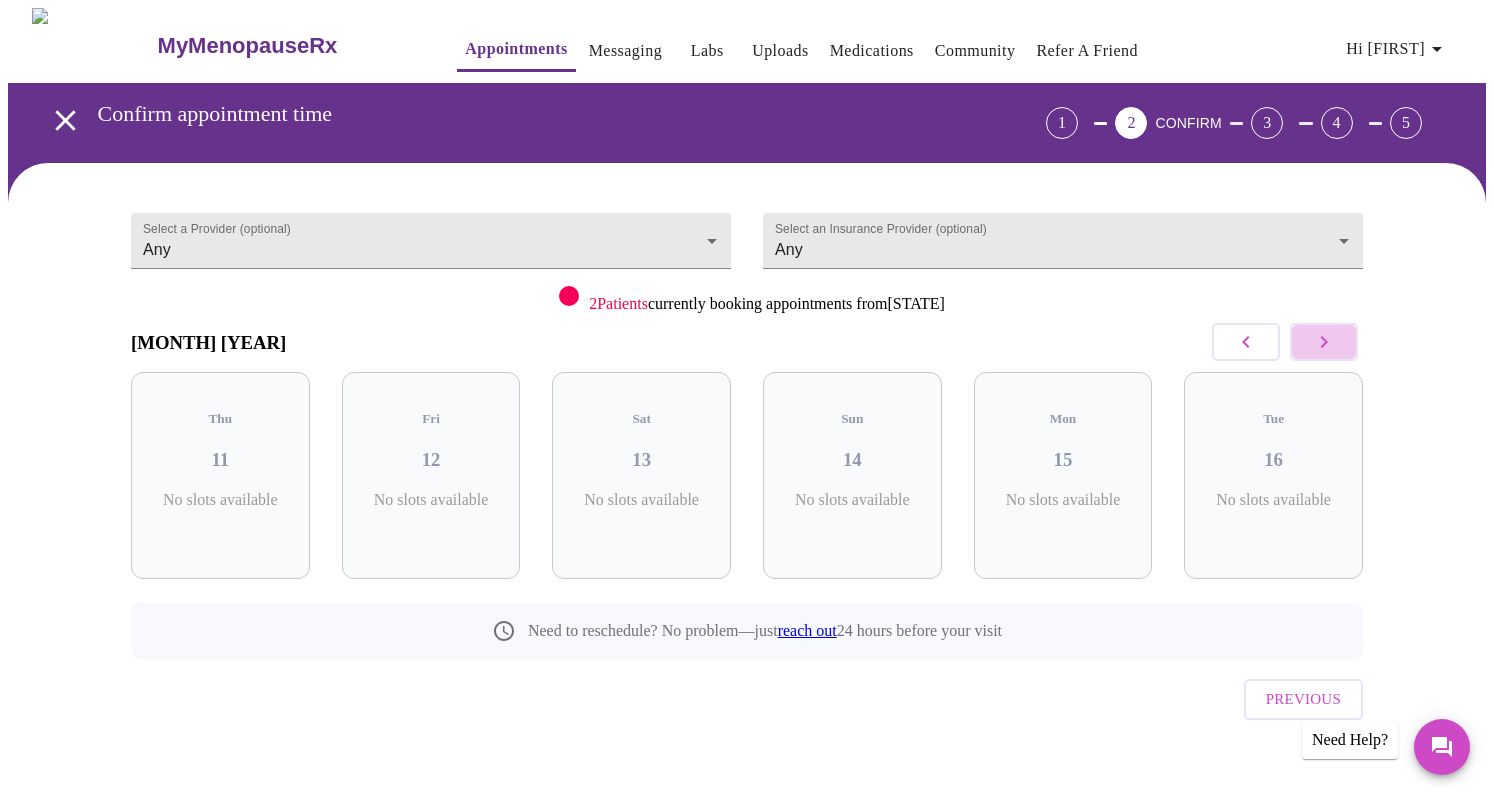 click at bounding box center (1324, 342) 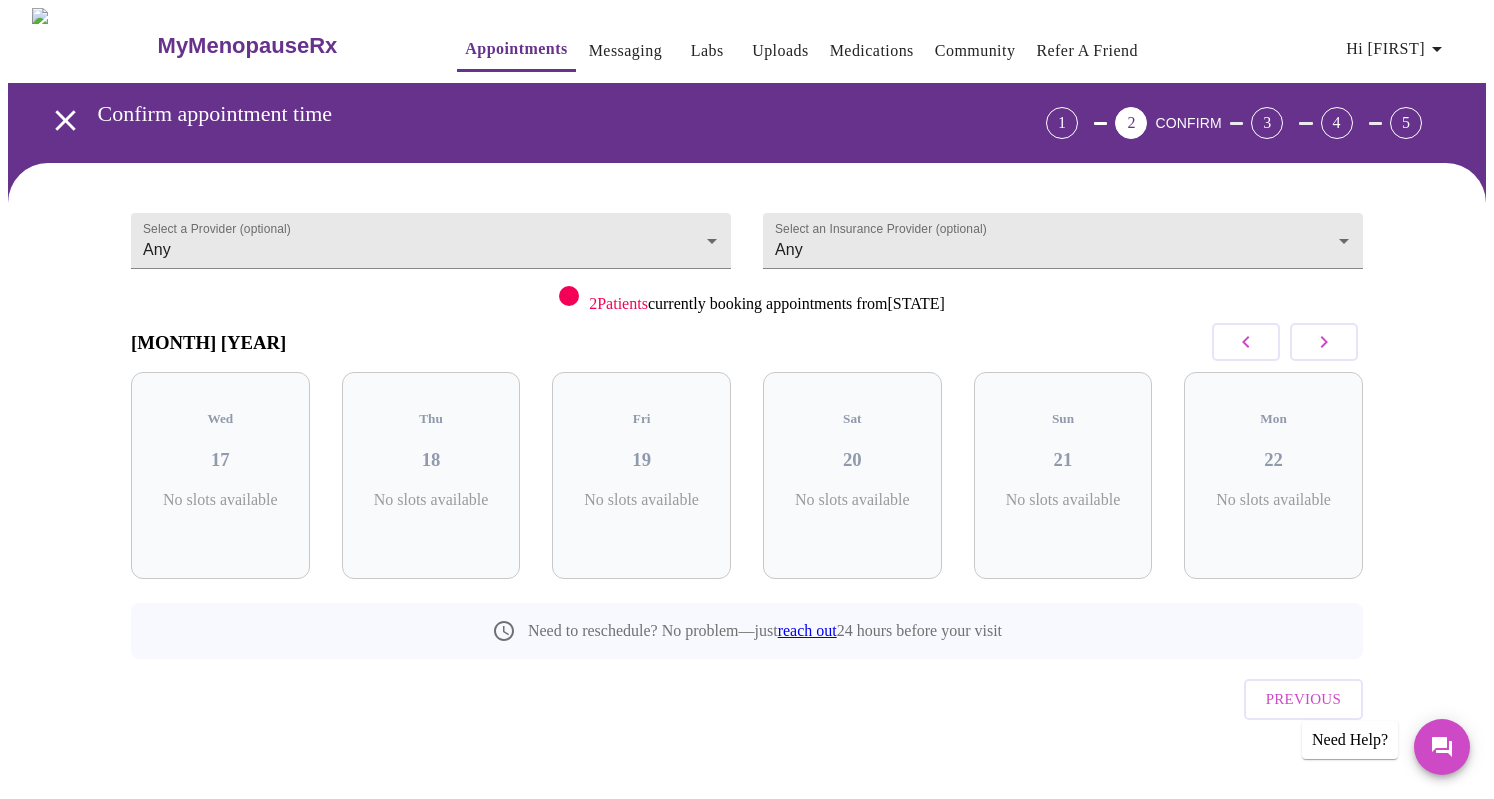 click at bounding box center (1324, 342) 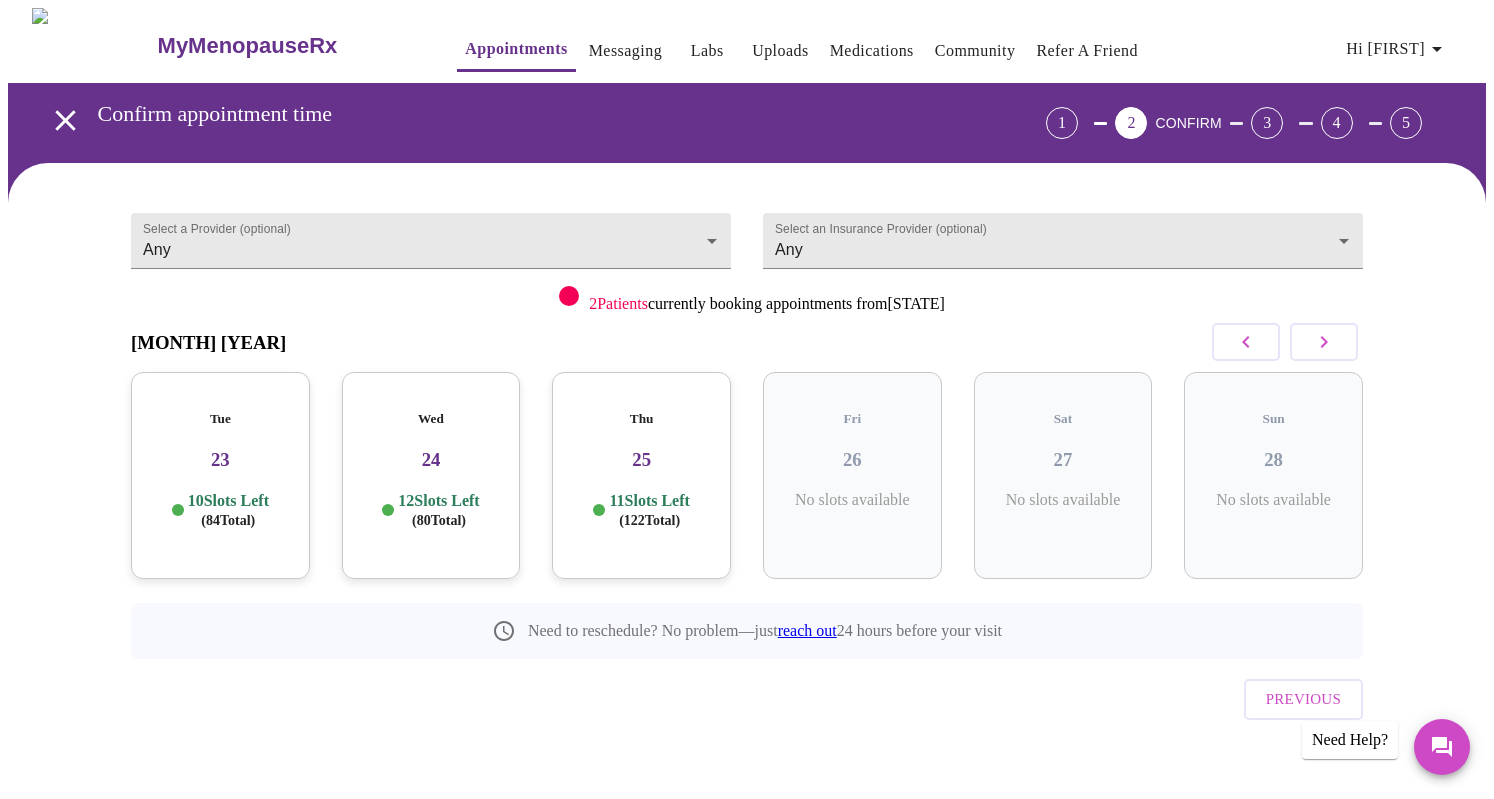 click at bounding box center (1324, 342) 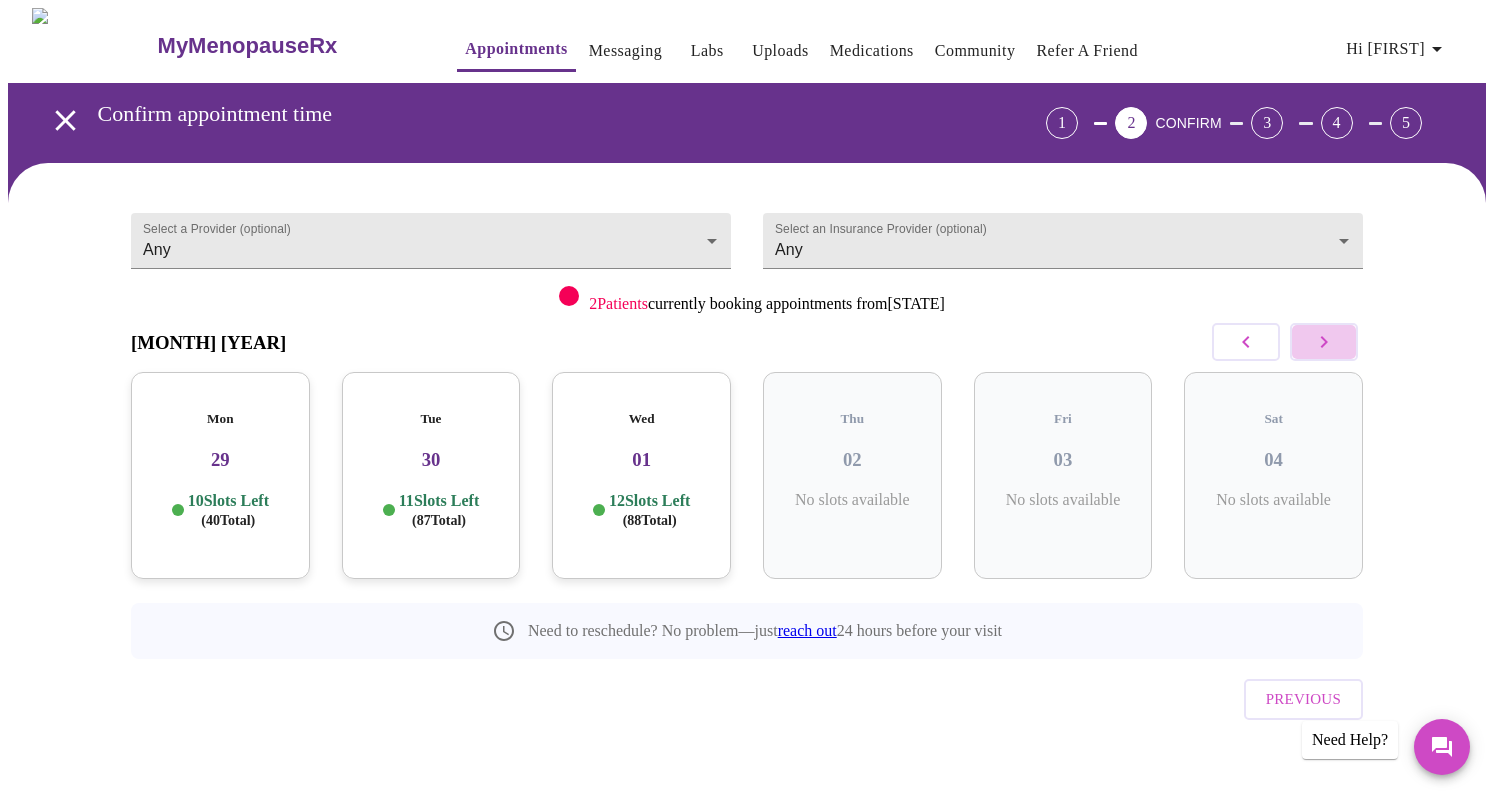 click at bounding box center [1324, 342] 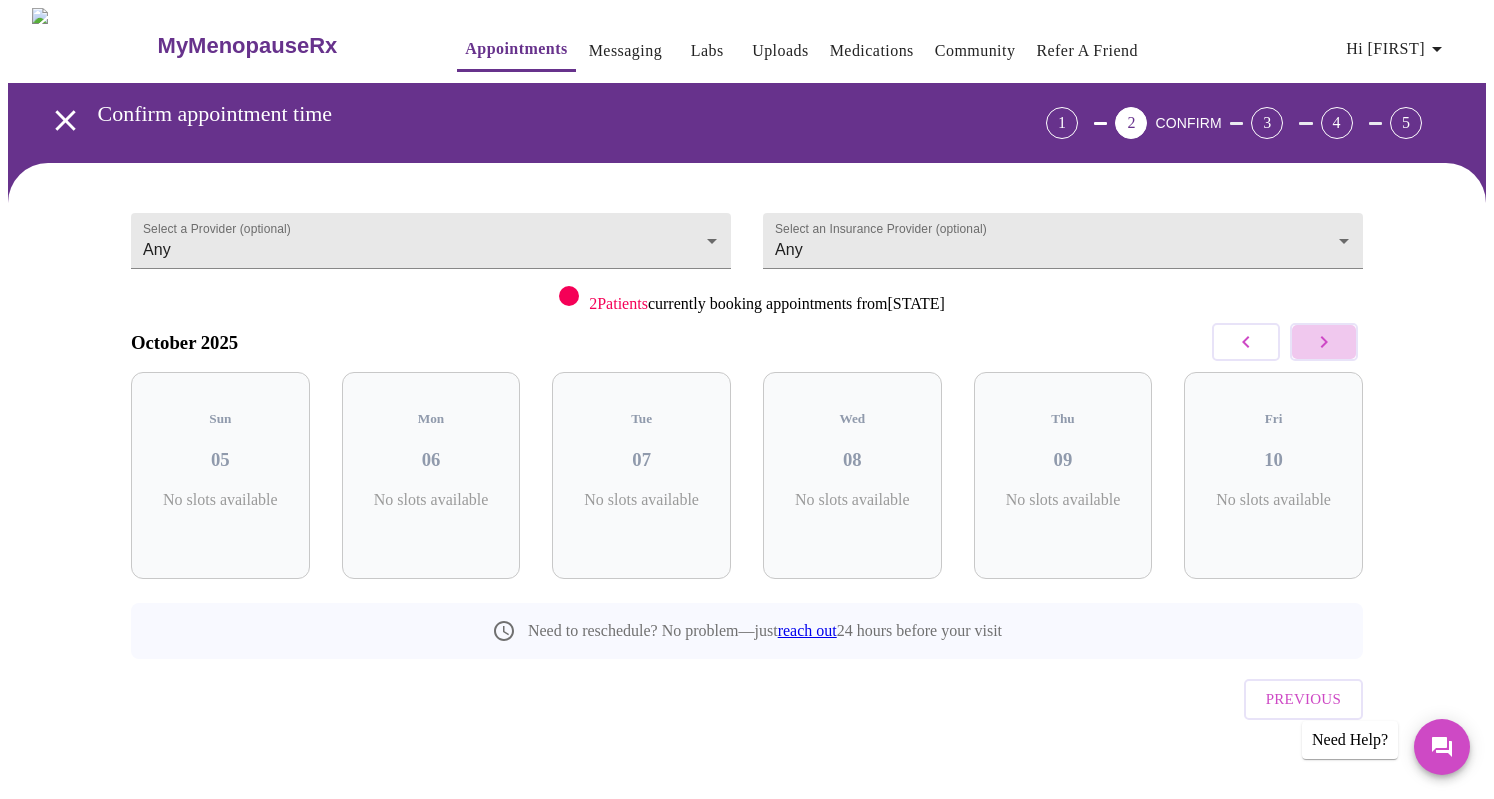 click at bounding box center [1324, 342] 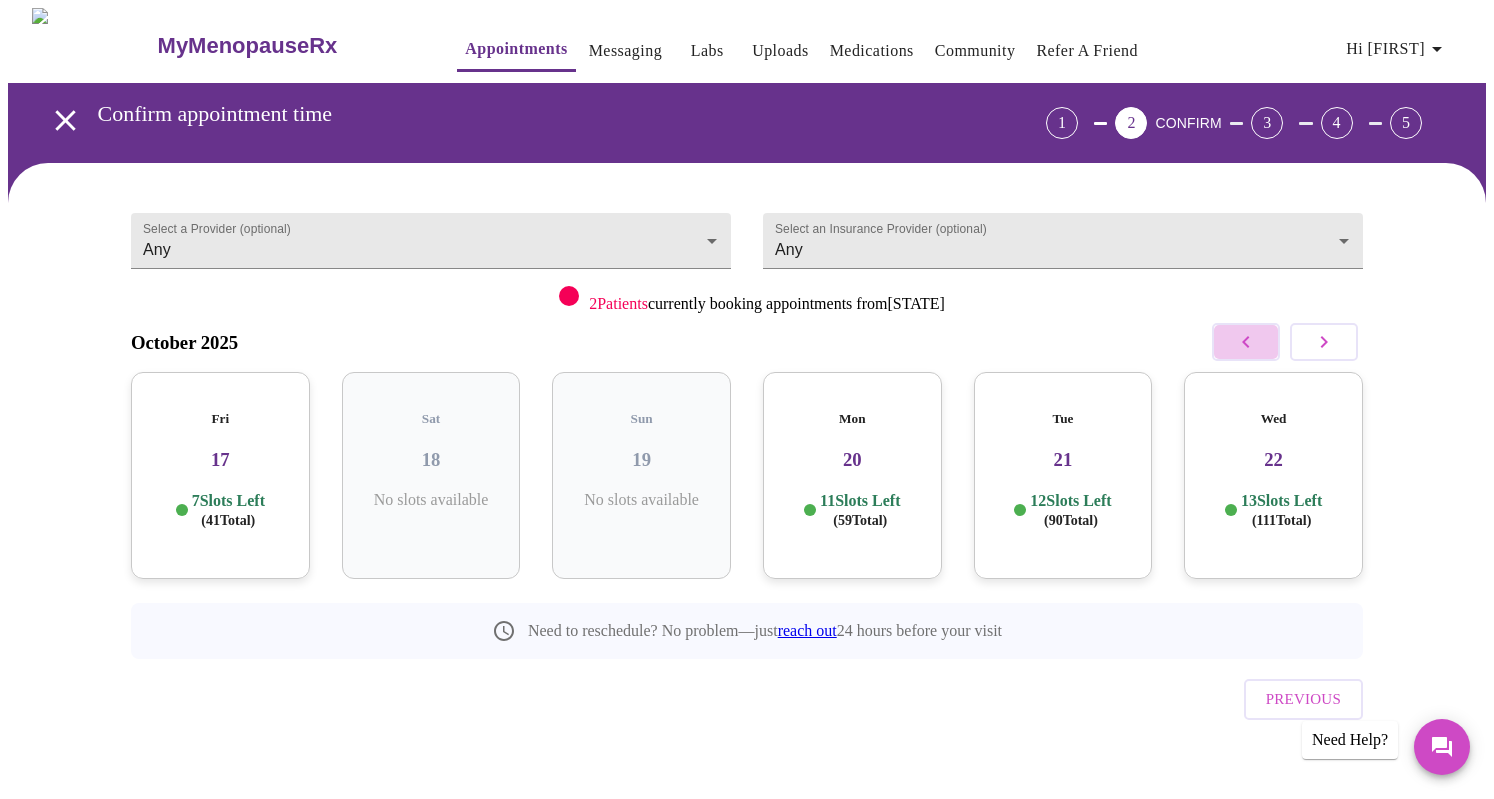 click 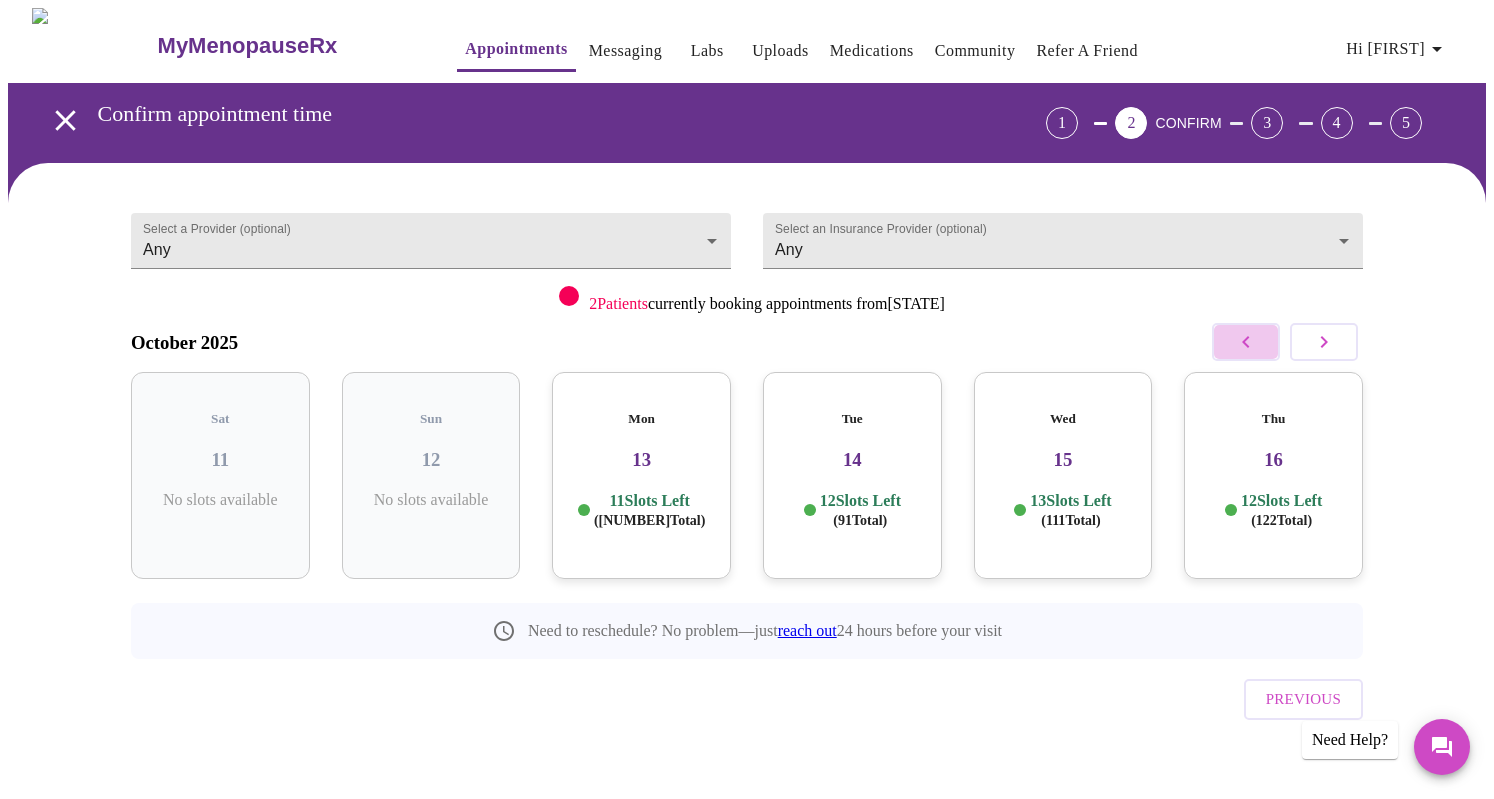 click 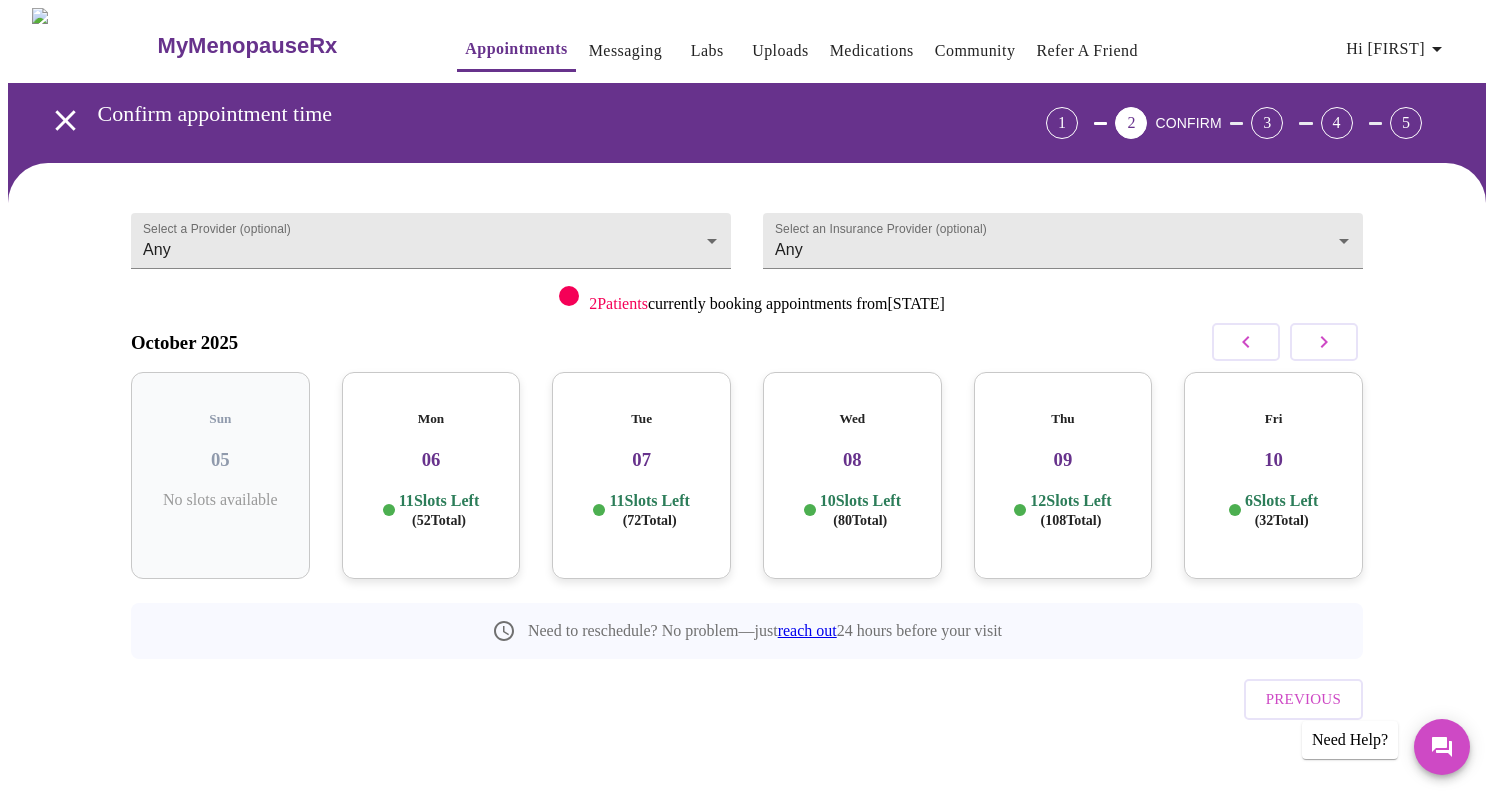 click on "08" at bounding box center (852, 460) 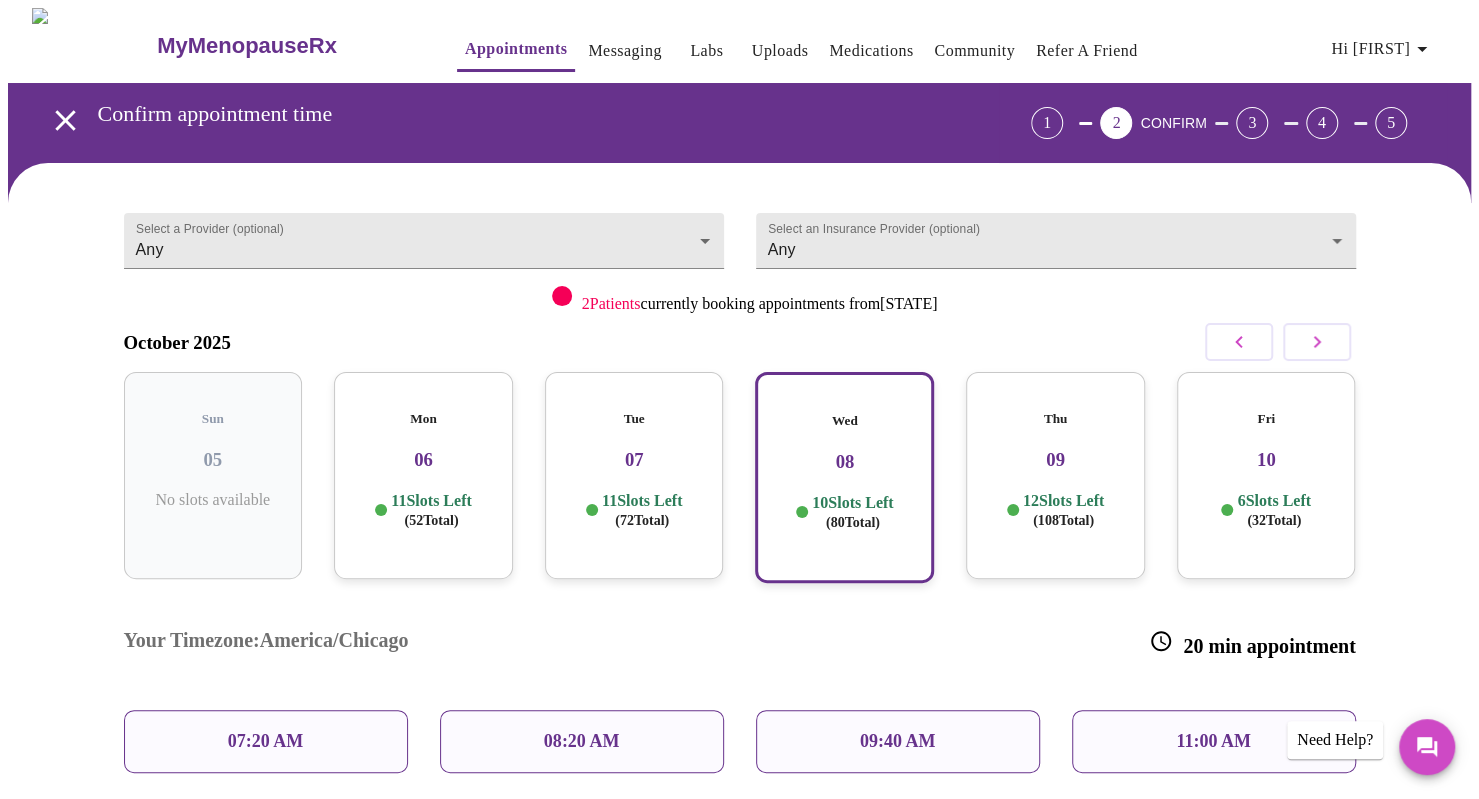 click on "08:20 AM" at bounding box center [582, 741] 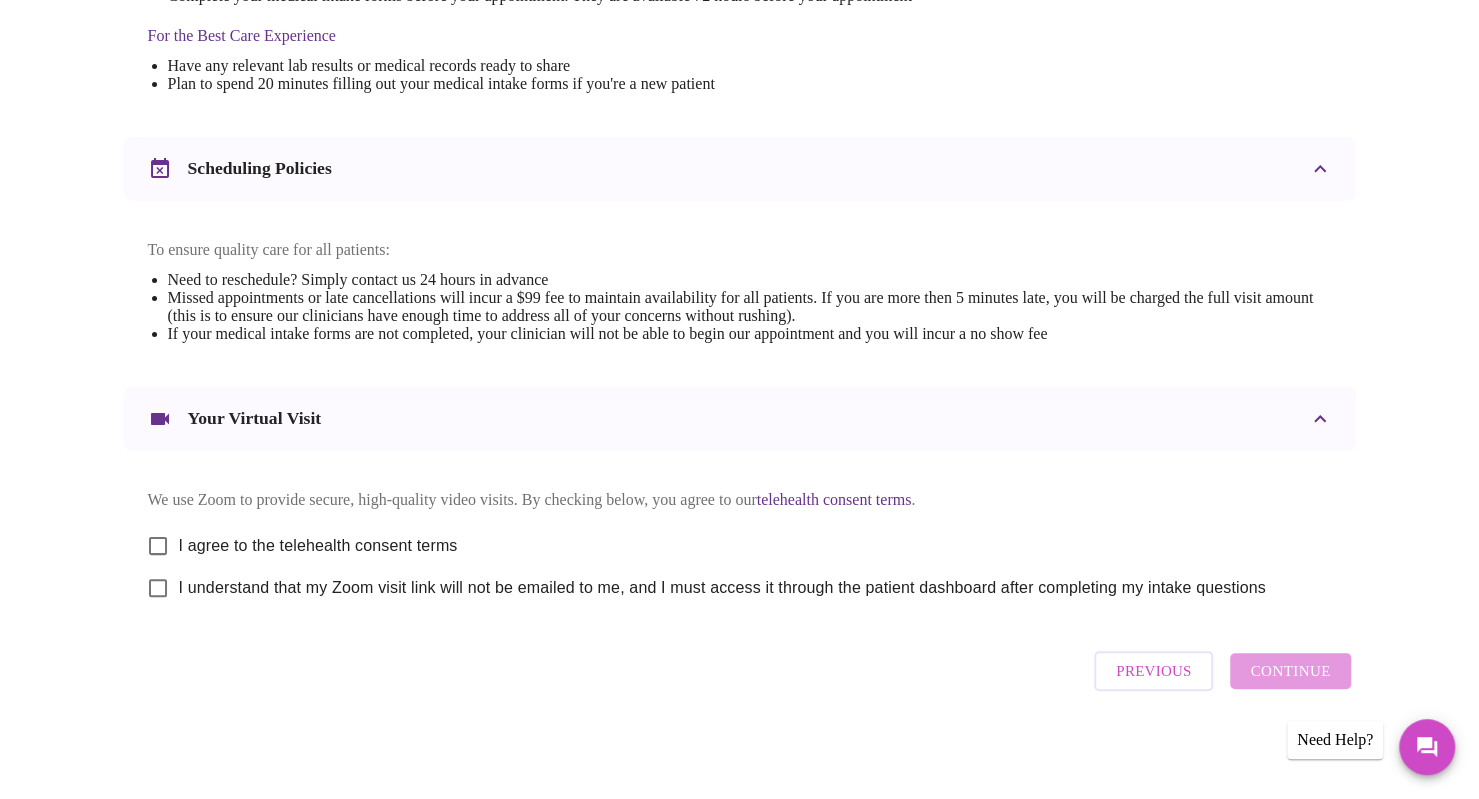 scroll, scrollTop: 650, scrollLeft: 0, axis: vertical 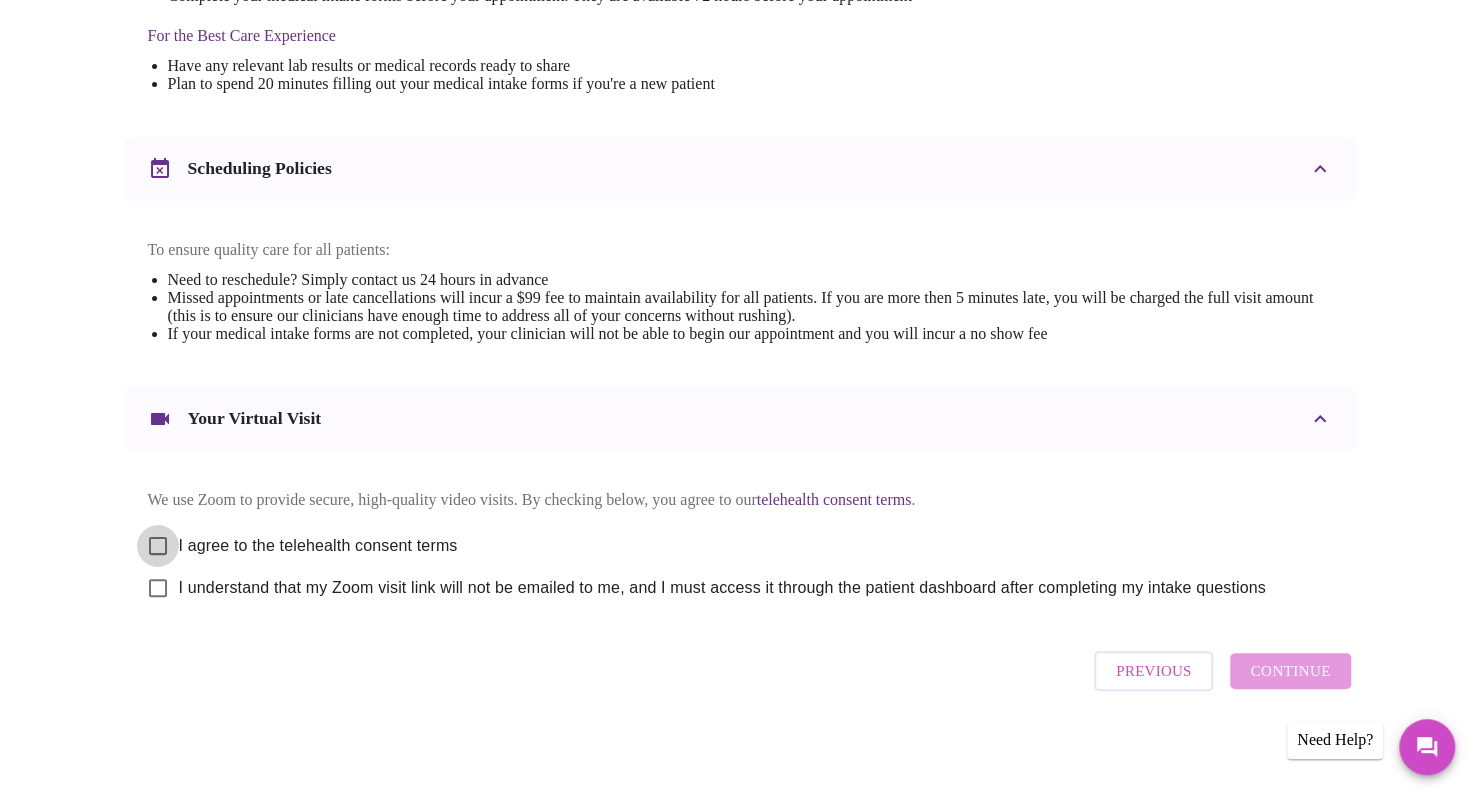 click on "I agree to the telehealth consent terms" at bounding box center [158, 546] 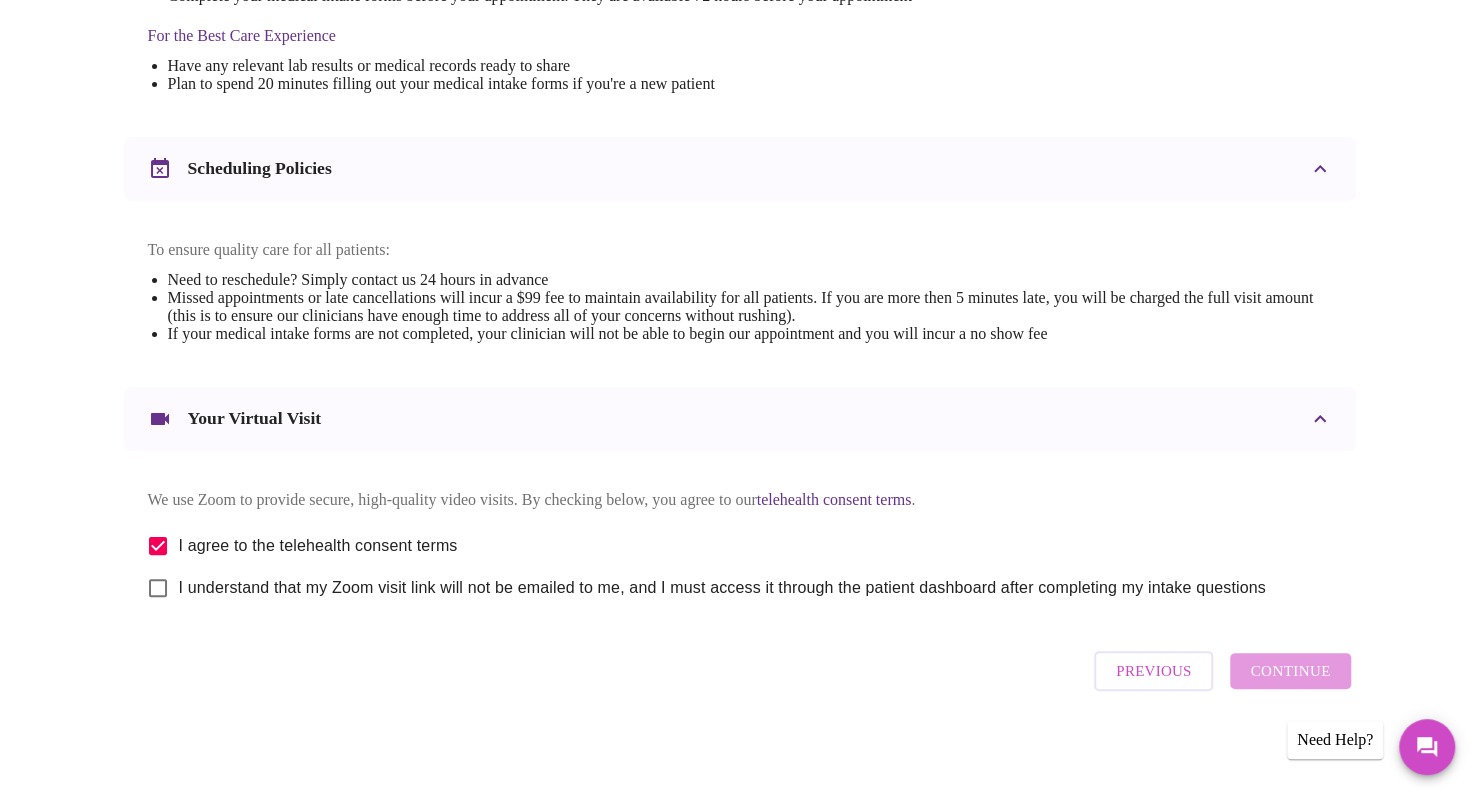 click on "I understand that my Zoom visit link will not be emailed to me, and I must access it through the patient dashboard after completing my intake questions" at bounding box center (158, 588) 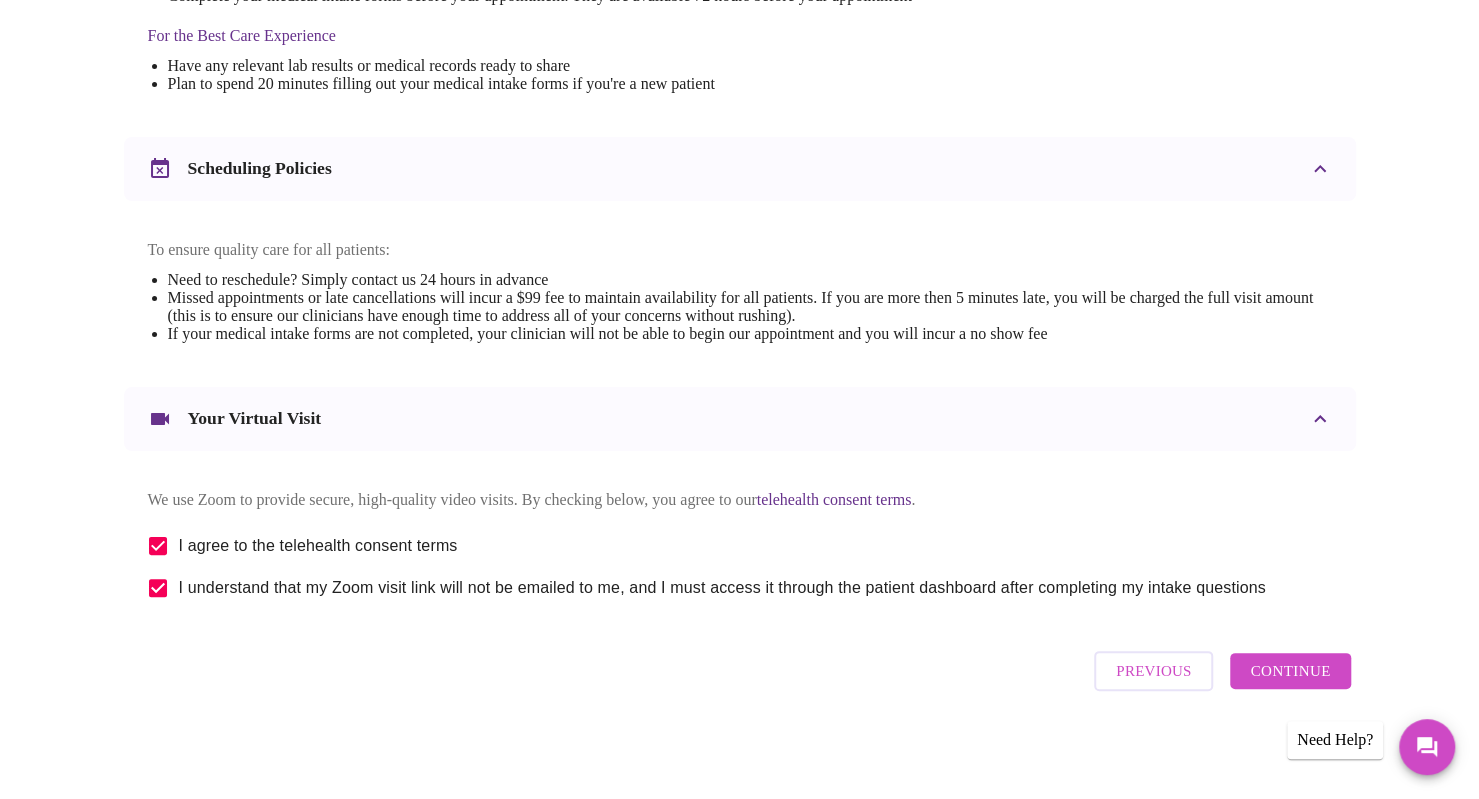 click on "Continue" at bounding box center (1290, 671) 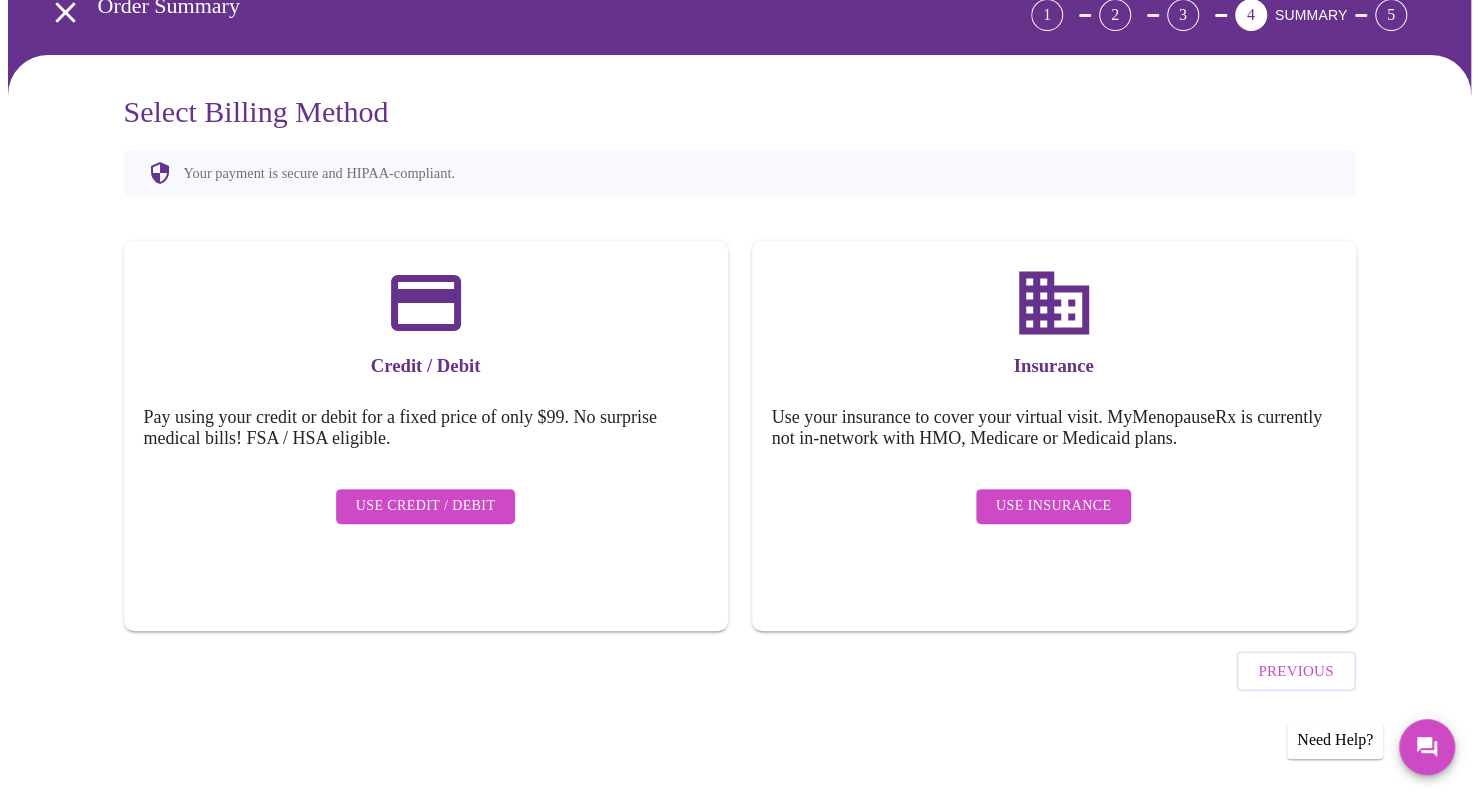 scroll, scrollTop: 52, scrollLeft: 0, axis: vertical 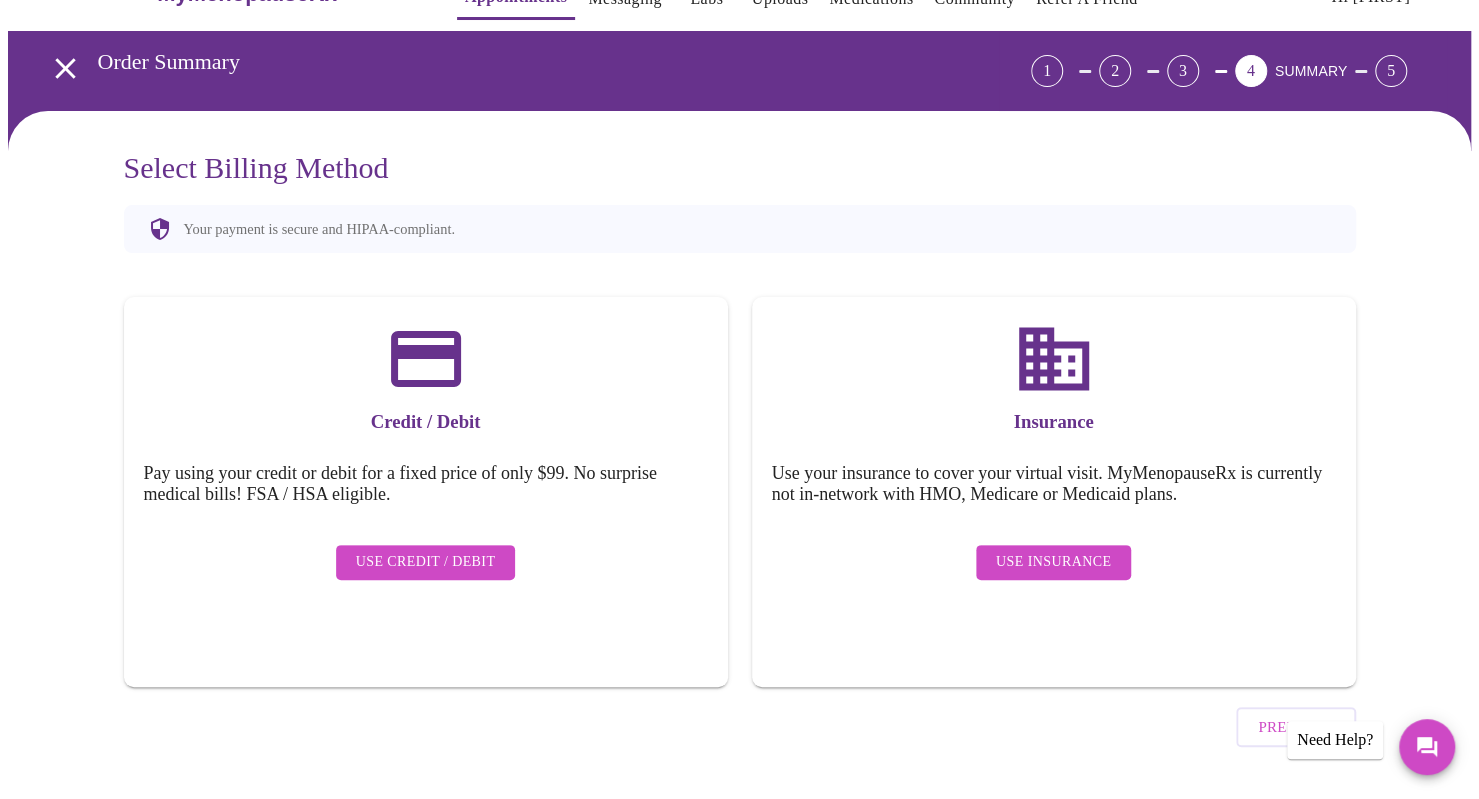 click on "Use Credit / Debit" at bounding box center [426, 562] 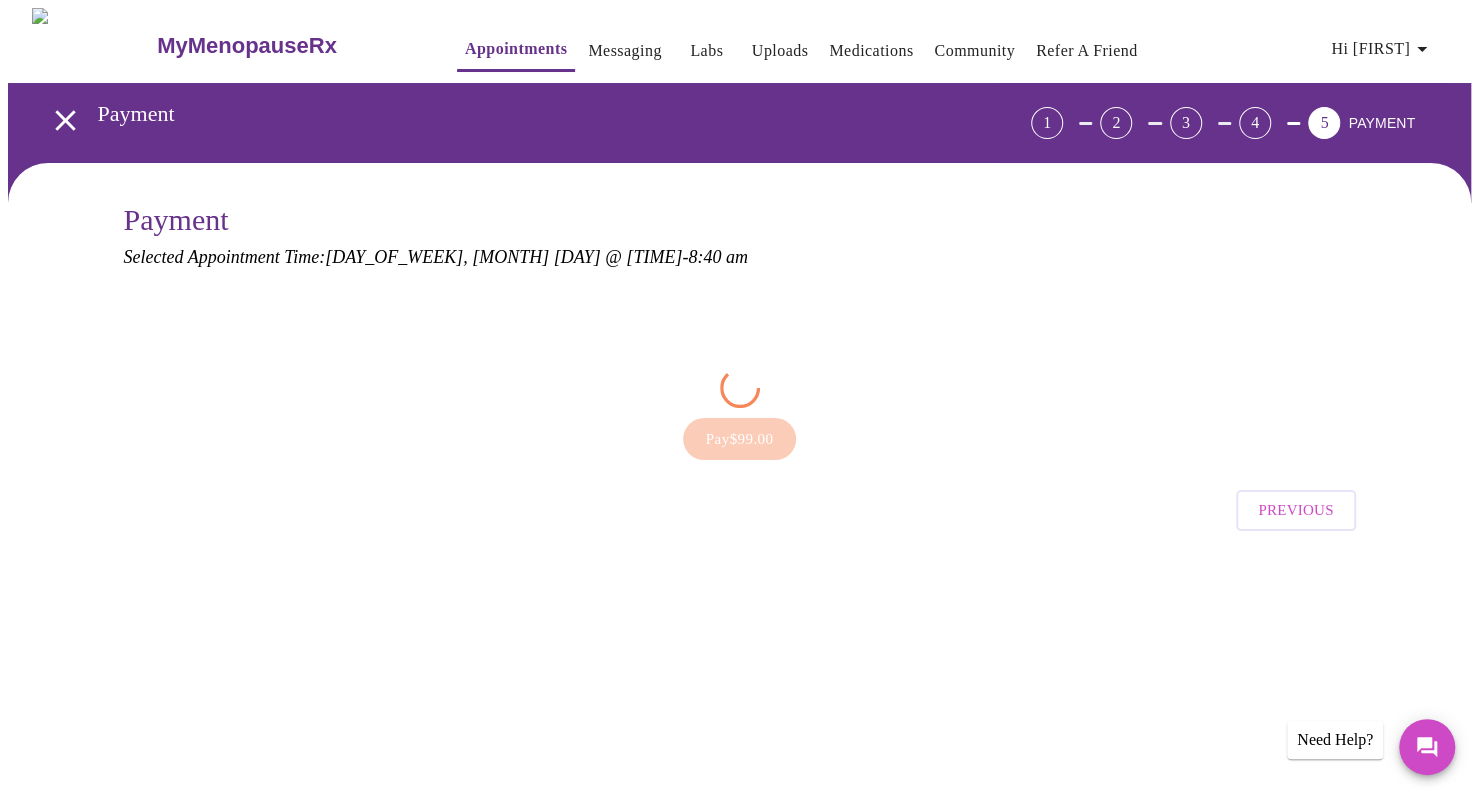 scroll, scrollTop: 0, scrollLeft: 0, axis: both 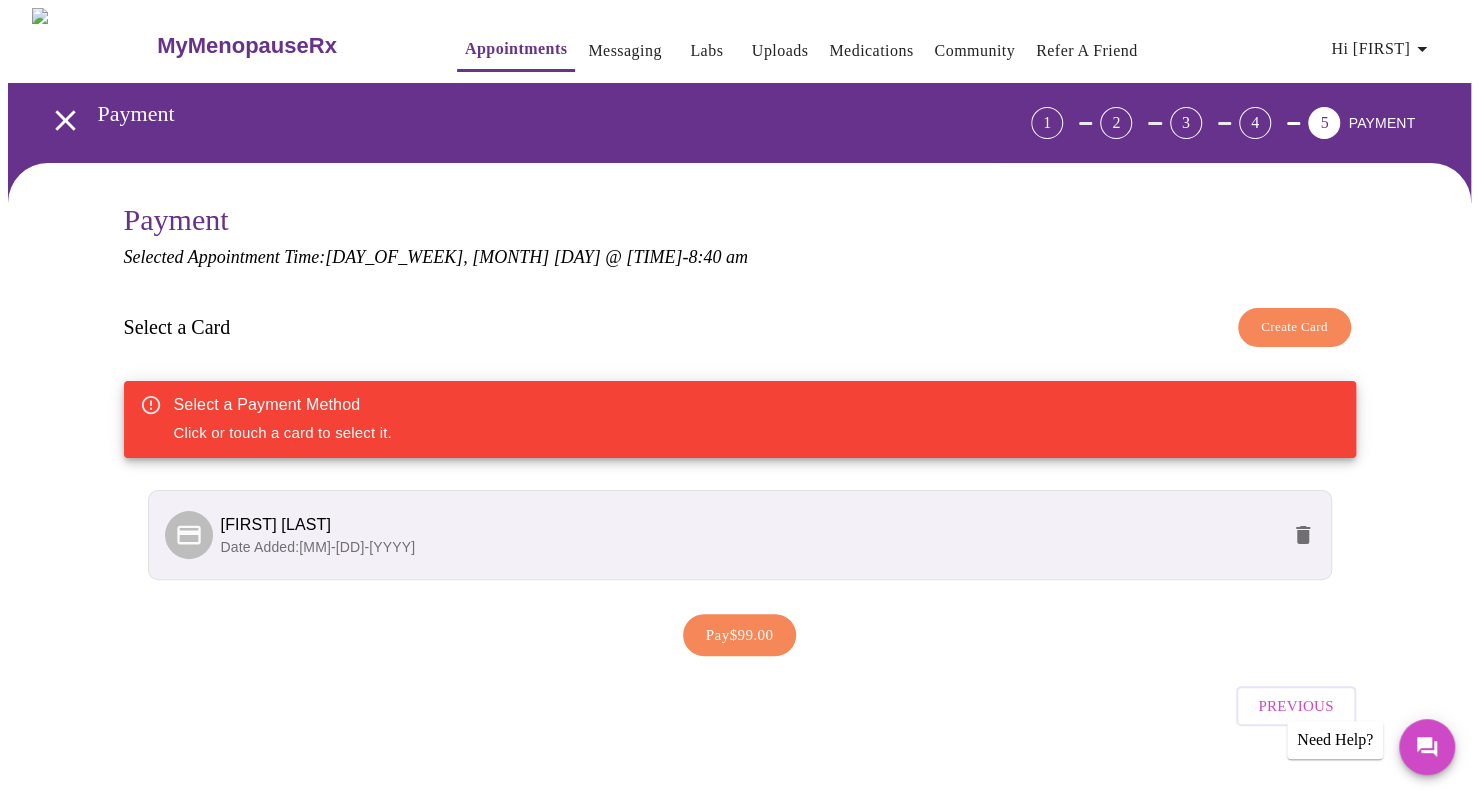 click on "Date Added:  [MM]-[DD]-[YYYY]" at bounding box center (750, 547) 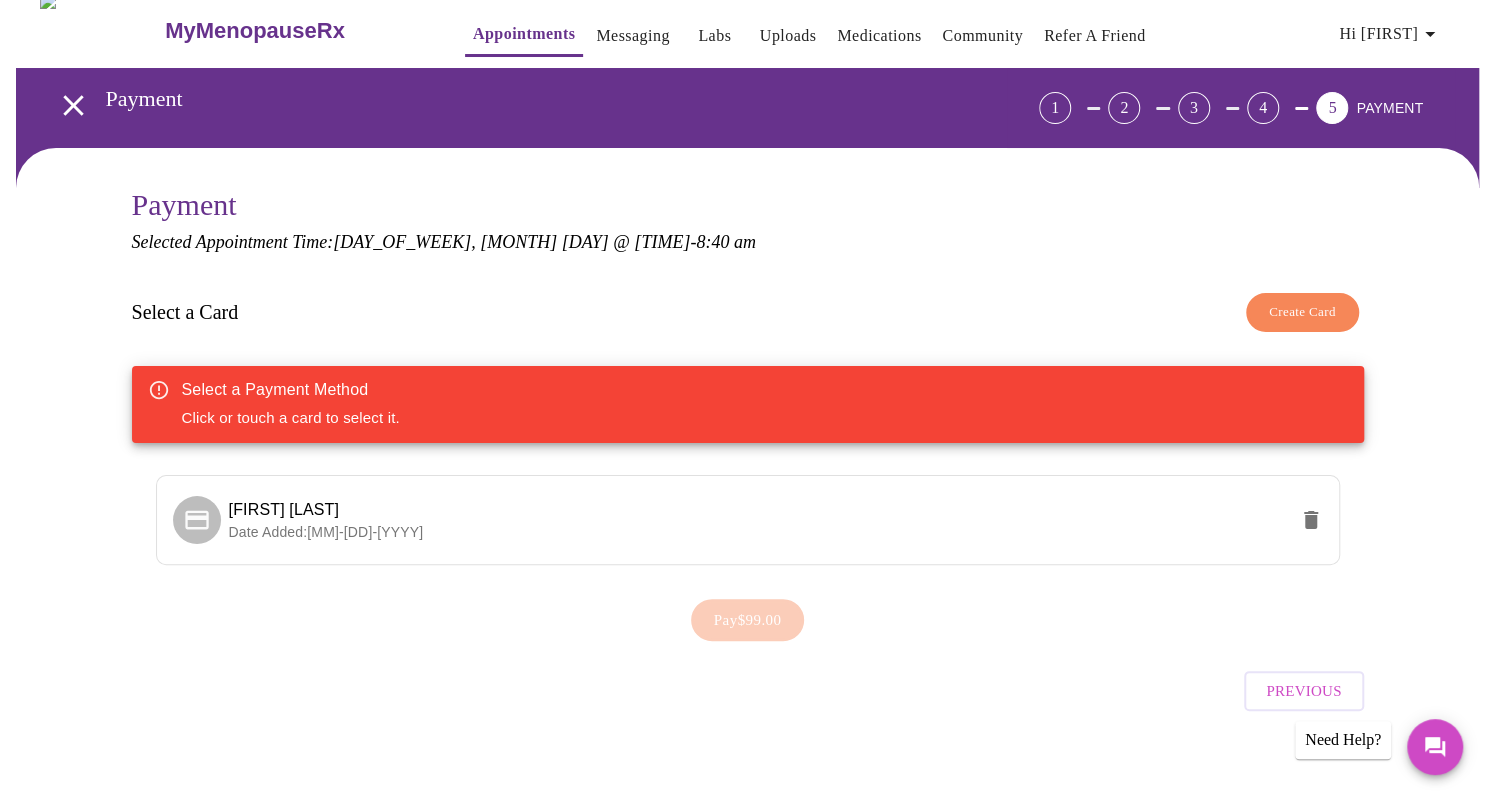 scroll, scrollTop: 20, scrollLeft: 0, axis: vertical 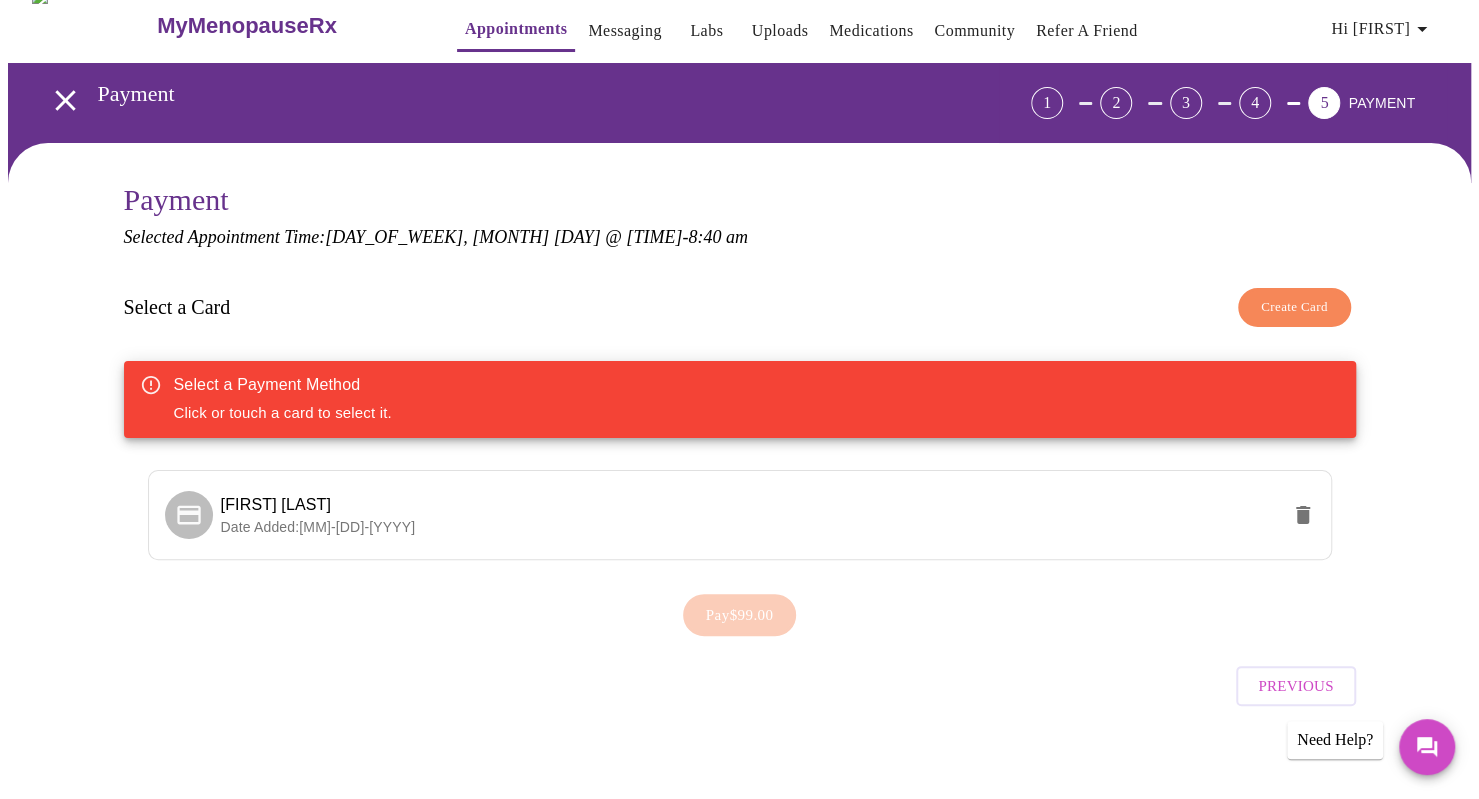 click on "Select a Payment Method" at bounding box center (283, 385) 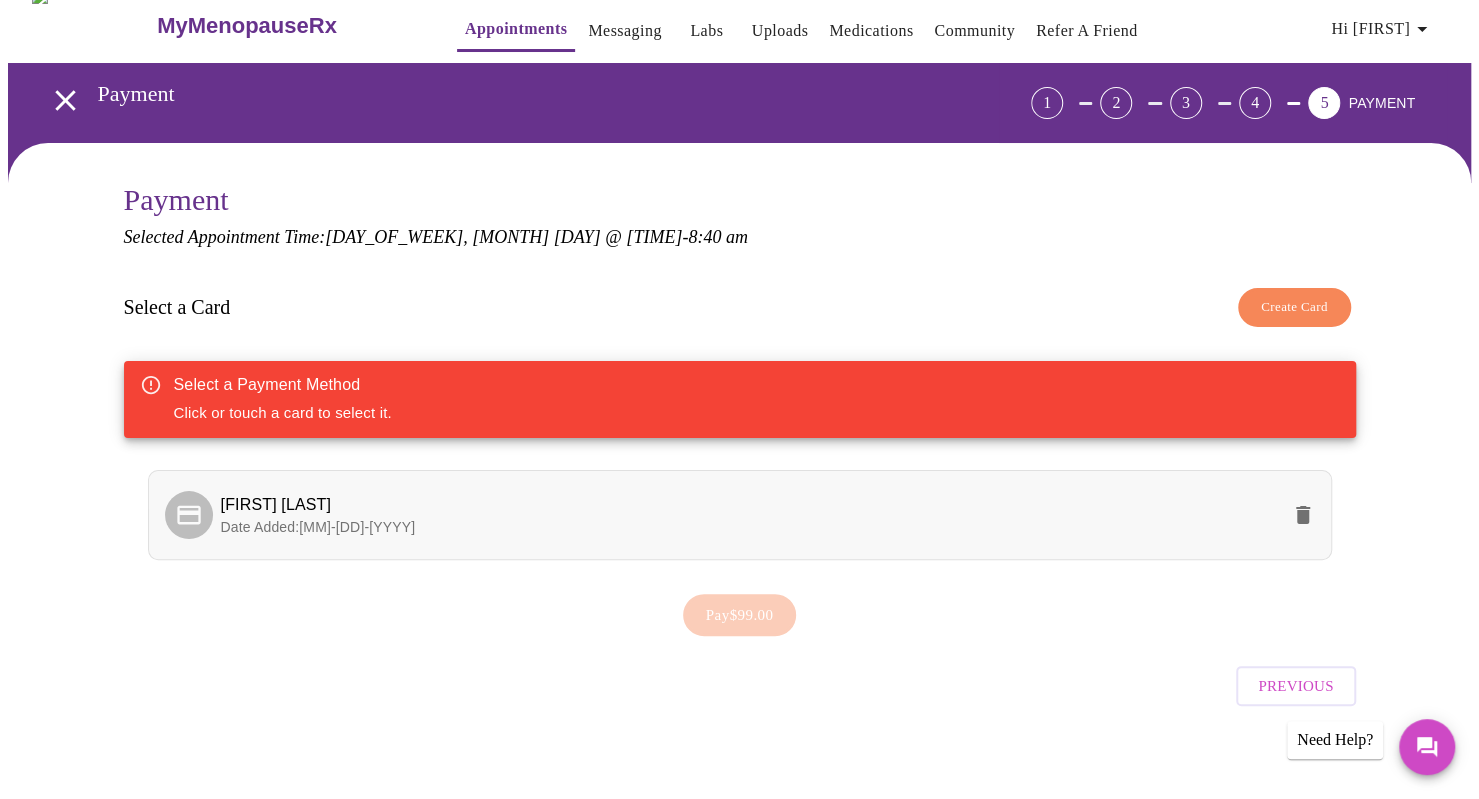 click 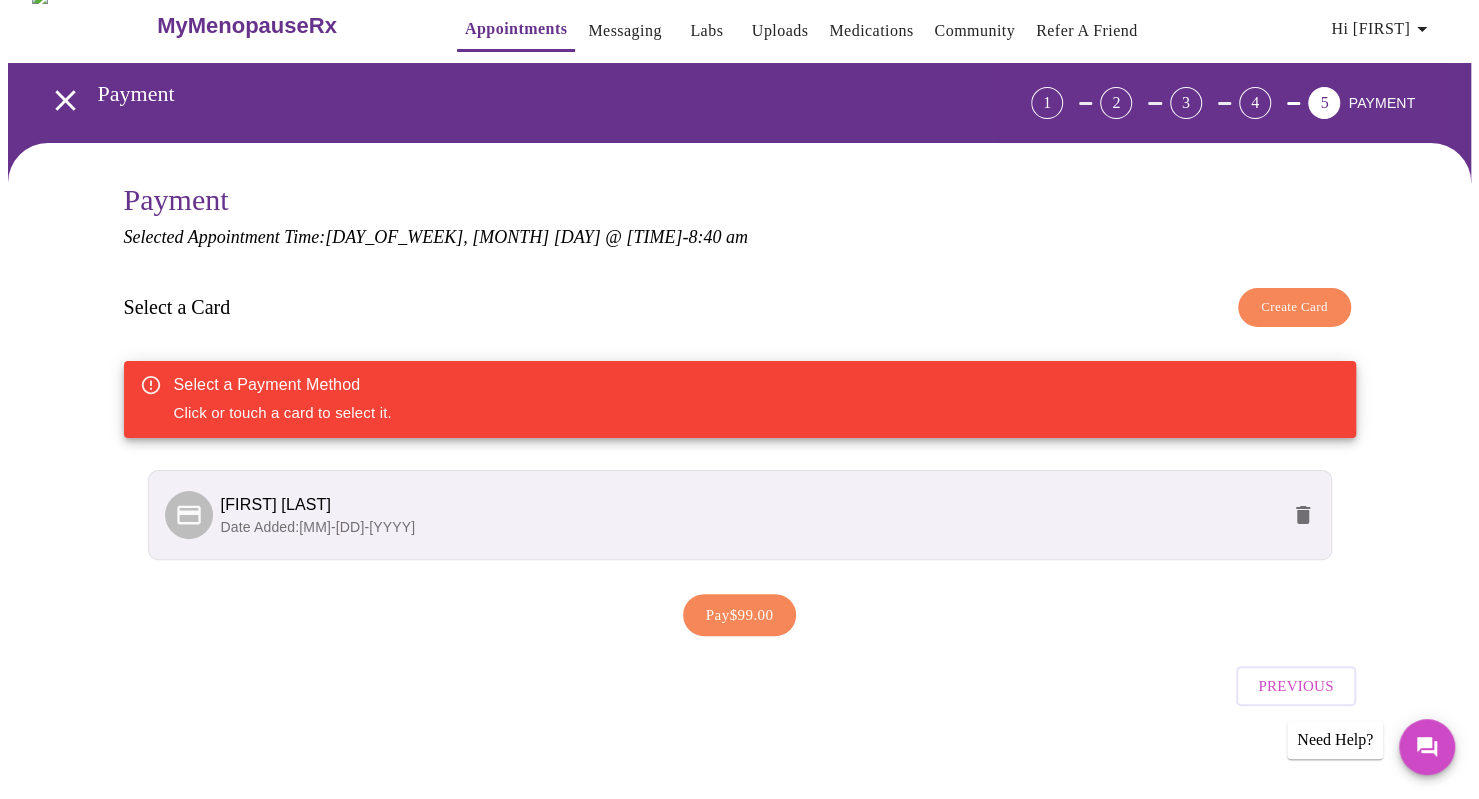 click on "Create Card" at bounding box center [1294, 307] 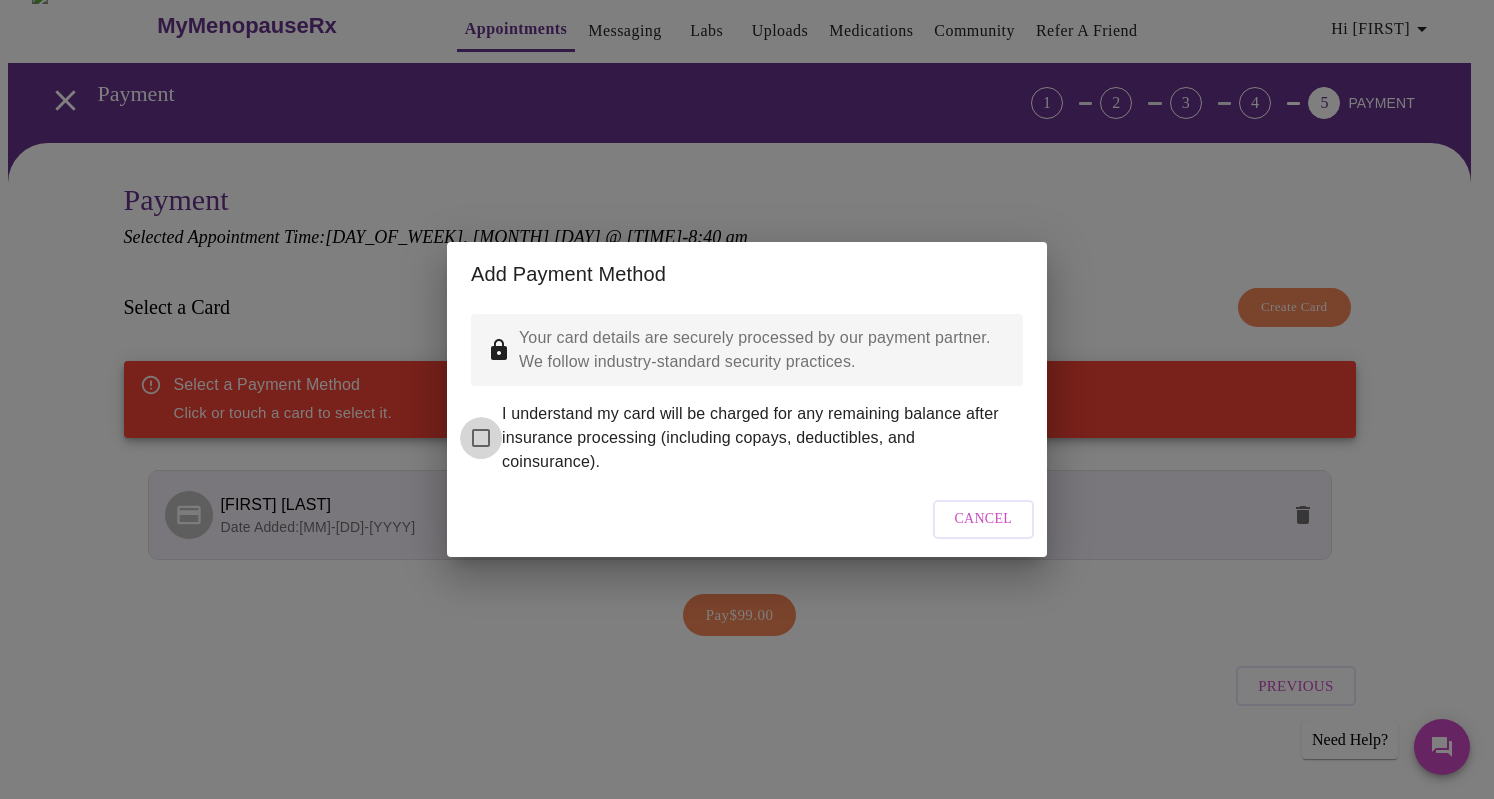 click on "I understand my card will be charged for any remaining balance after insurance processing (including copays, deductibles, and coinsurance)." at bounding box center [481, 438] 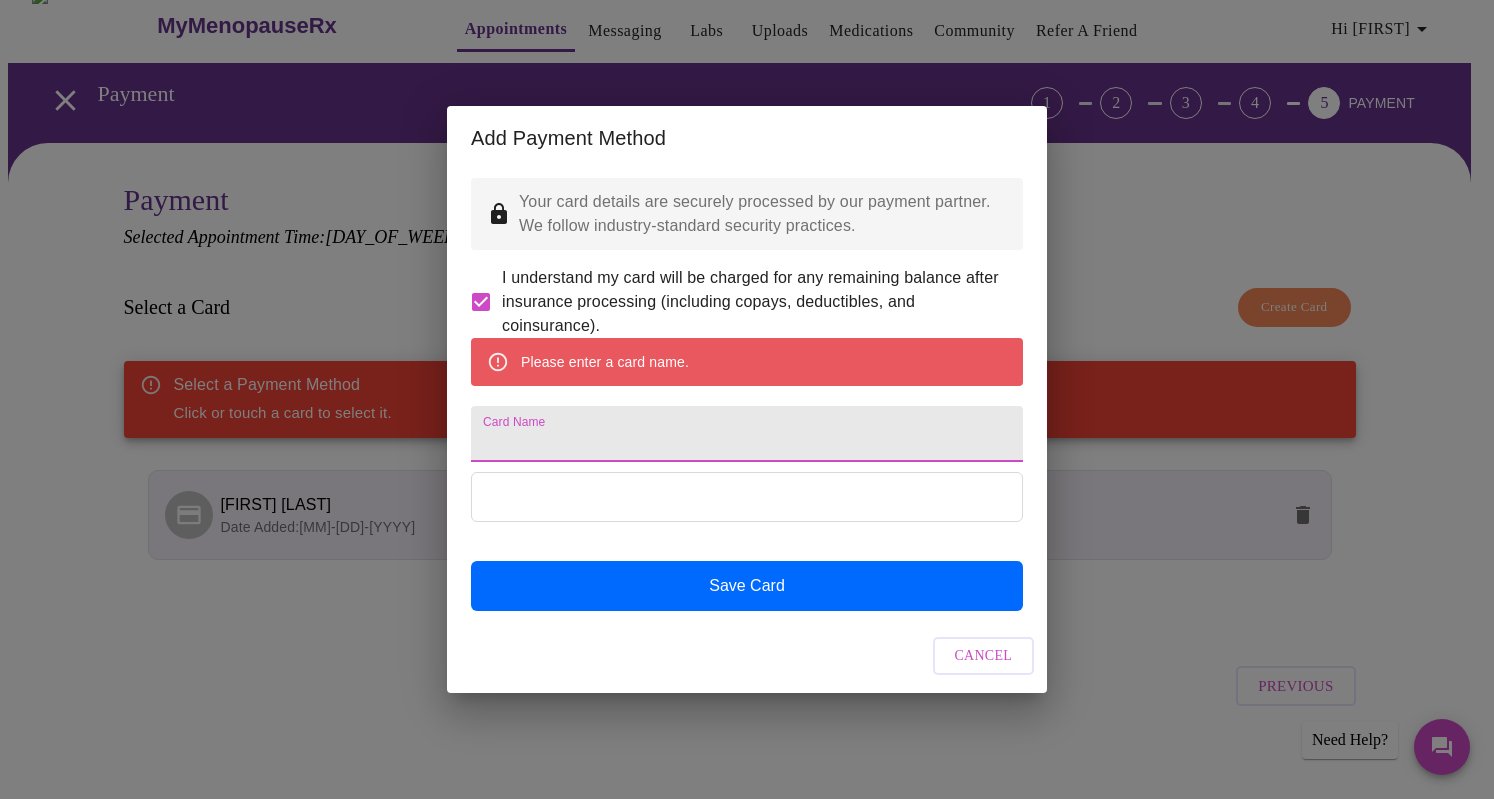 click on "Card Name" at bounding box center [747, 434] 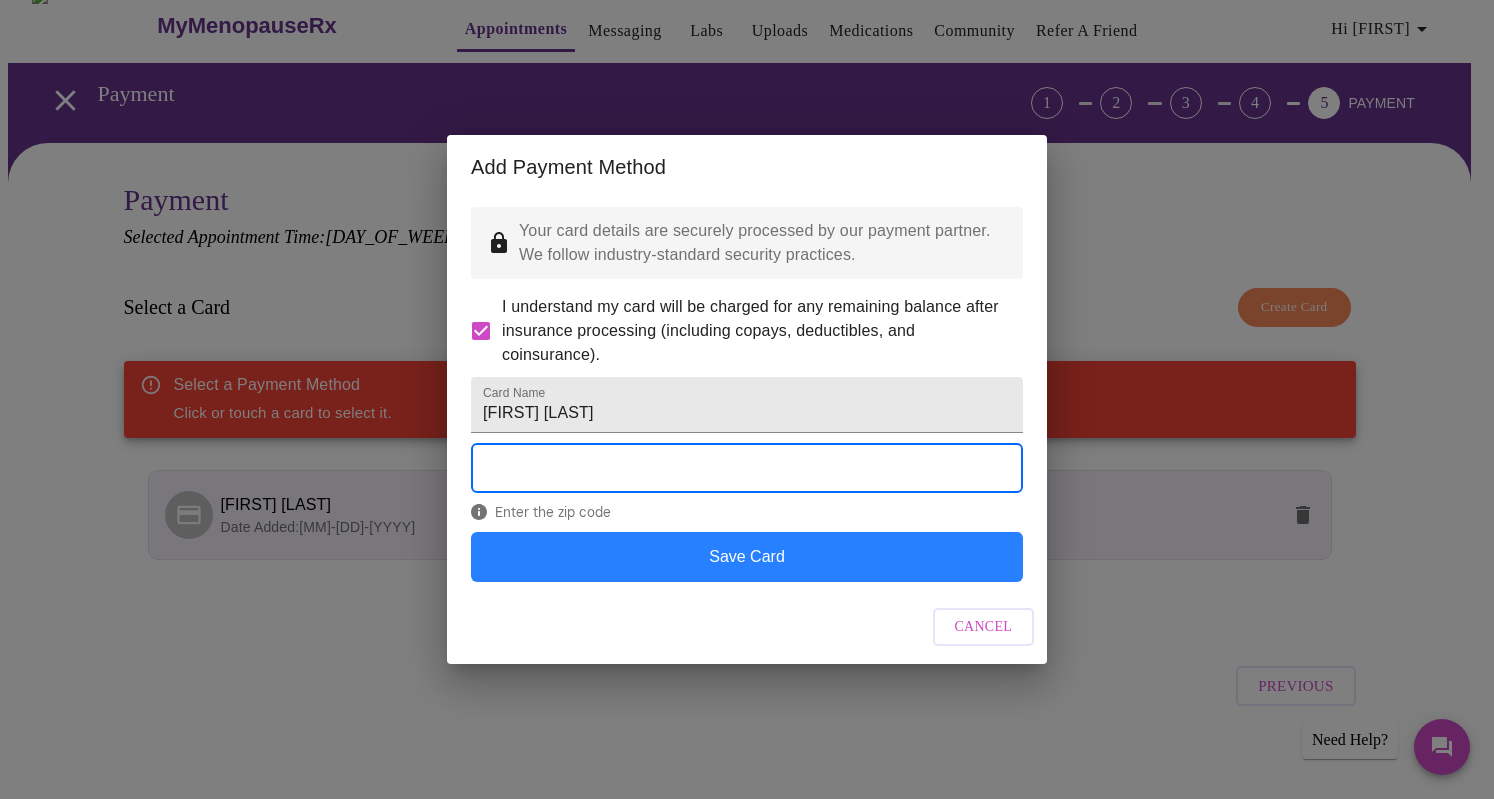 click on "Save Card" at bounding box center [747, 557] 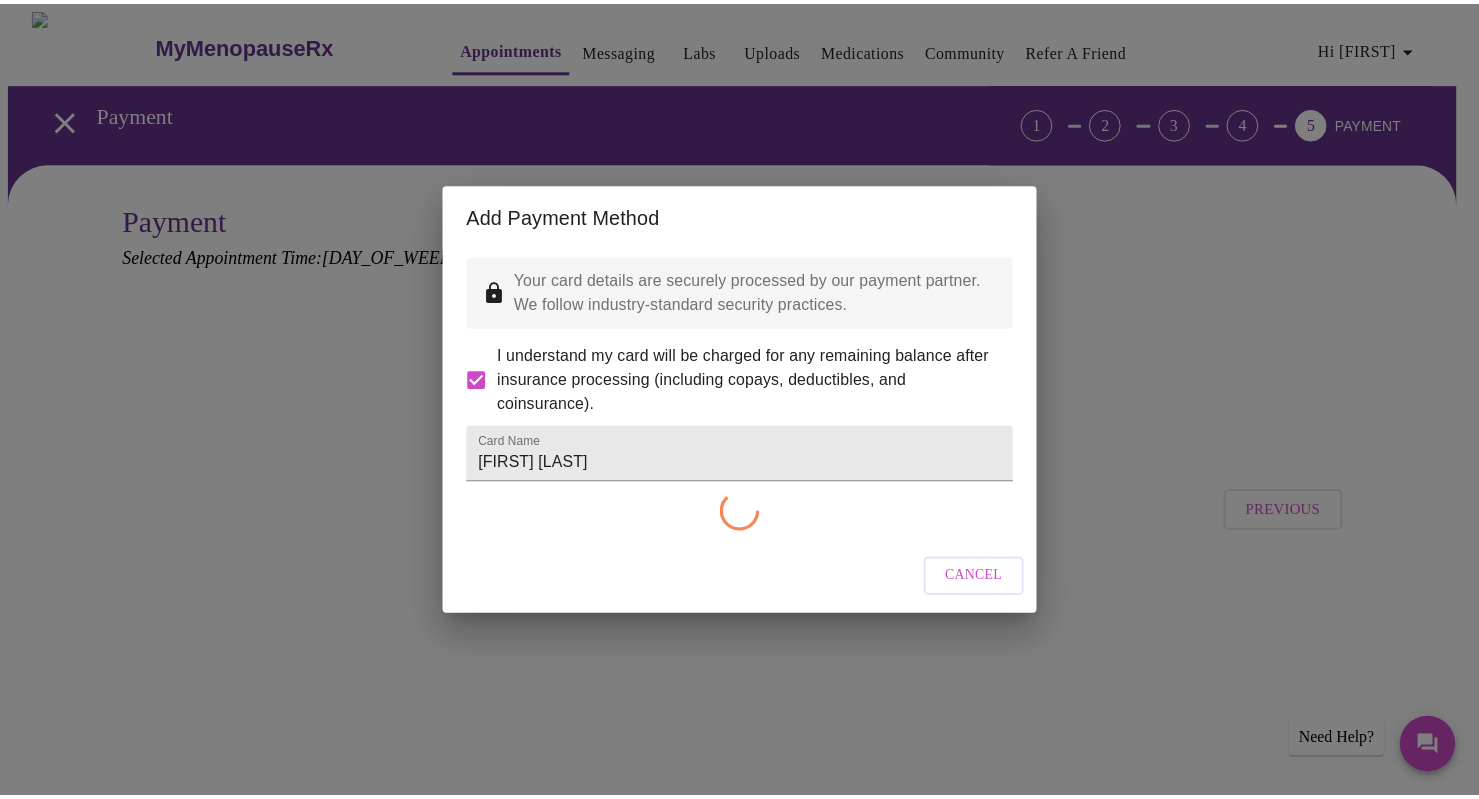 scroll, scrollTop: 0, scrollLeft: 0, axis: both 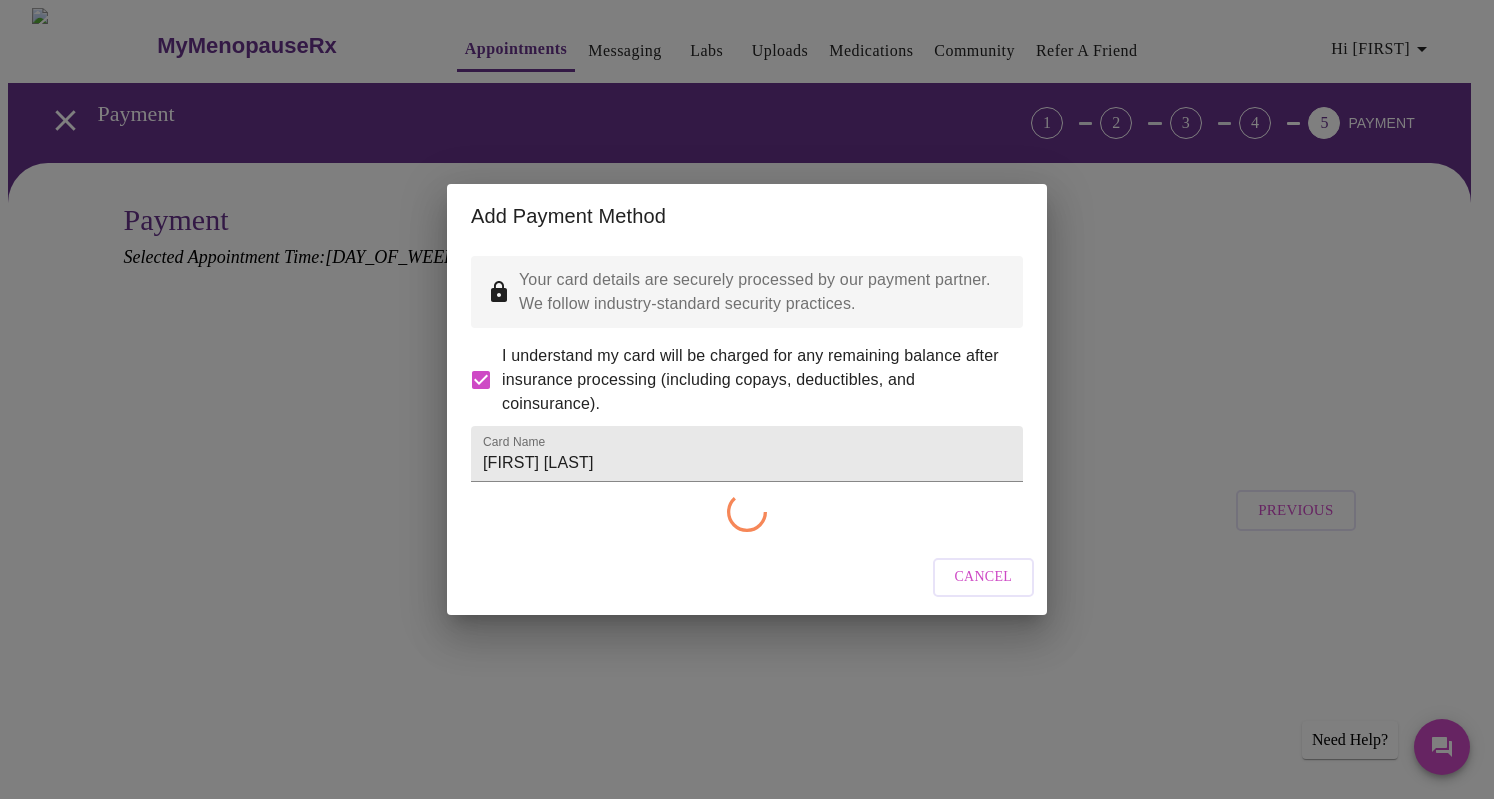 checkbox on "false" 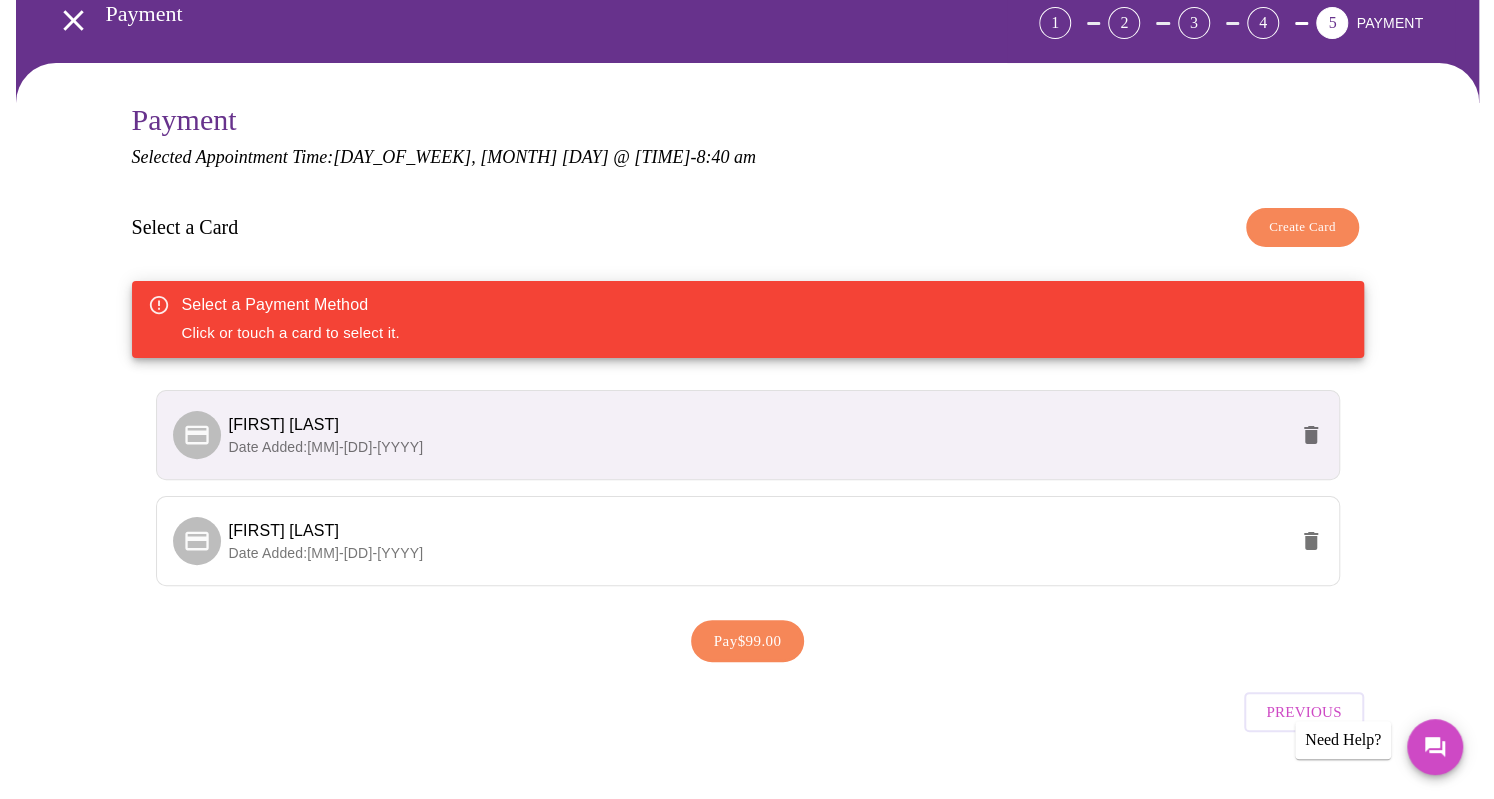 scroll, scrollTop: 125, scrollLeft: 0, axis: vertical 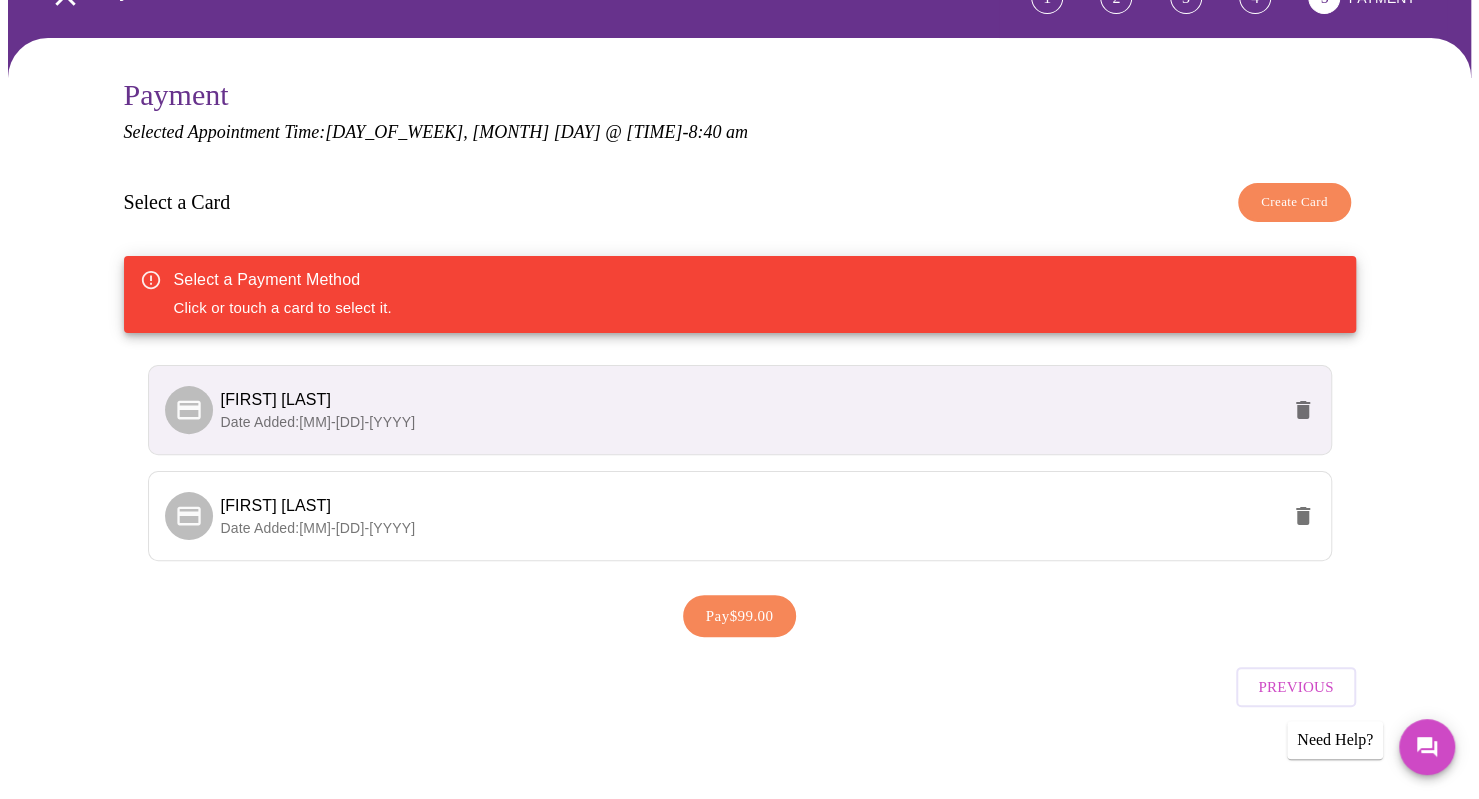 click on "Date Added:  [MM]-[DD]-[YYYY]" at bounding box center (750, 422) 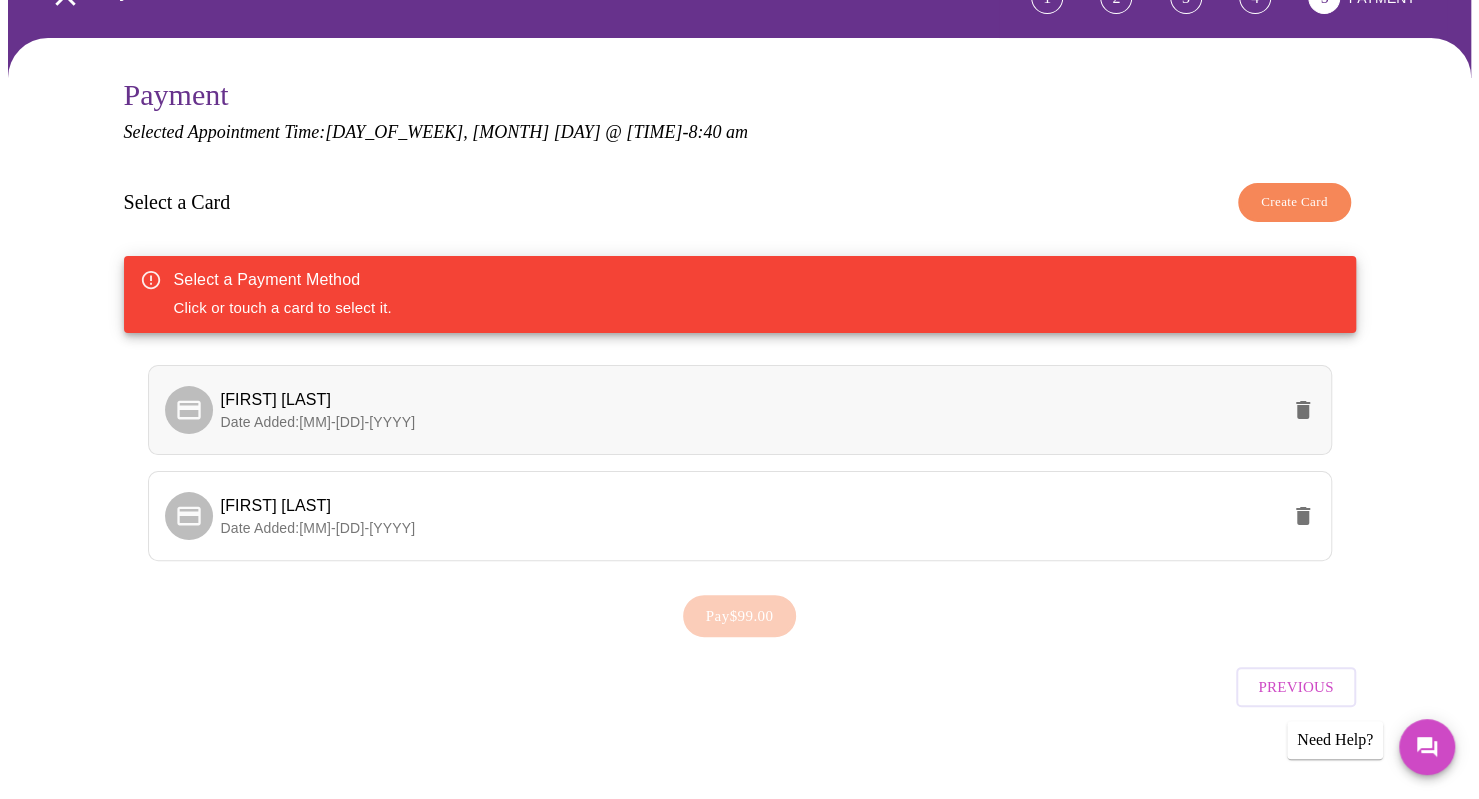 click on "Date Added:  [MM]-[DD]-[YYYY]" at bounding box center (750, 422) 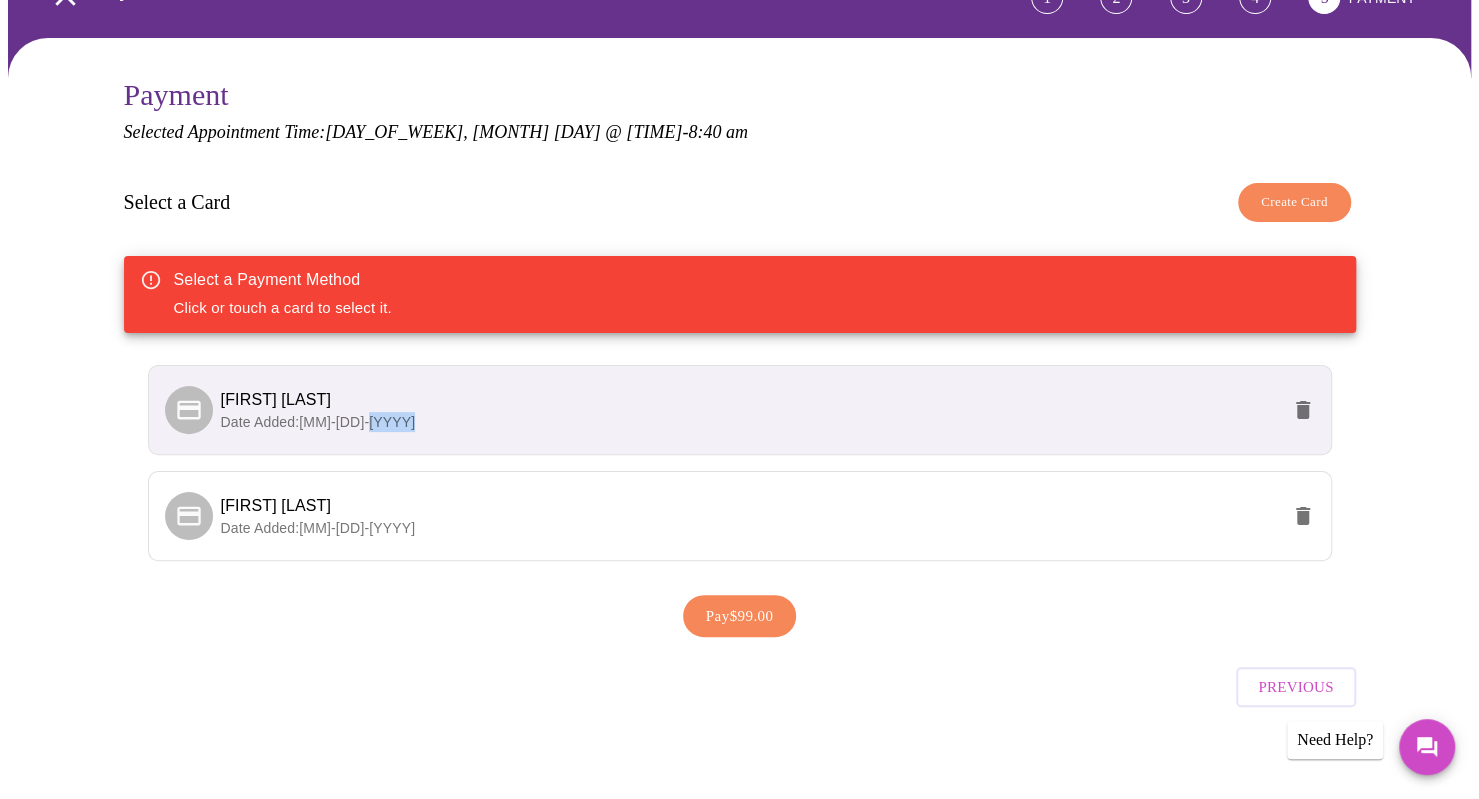 click on "Date Added:  [MM]-[DD]-[YYYY]" at bounding box center (750, 422) 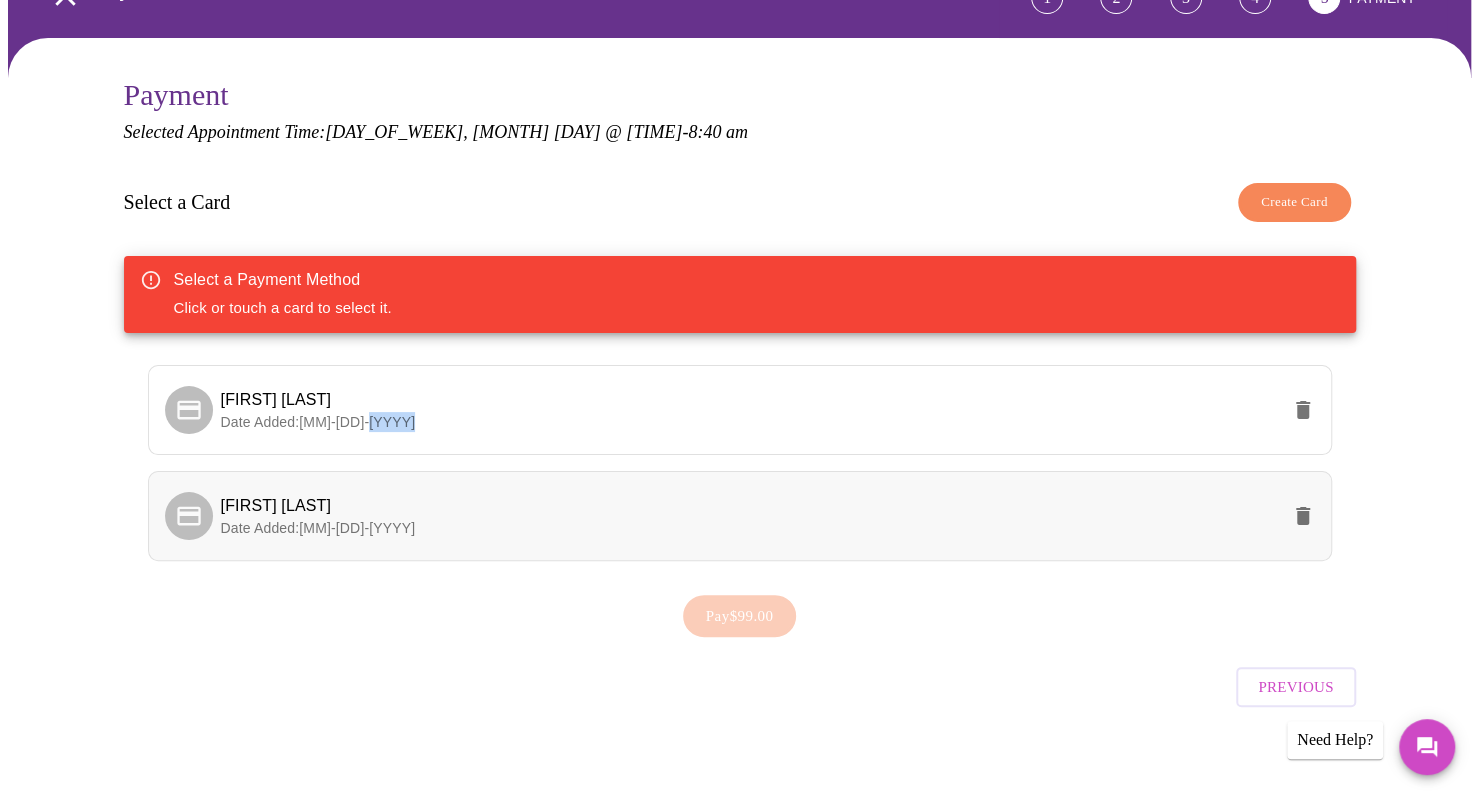 click 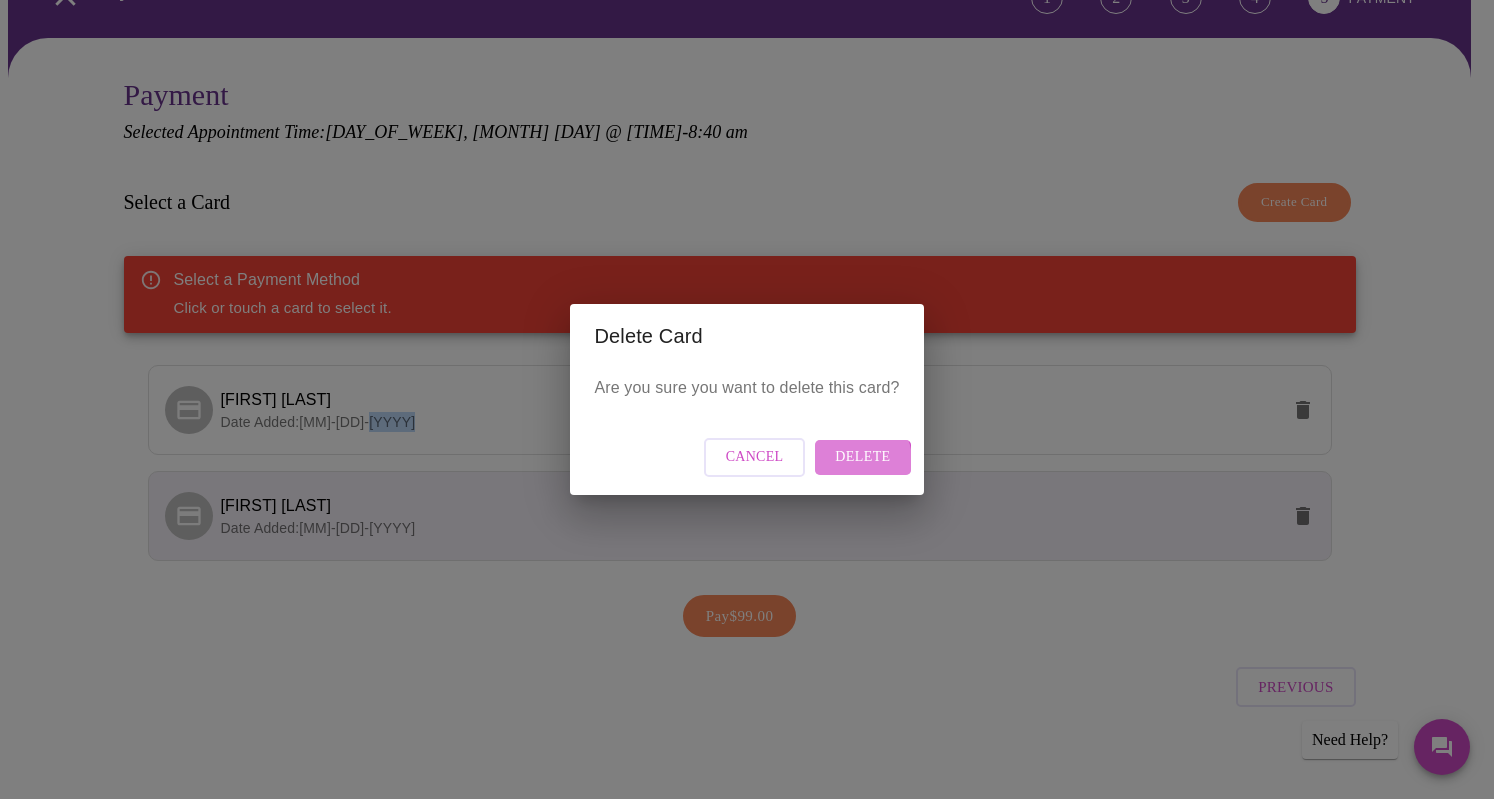 click on "Delete" at bounding box center (862, 457) 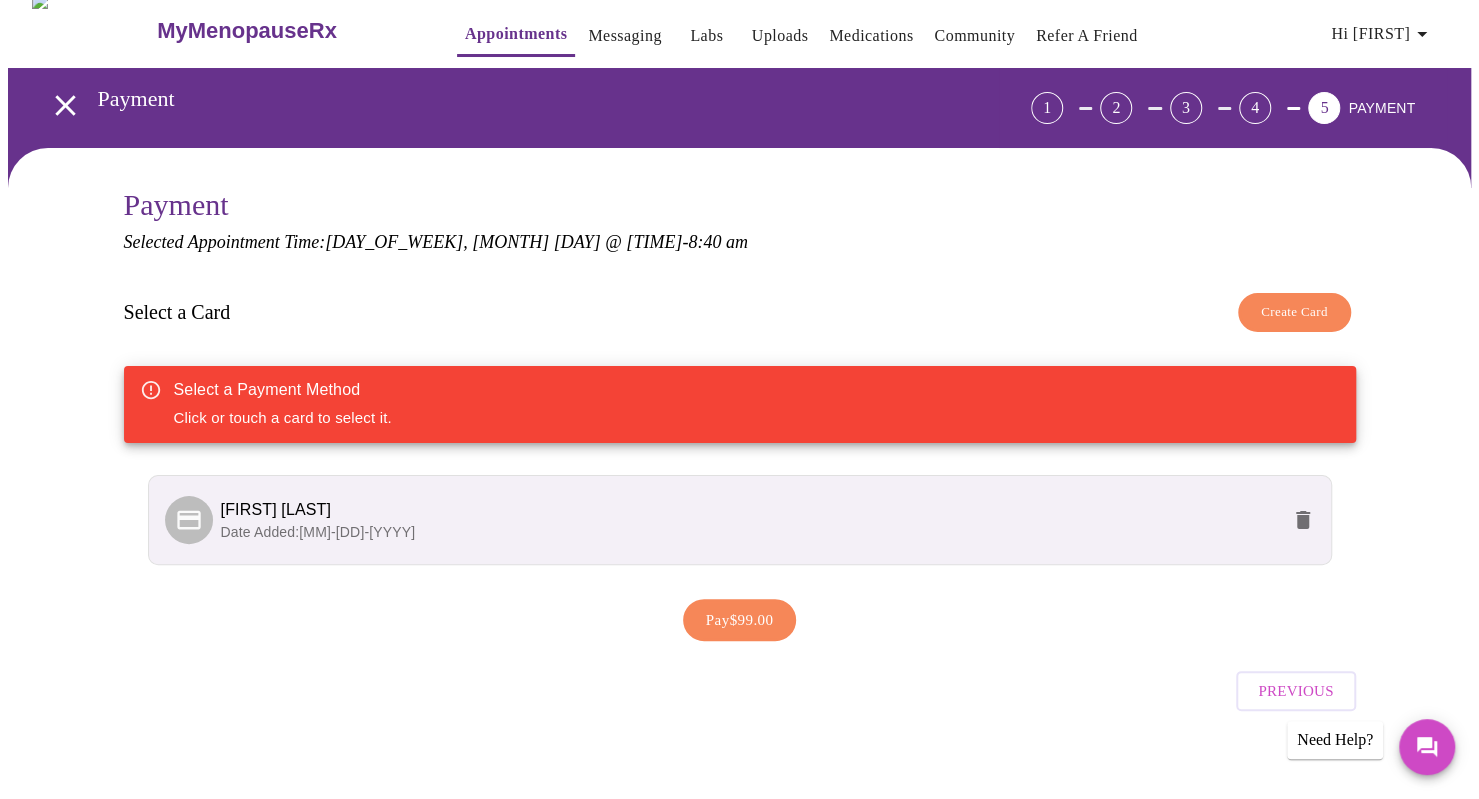 scroll, scrollTop: 20, scrollLeft: 0, axis: vertical 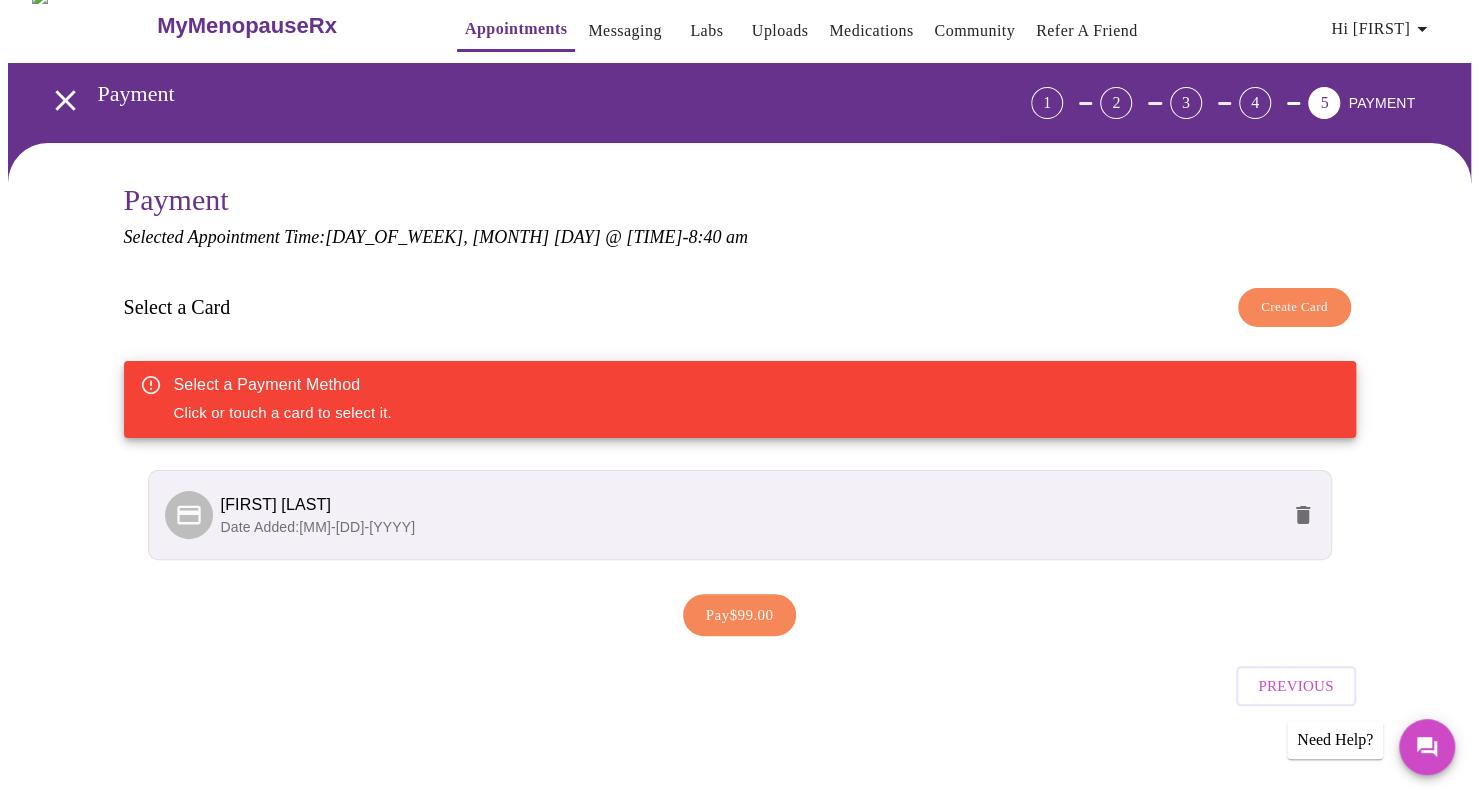 click on "Select a Payment Method Click or touch a card to select it." at bounding box center [283, 399] 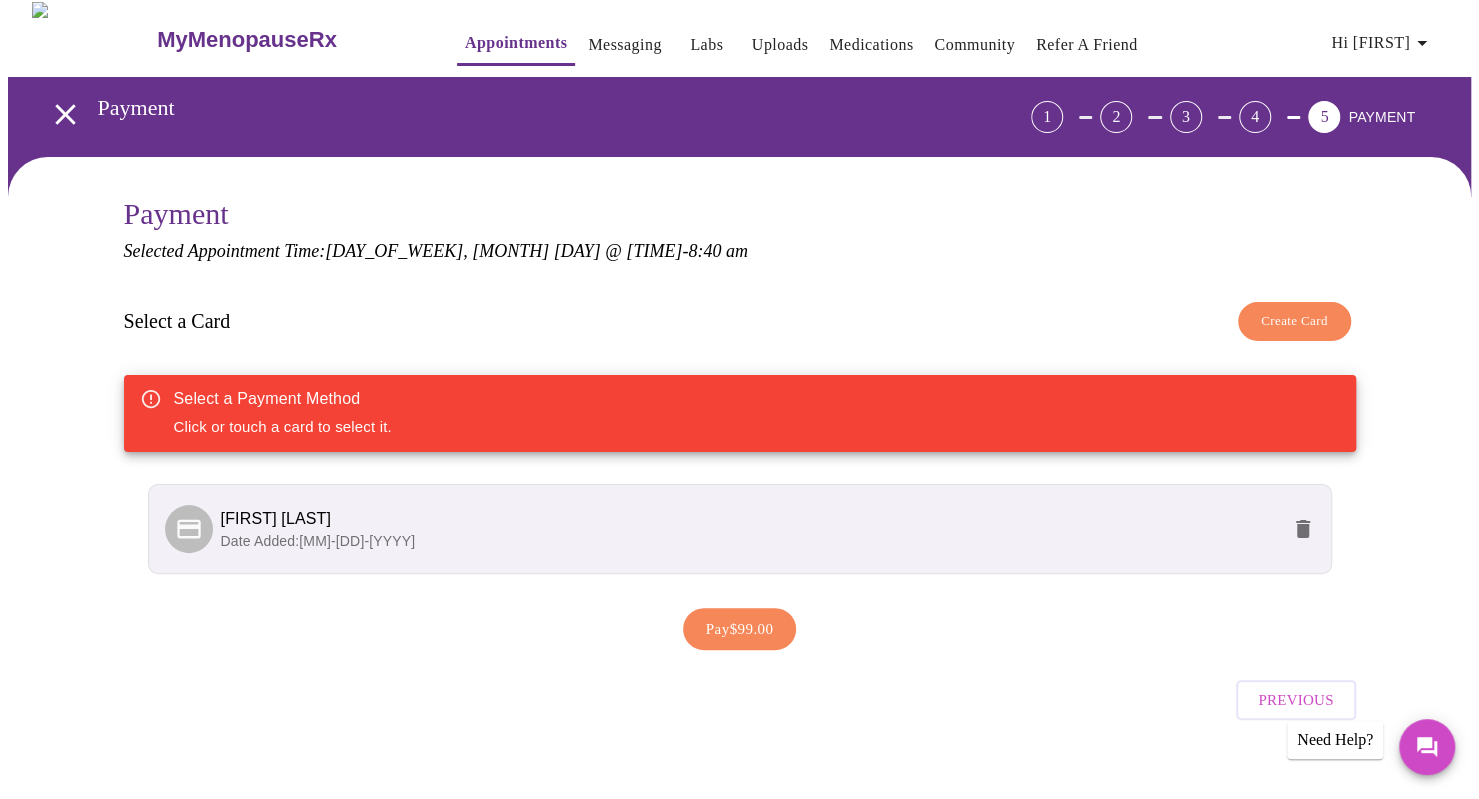 scroll, scrollTop: 0, scrollLeft: 0, axis: both 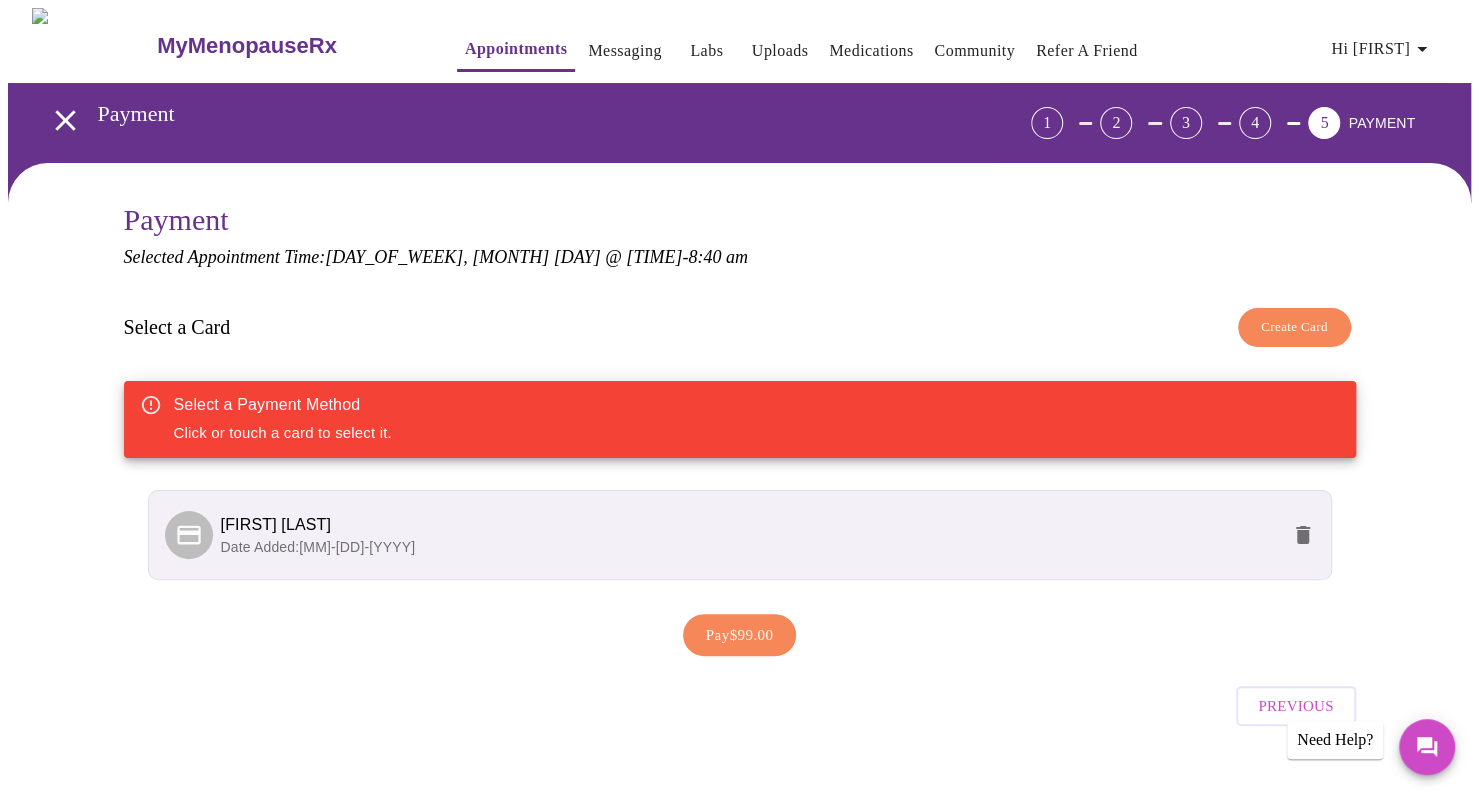 click on "[FIRST] [LAST]" at bounding box center [750, 525] 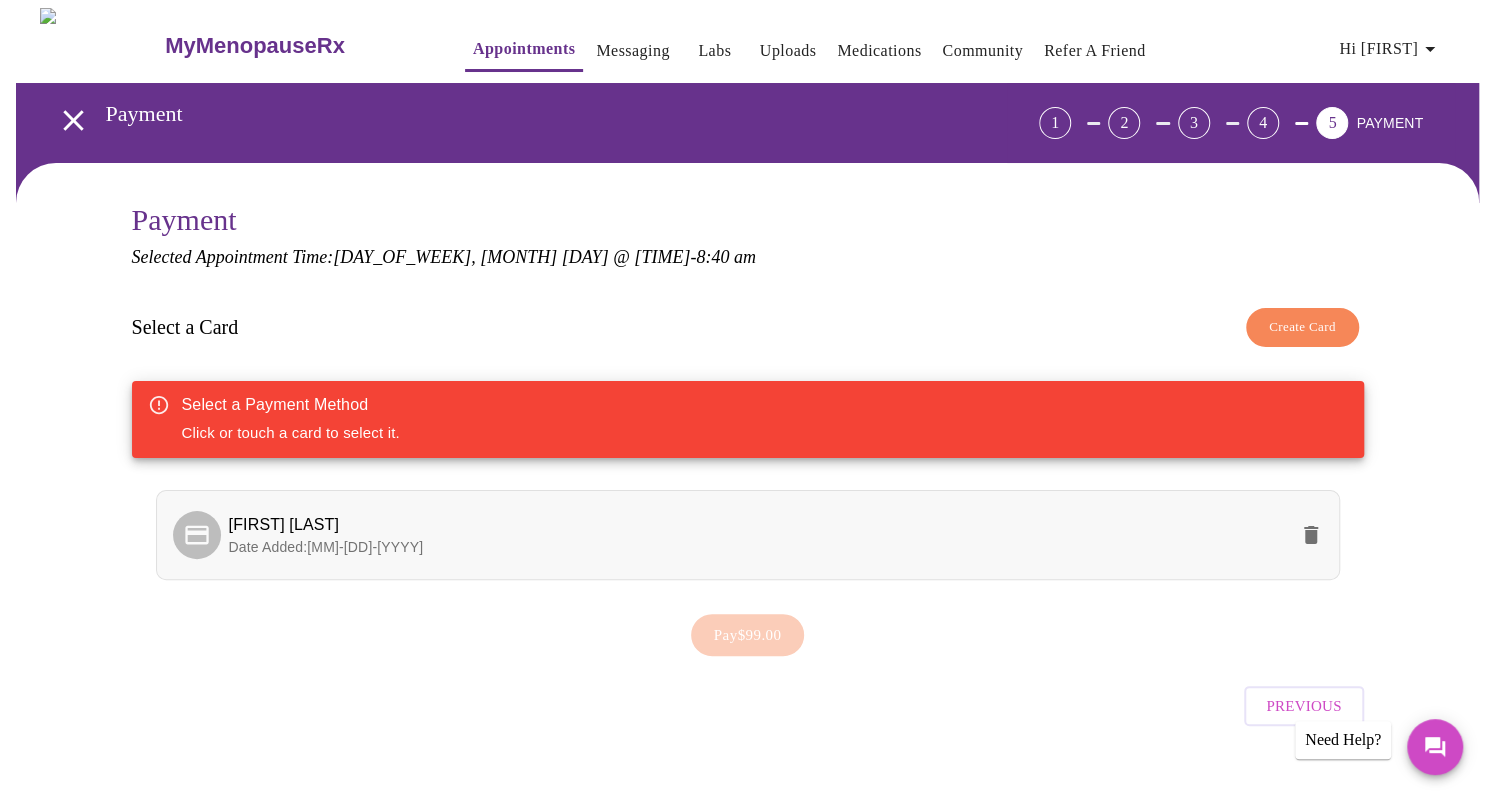 scroll, scrollTop: 20, scrollLeft: 0, axis: vertical 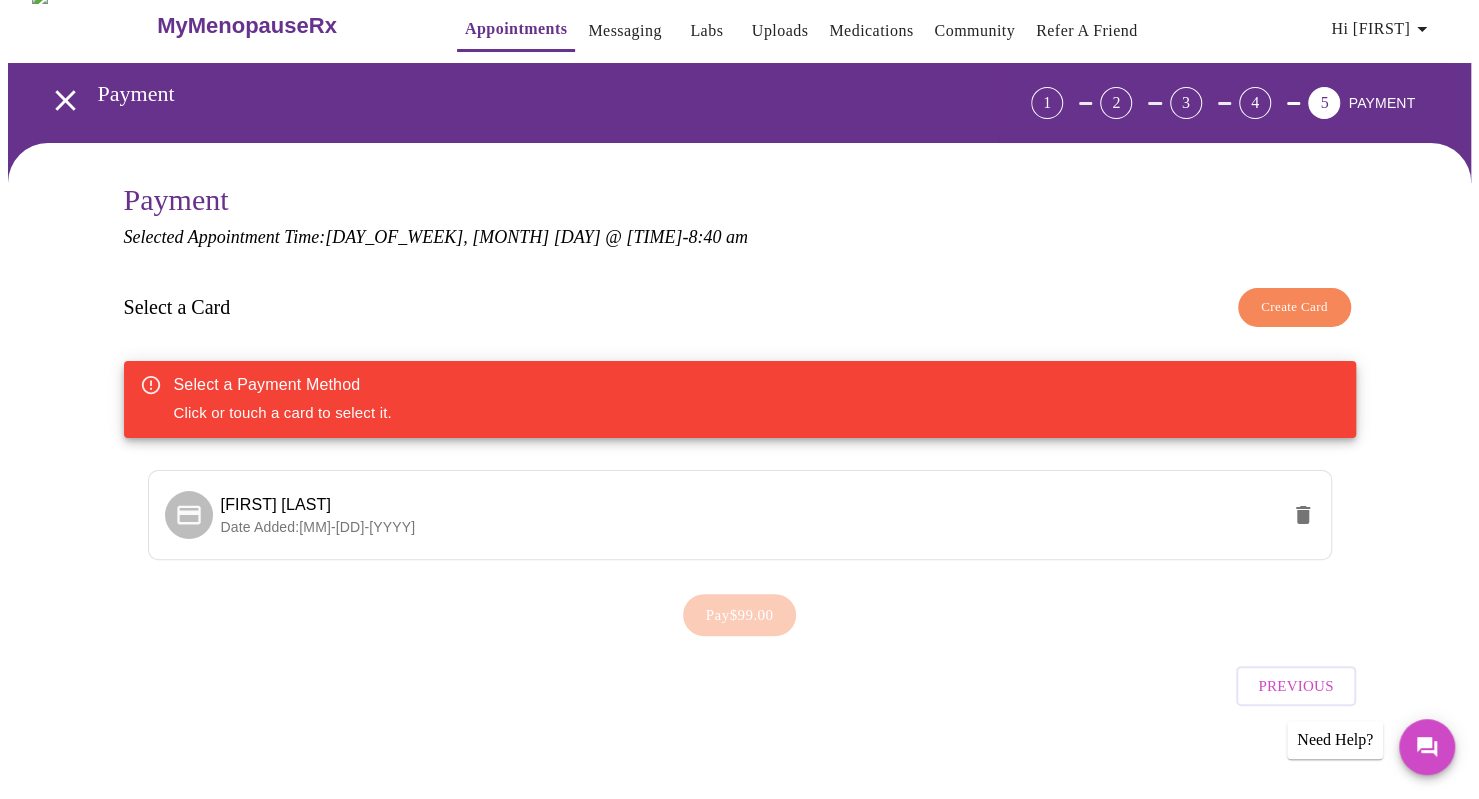 click on "PAYMENT" at bounding box center (1381, 103) 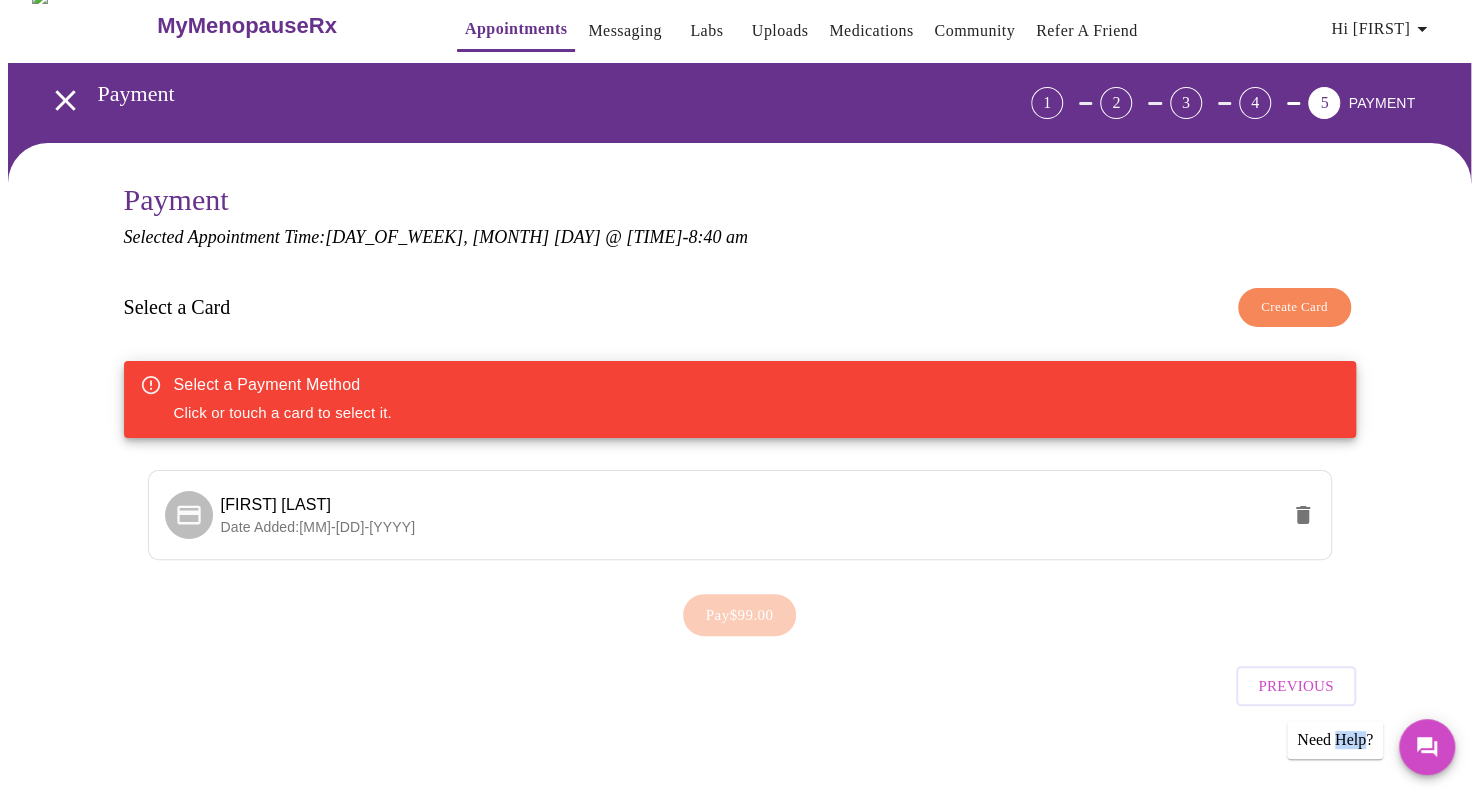 click on "Need Help?" at bounding box center [1335, 740] 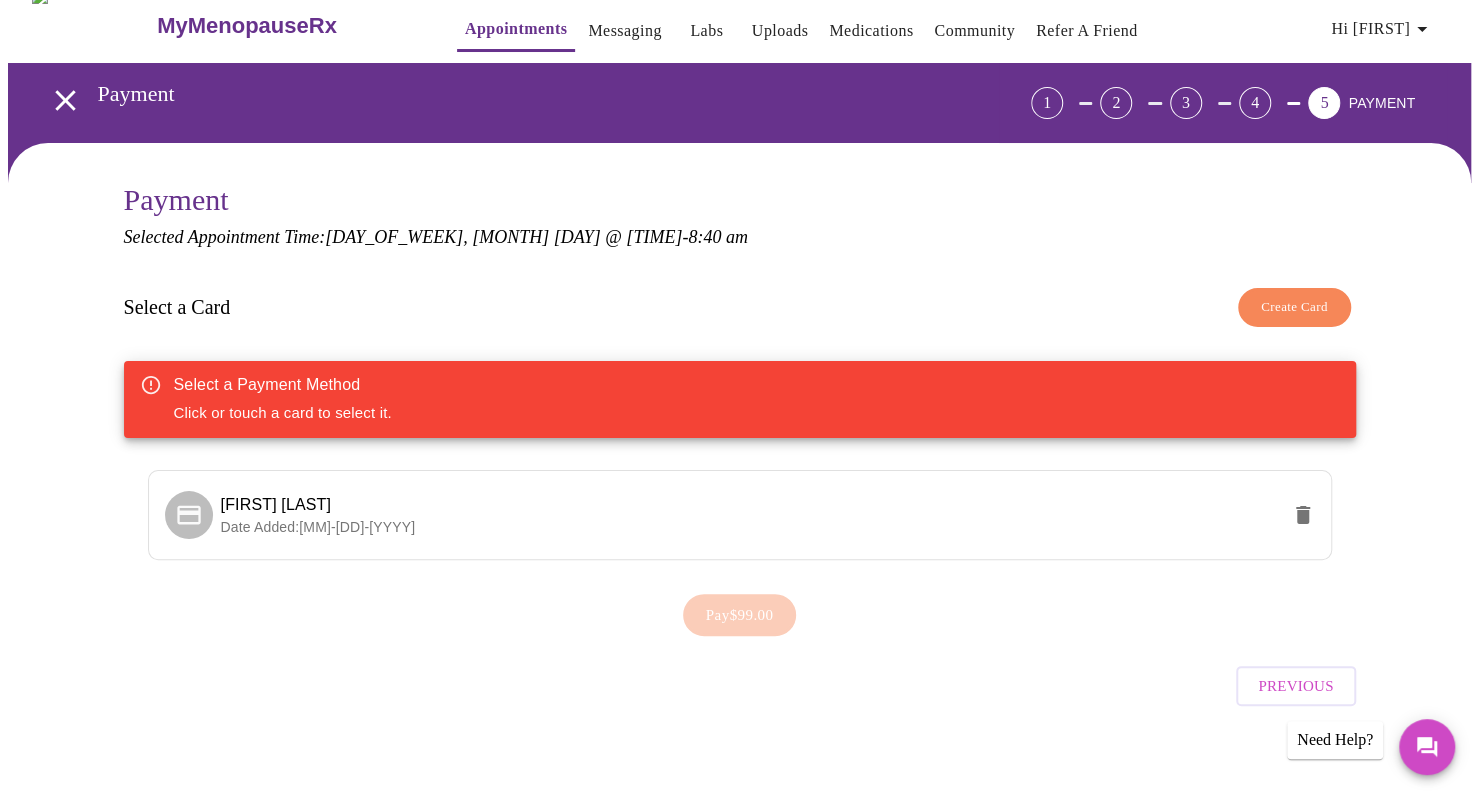 click on "Payment Selected Appointment Time:  [DAY], [MONTH] [NUMBER]th @ [NUMBER]:[NUMBER] [AM/PM]  -  [NUMBER]:[NUMBER] [AM/PM] Select a Card Create Card Select a Payment Method Click or touch a card to select it. [FIRST] [LAST] Date Added:  [MM]-[DD]-[YYYY] Pay  $[PRICE] Previous Need Help?" at bounding box center [739, 474] 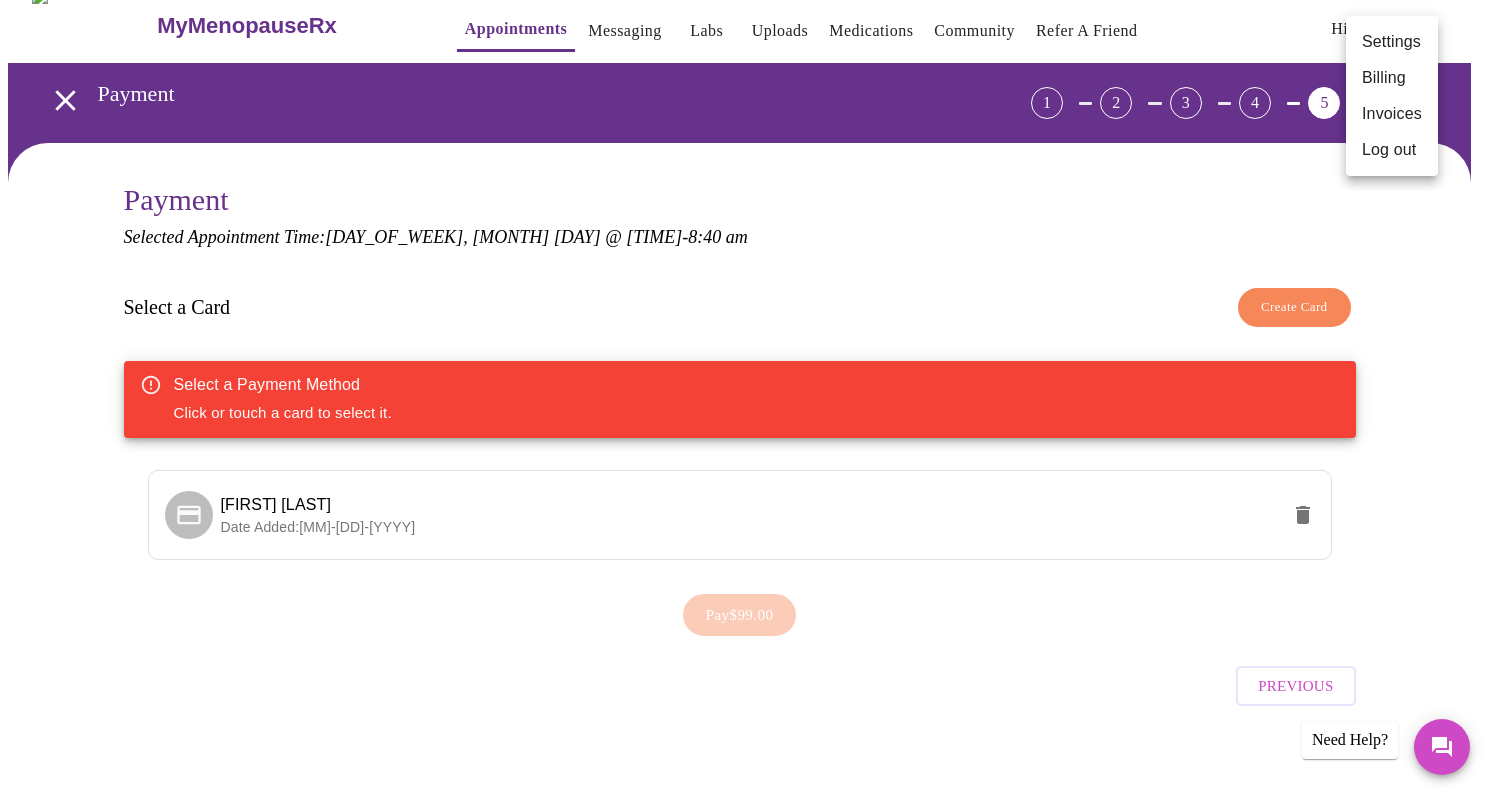 click on "Billing" at bounding box center (1392, 78) 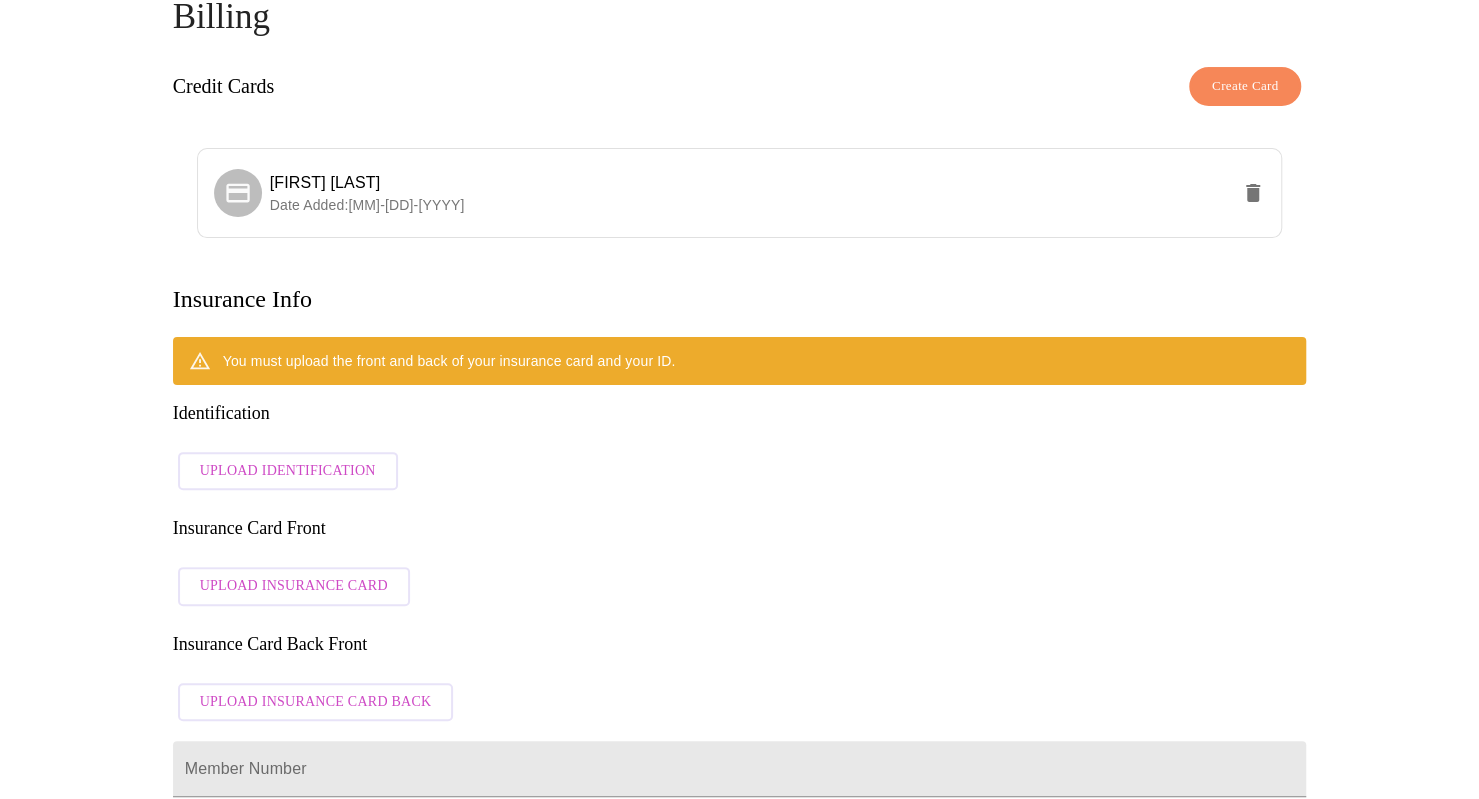 scroll, scrollTop: 200, scrollLeft: 0, axis: vertical 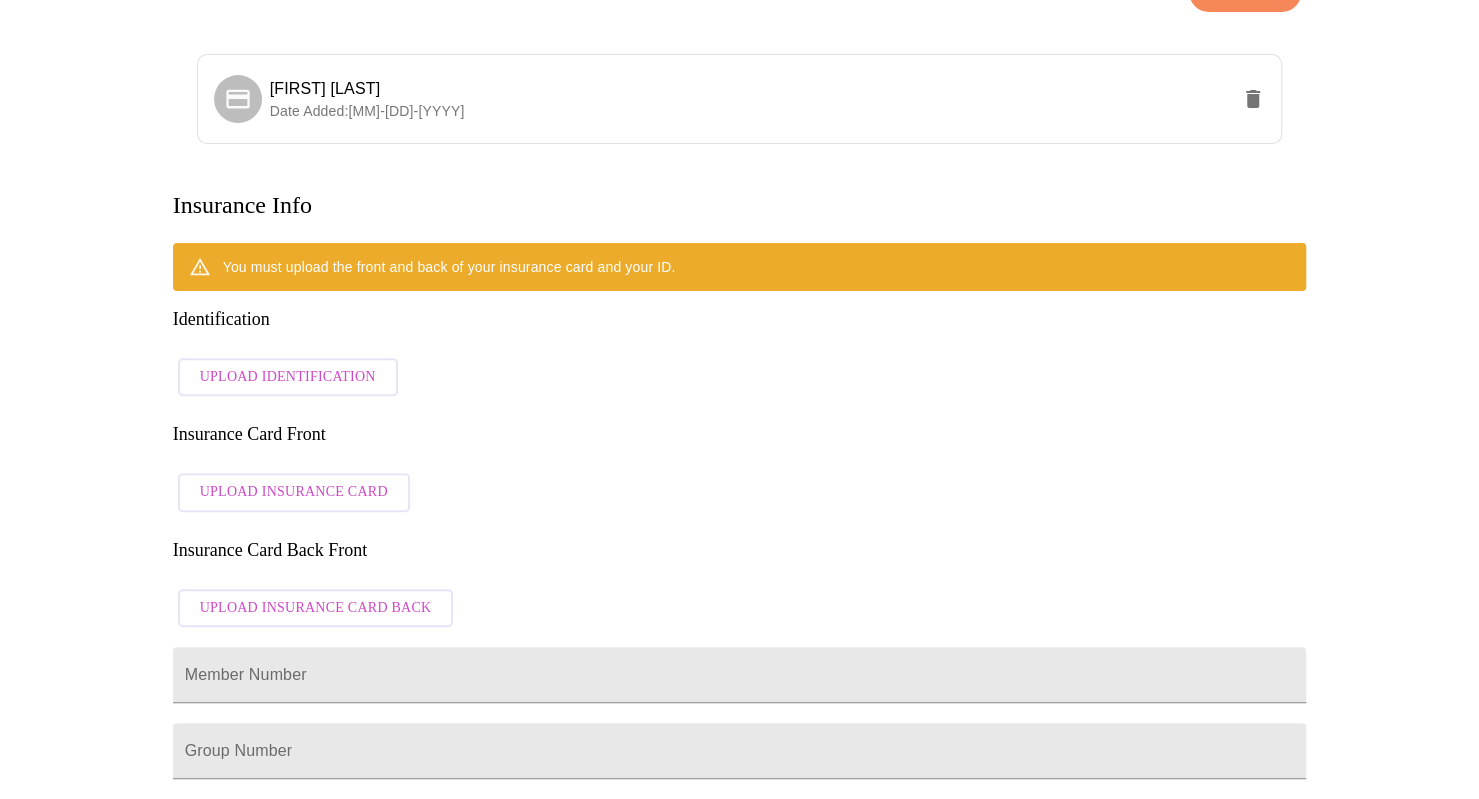 click on "Upload Identification" at bounding box center [288, 377] 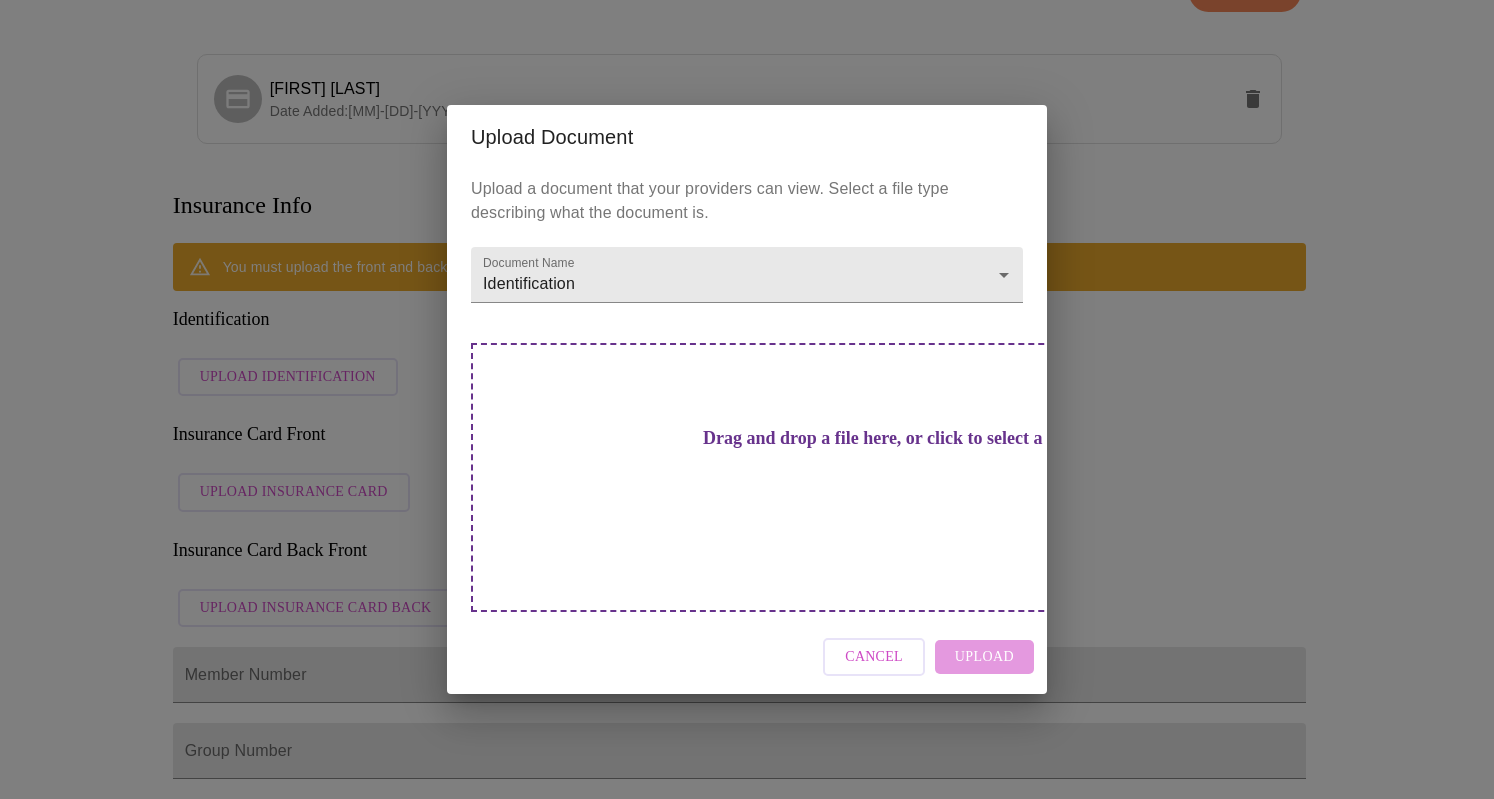 click on "Drag and drop a file here, or click to select a file" at bounding box center (887, 477) 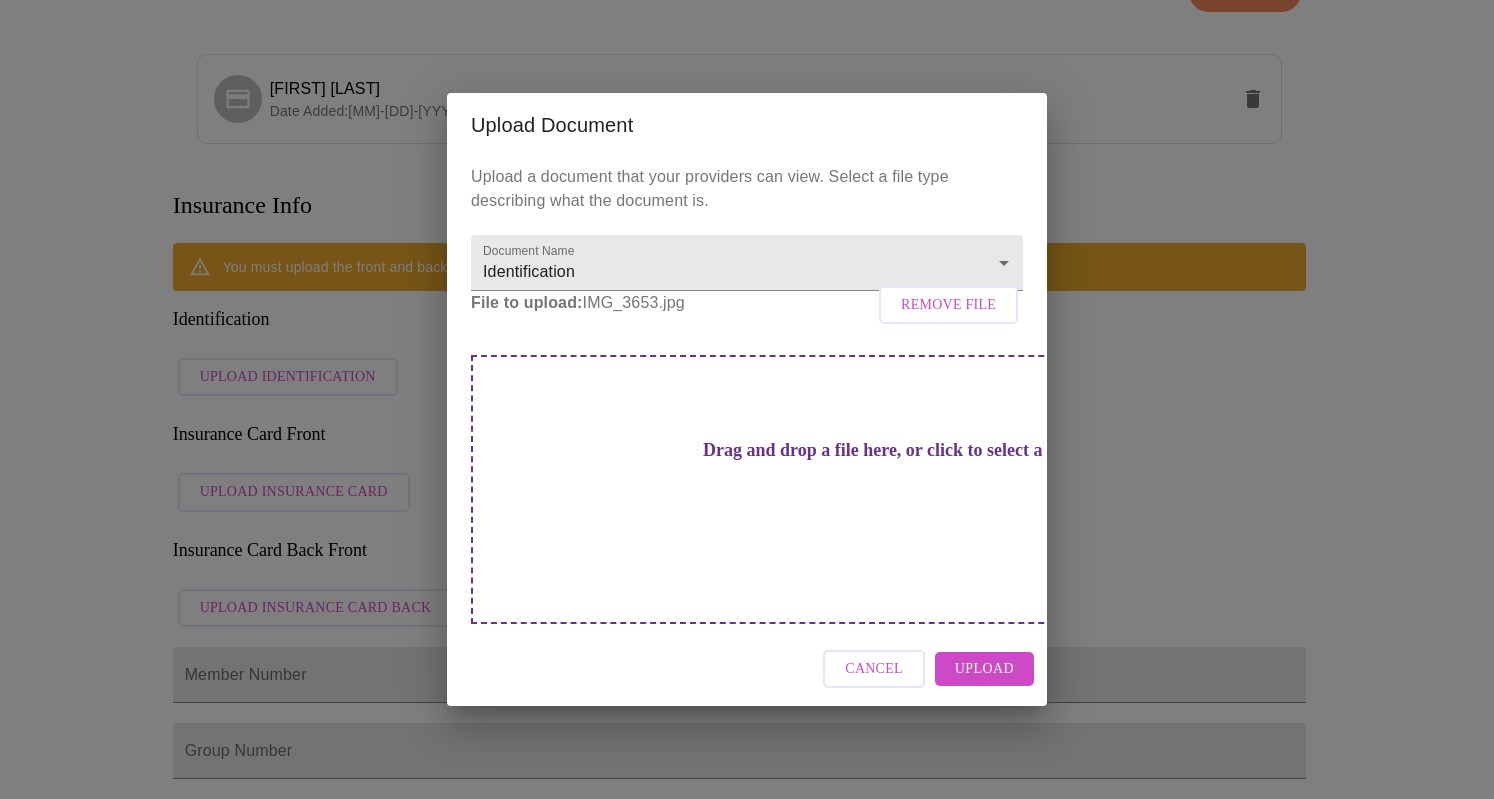 click on "Drag and drop a file here, or click to select a file" at bounding box center (887, 450) 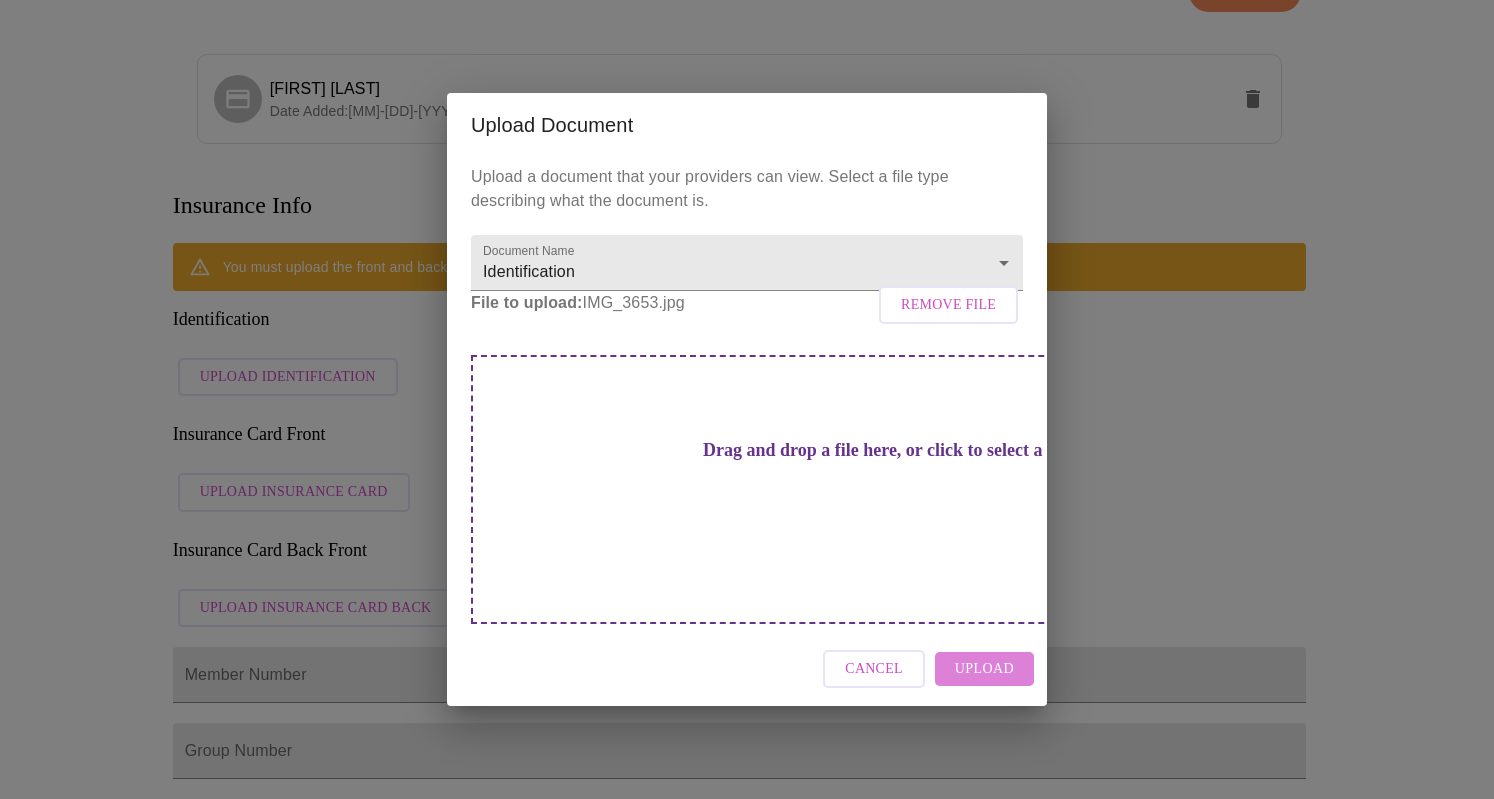click on "Upload" at bounding box center [984, 669] 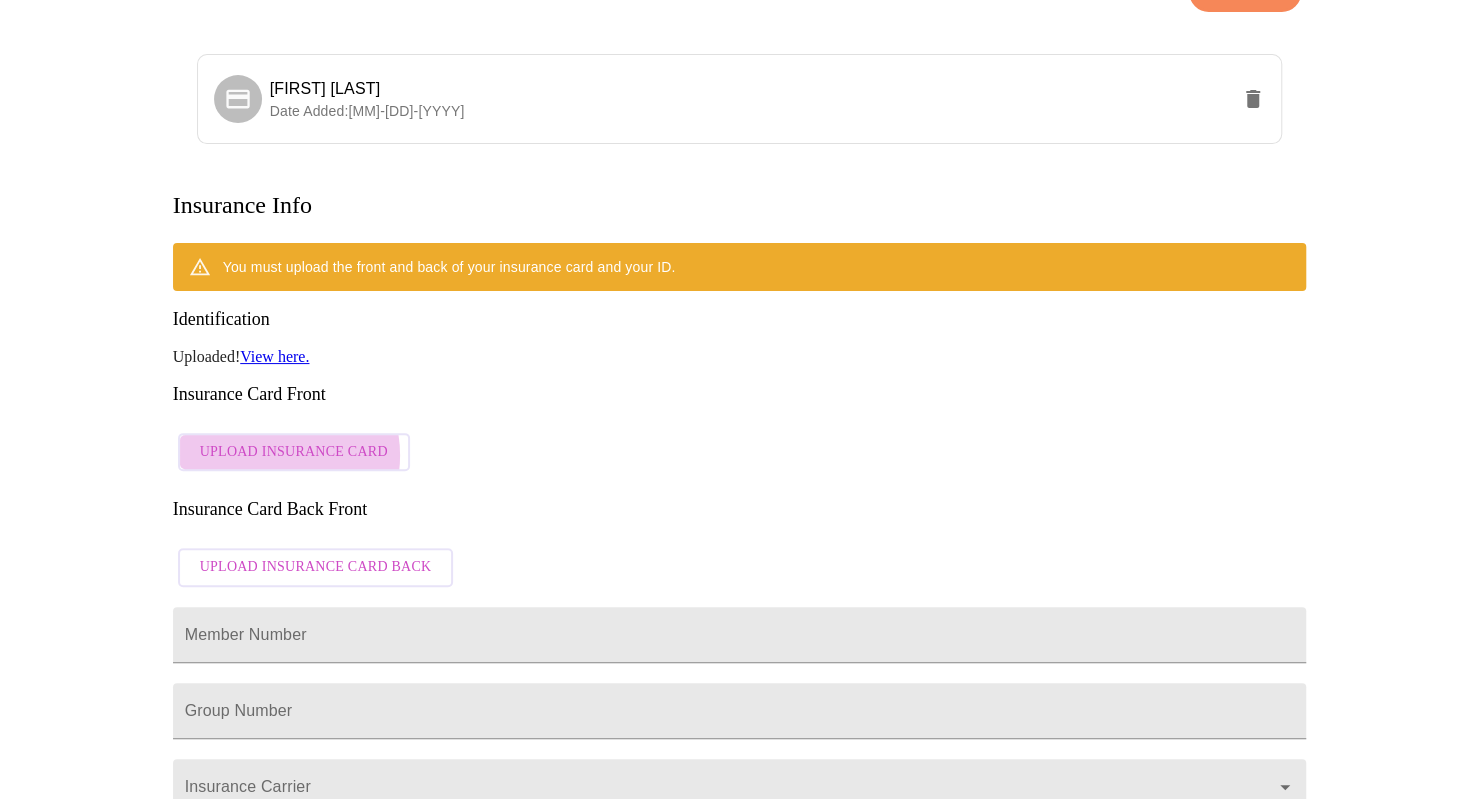 click on "Upload Insurance Card" at bounding box center [294, 452] 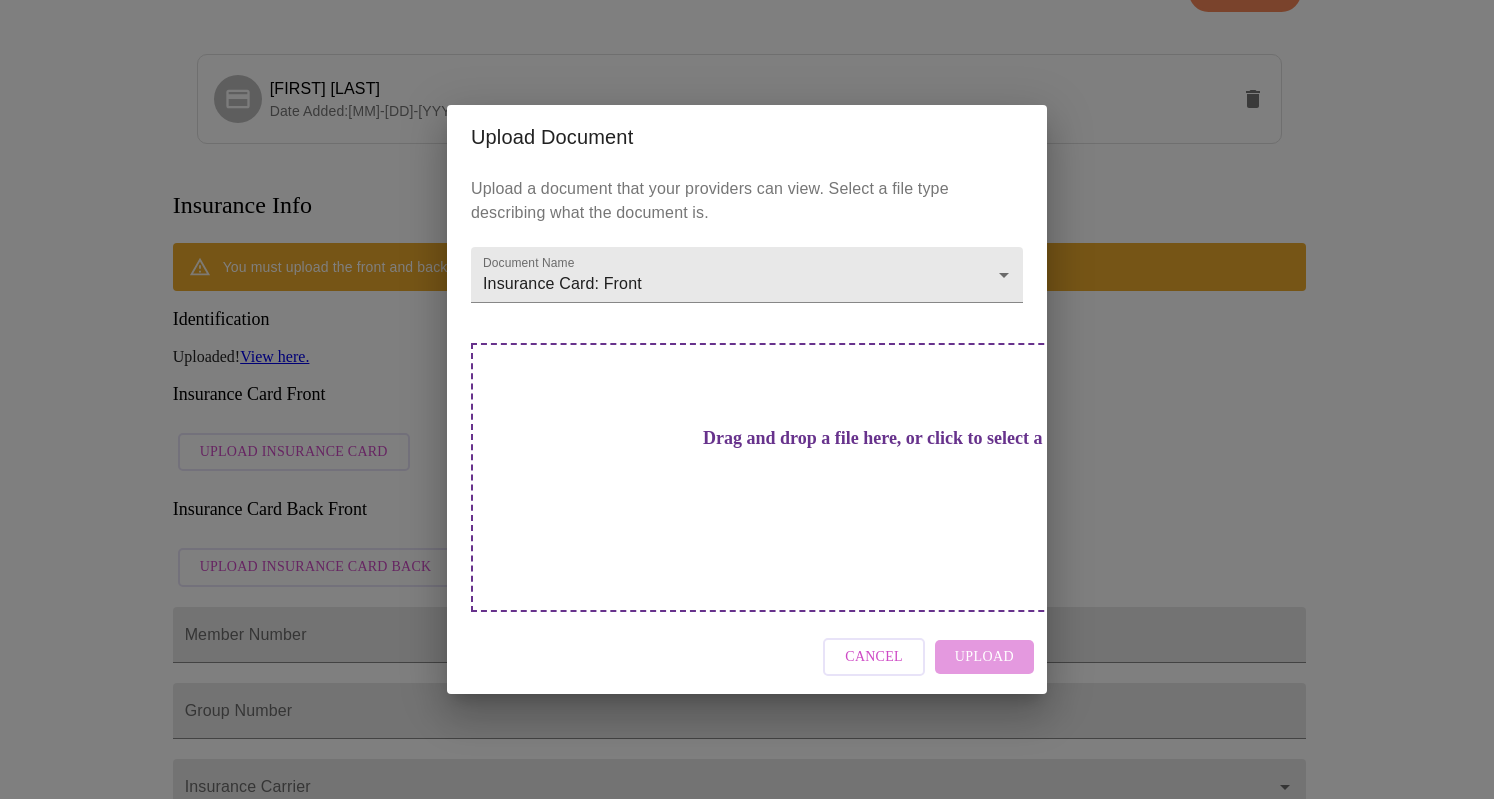 click on "Drag and drop a file here, or click to select a file" at bounding box center [887, 477] 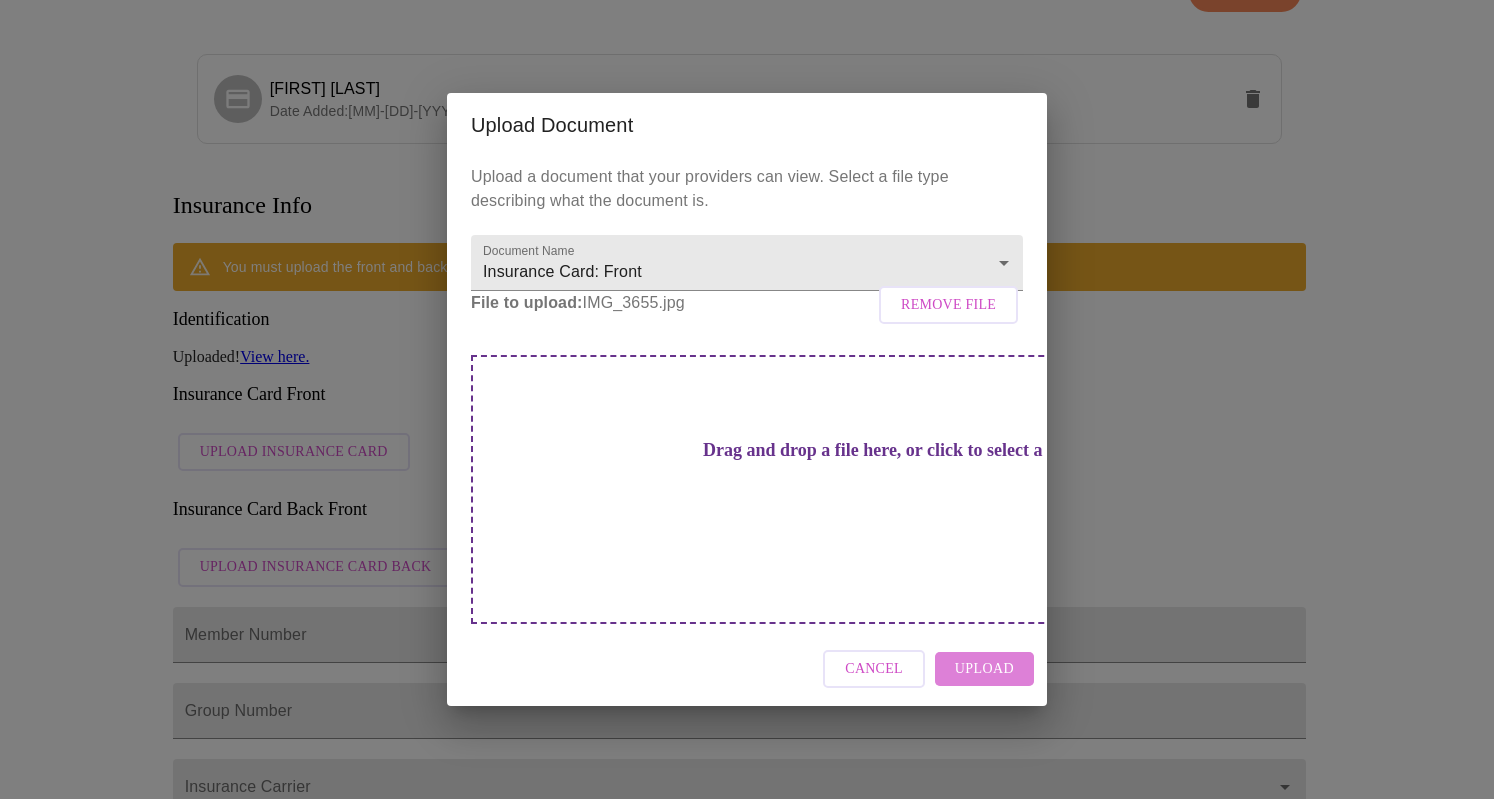 click on "Upload" at bounding box center [984, 669] 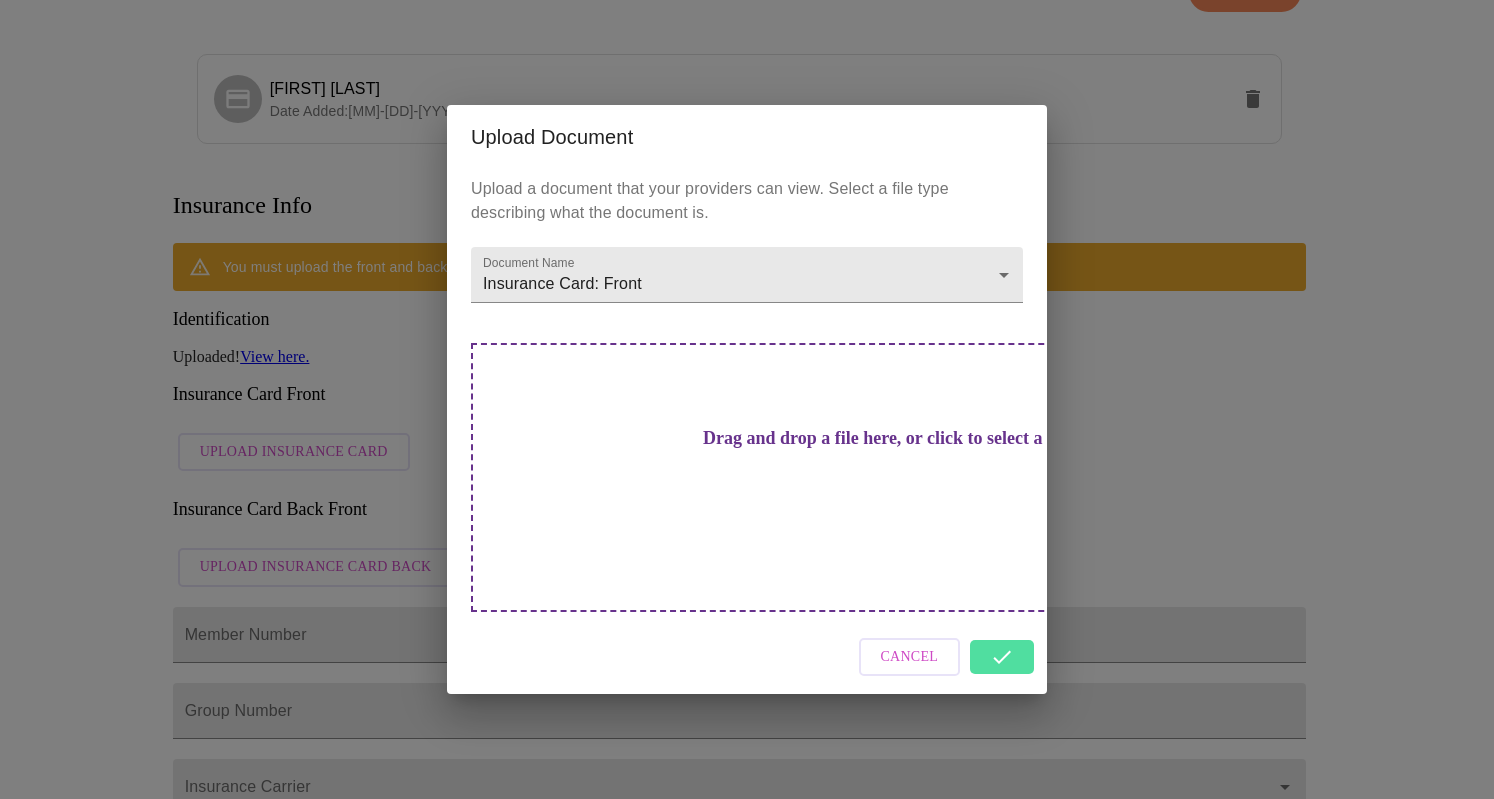 click on "Cancel" at bounding box center (747, 657) 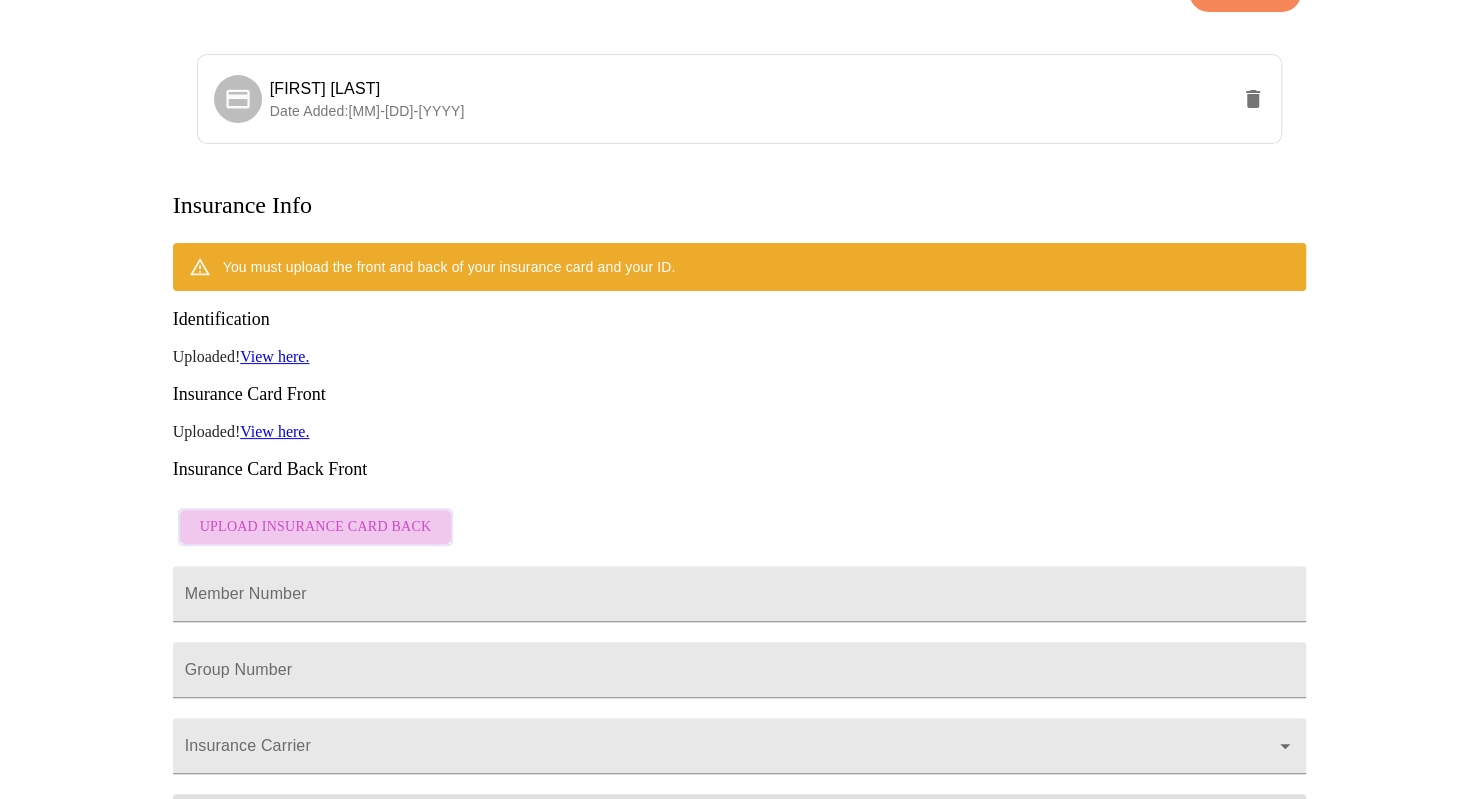 click on "Upload Insurance Card Back" at bounding box center [316, 527] 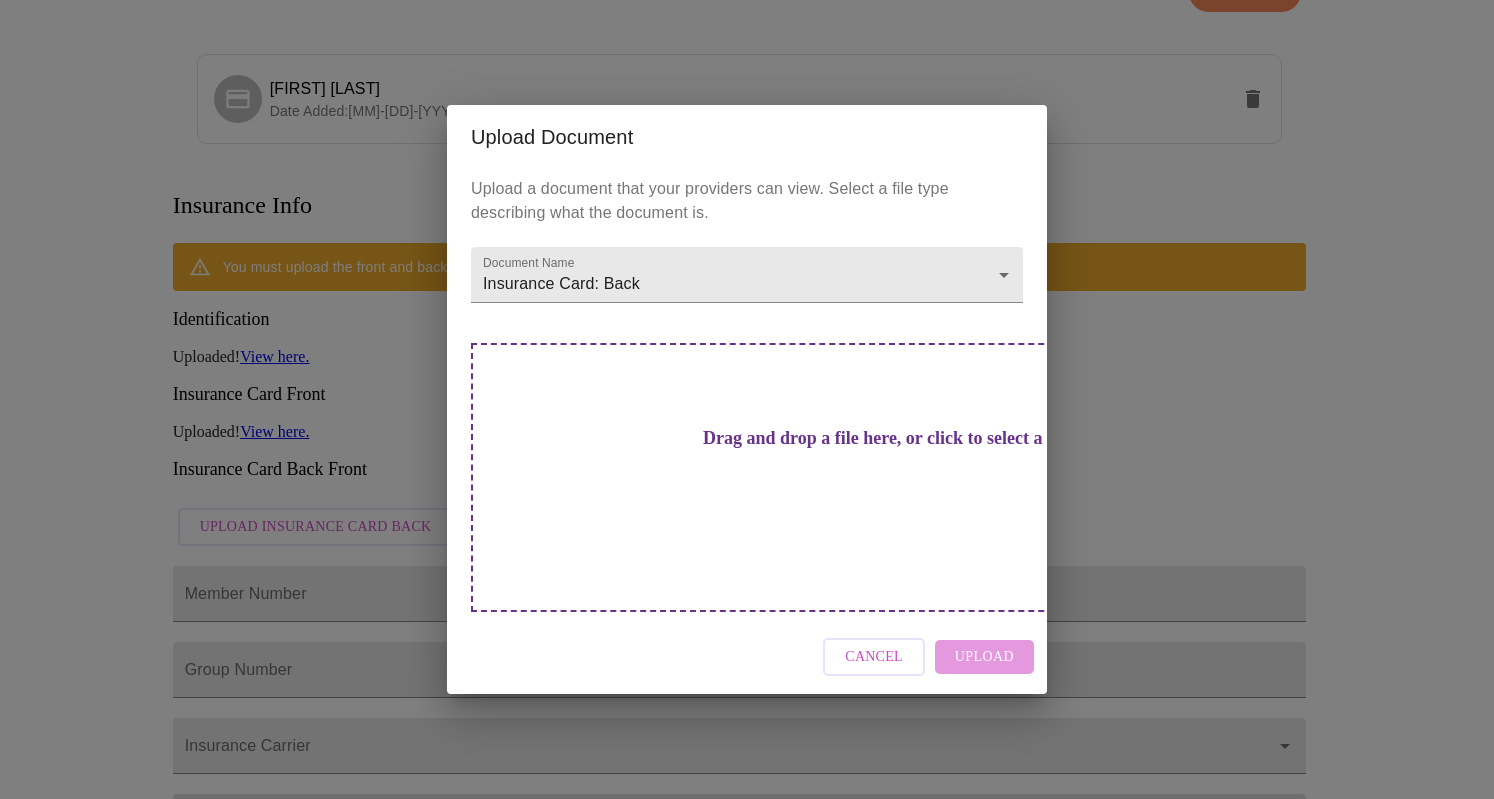click on "Drag and drop a file here, or click to select a file" at bounding box center [887, 477] 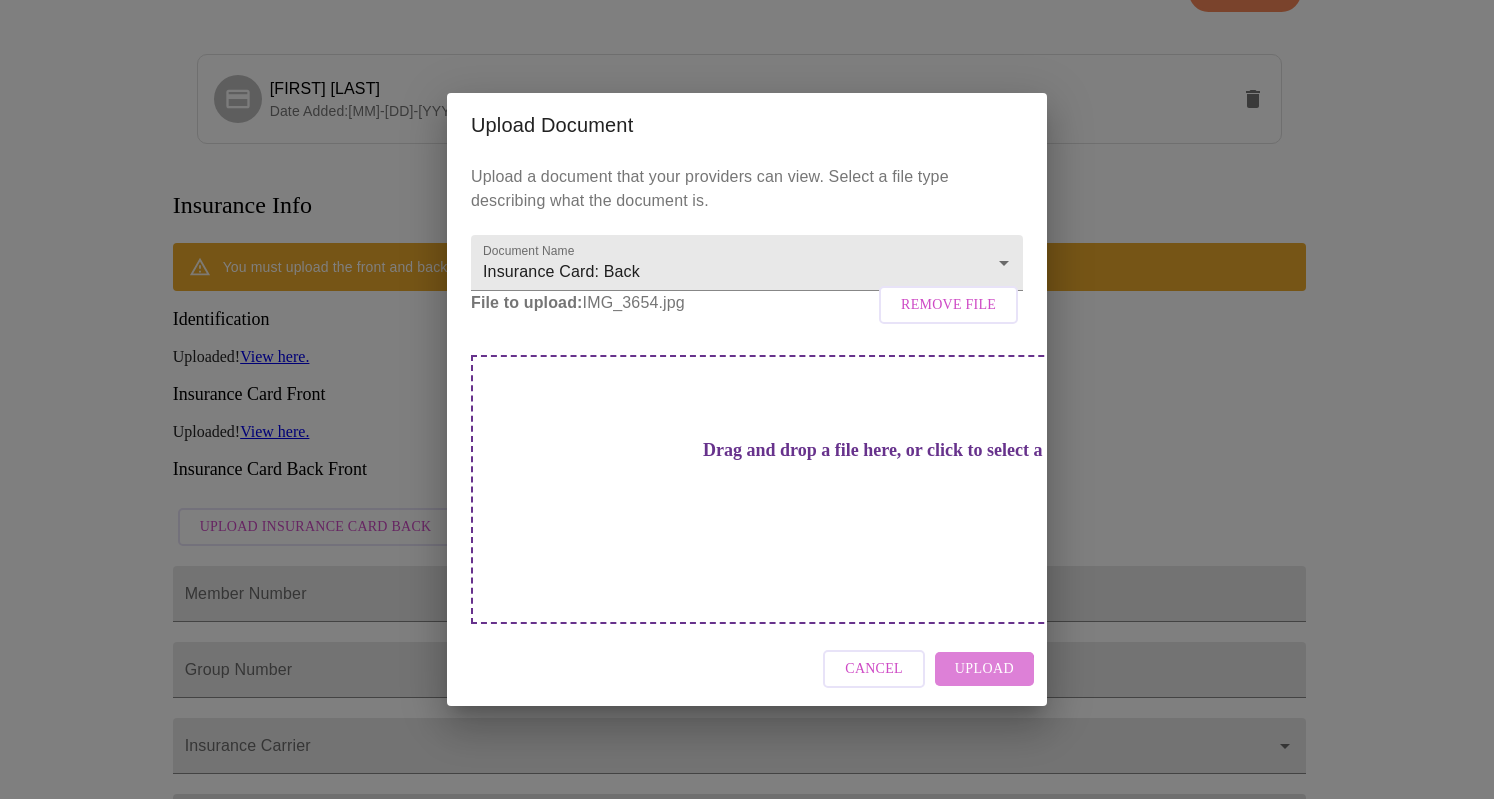 click on "Upload" at bounding box center [984, 669] 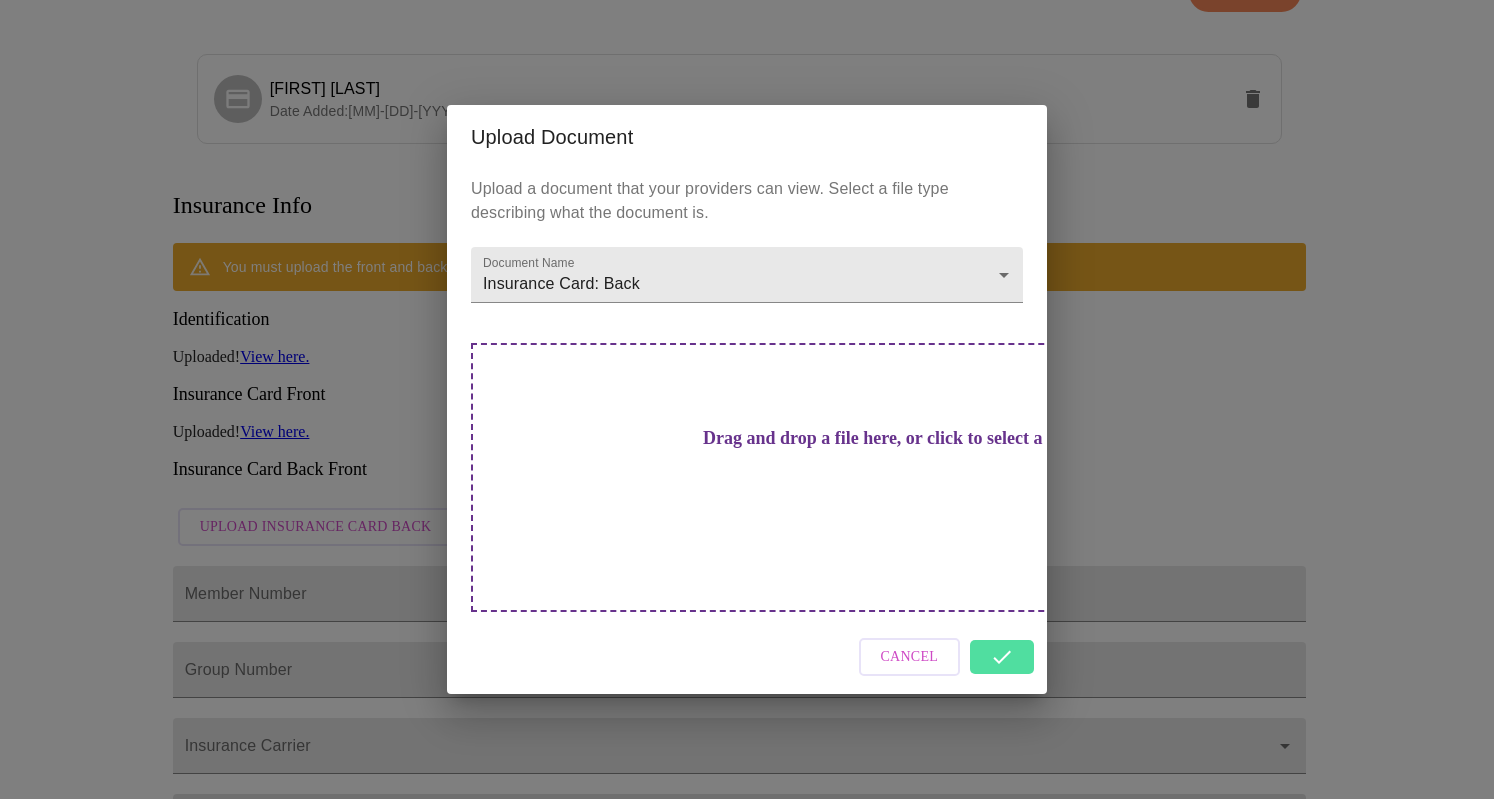 click on "Cancel" at bounding box center (747, 657) 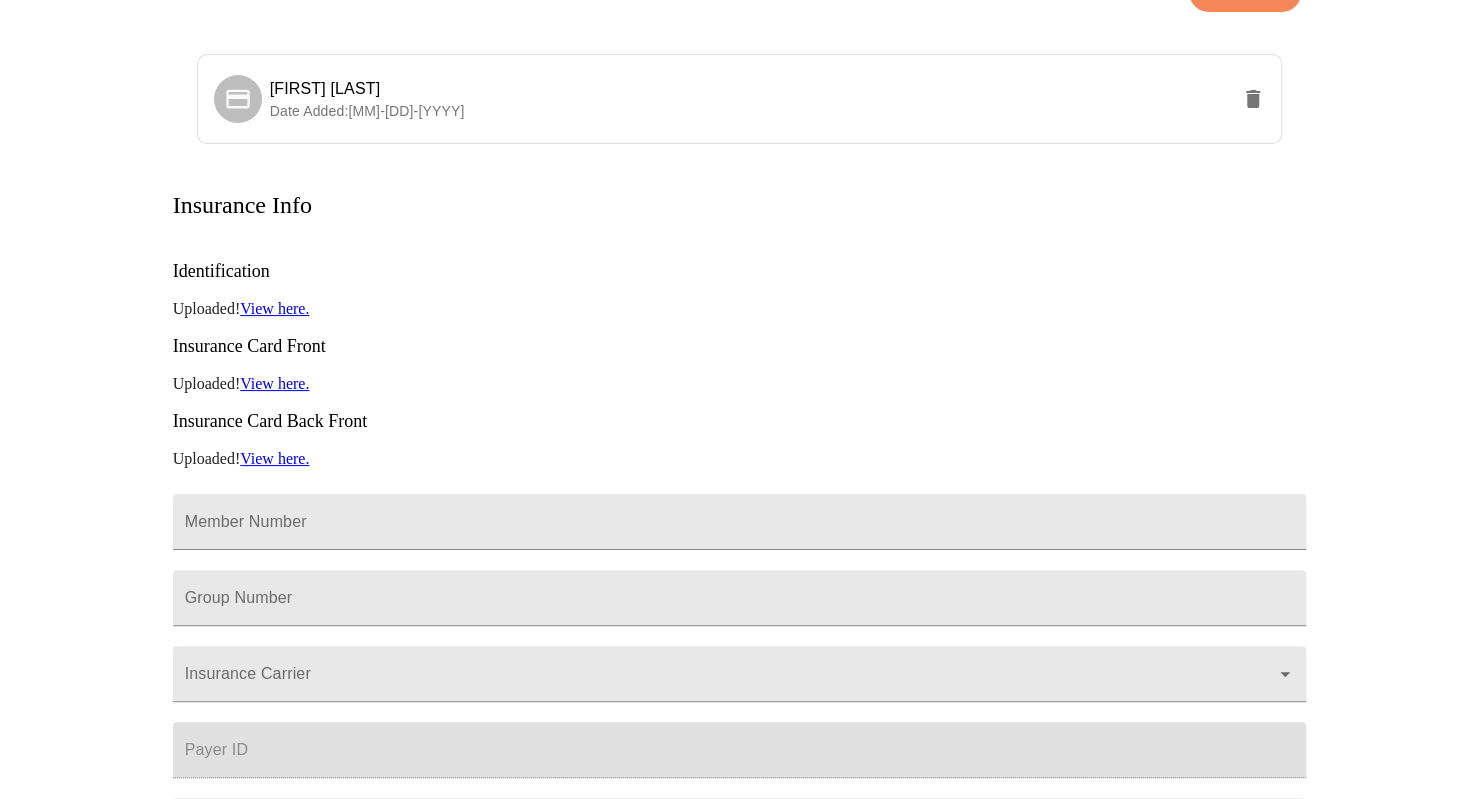 click on "View here." at bounding box center (274, 308) 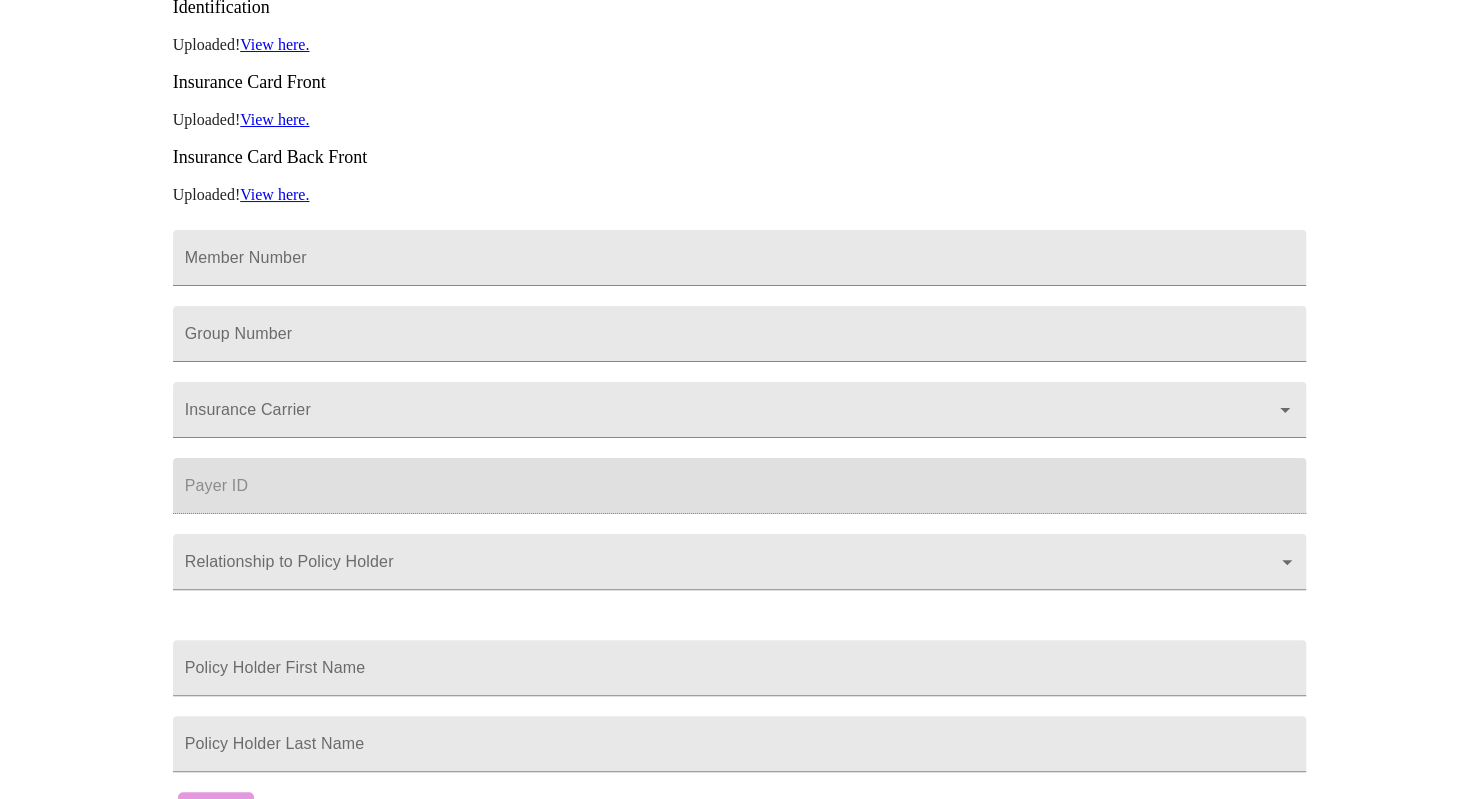 scroll, scrollTop: 262, scrollLeft: 0, axis: vertical 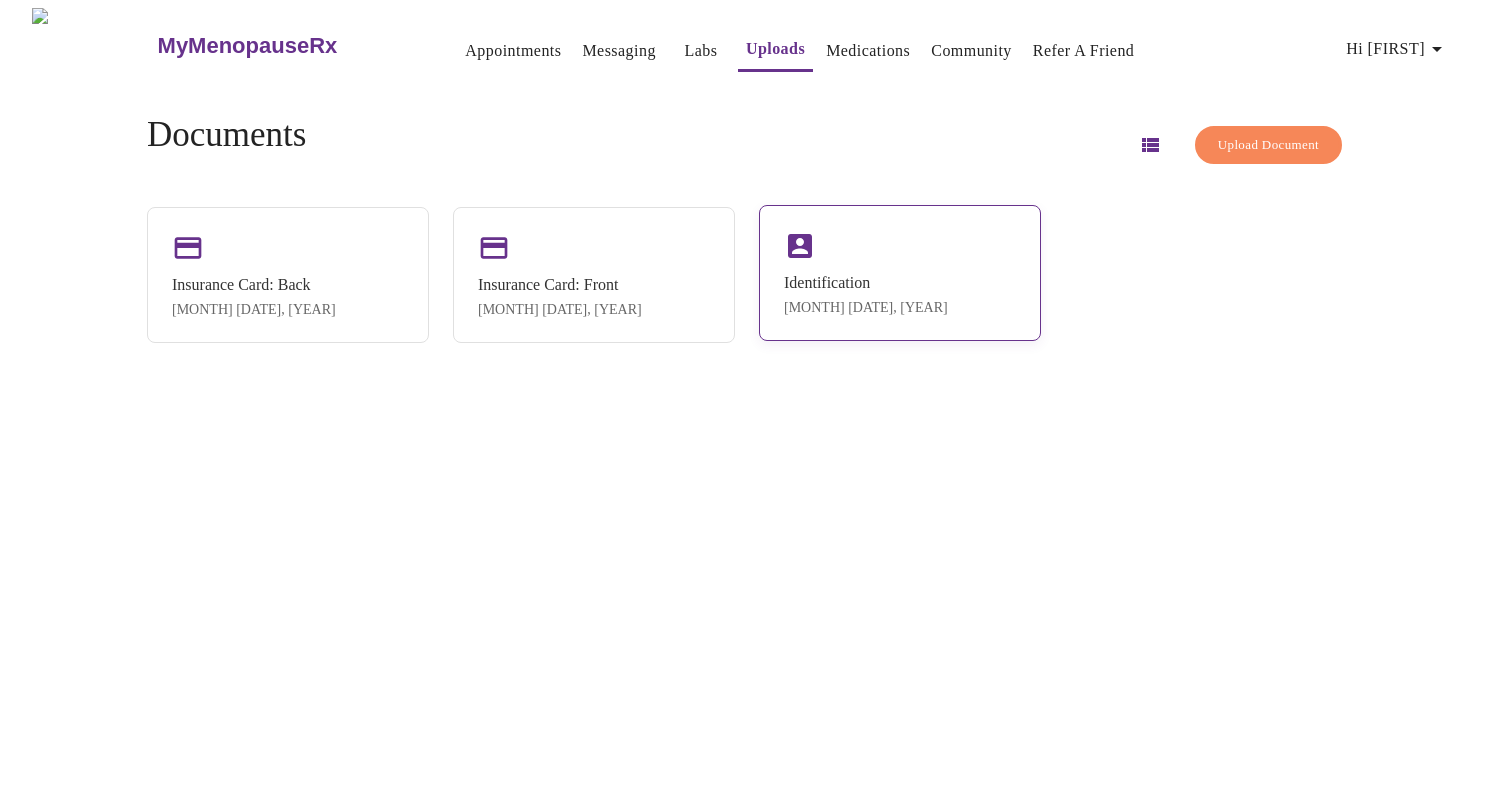 click on "Aug 1, 2025" at bounding box center [866, 308] 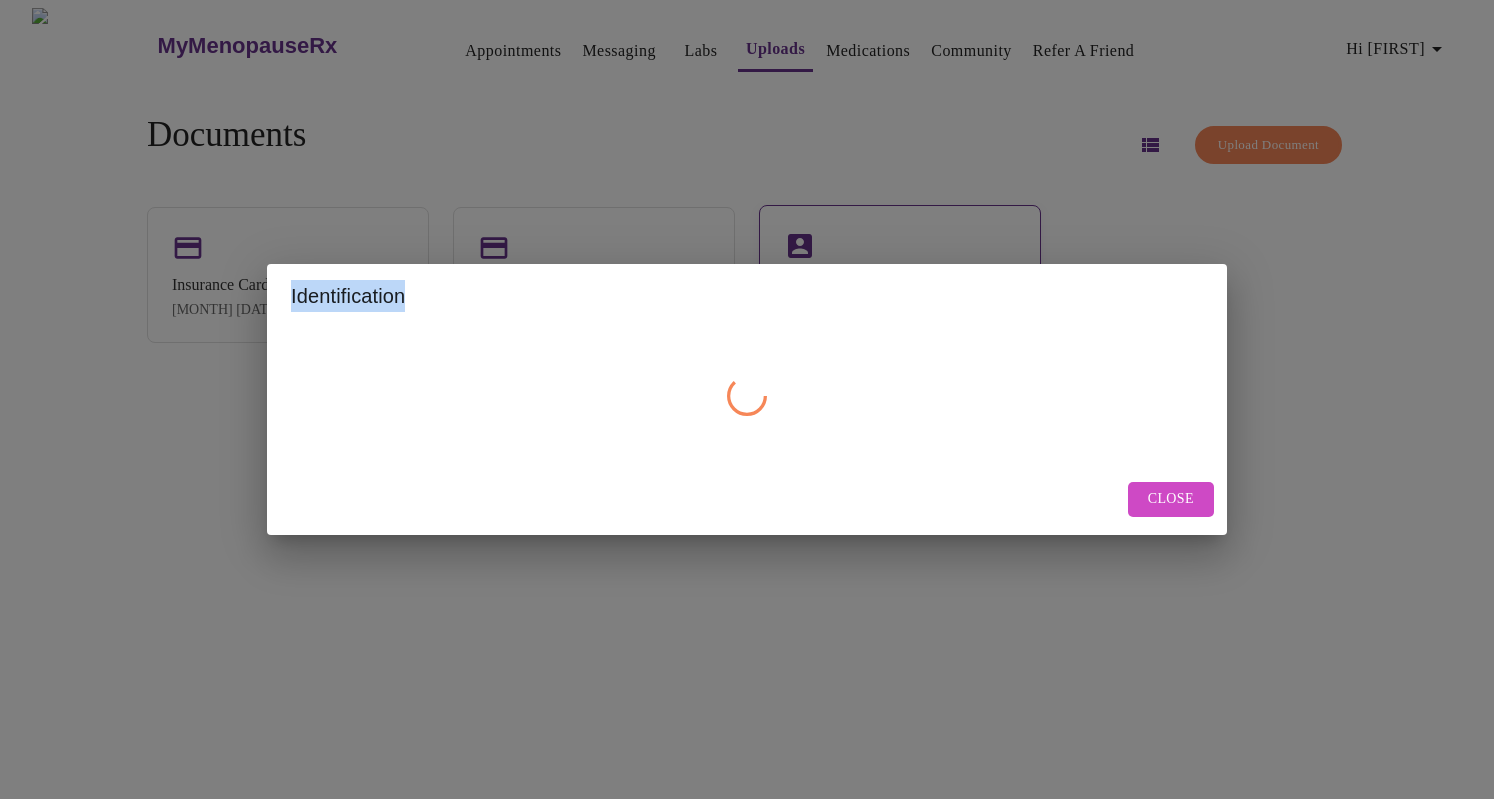 click on "Identification Close" at bounding box center (747, 399) 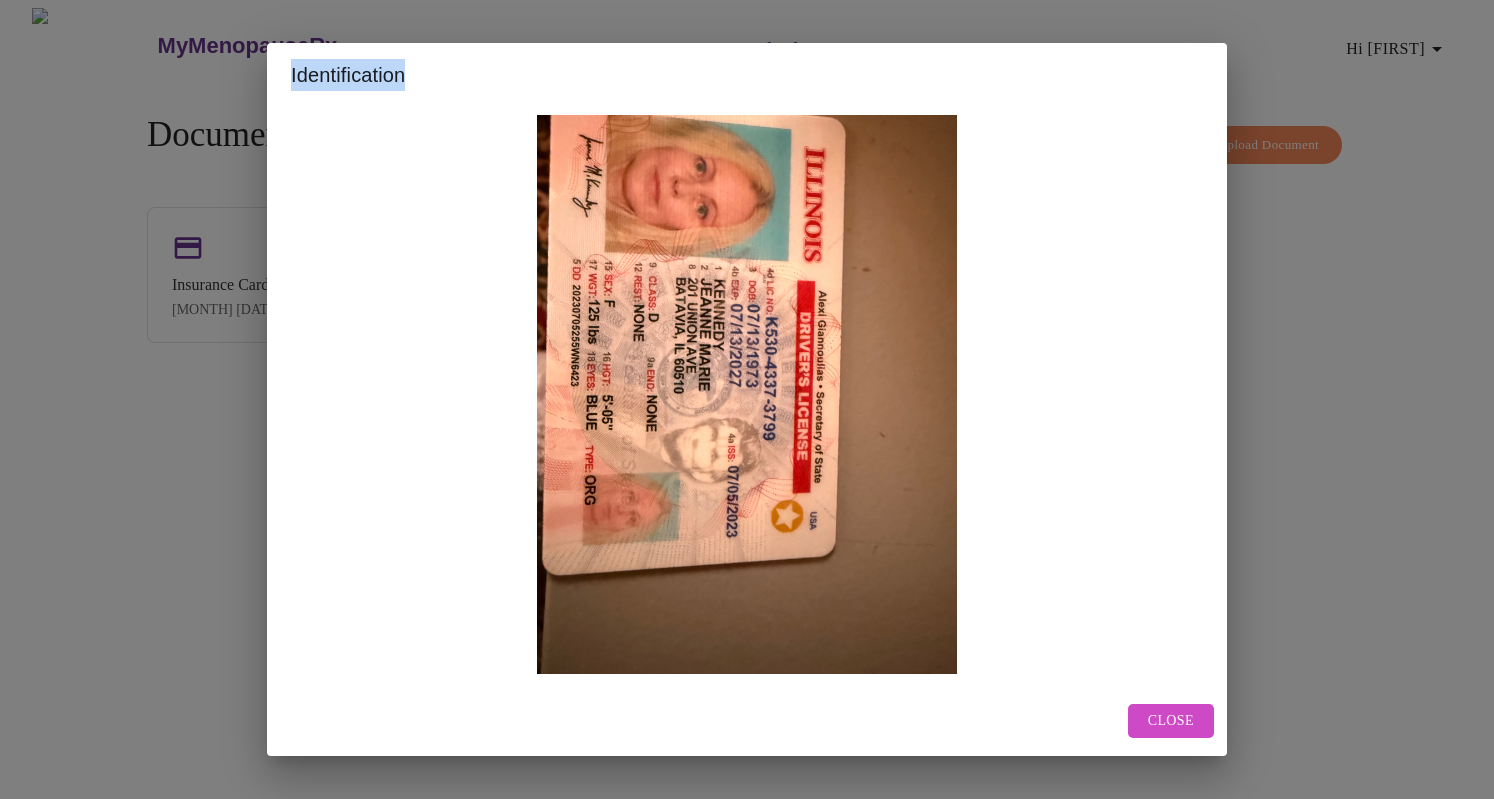 click on "Close" at bounding box center [1171, 721] 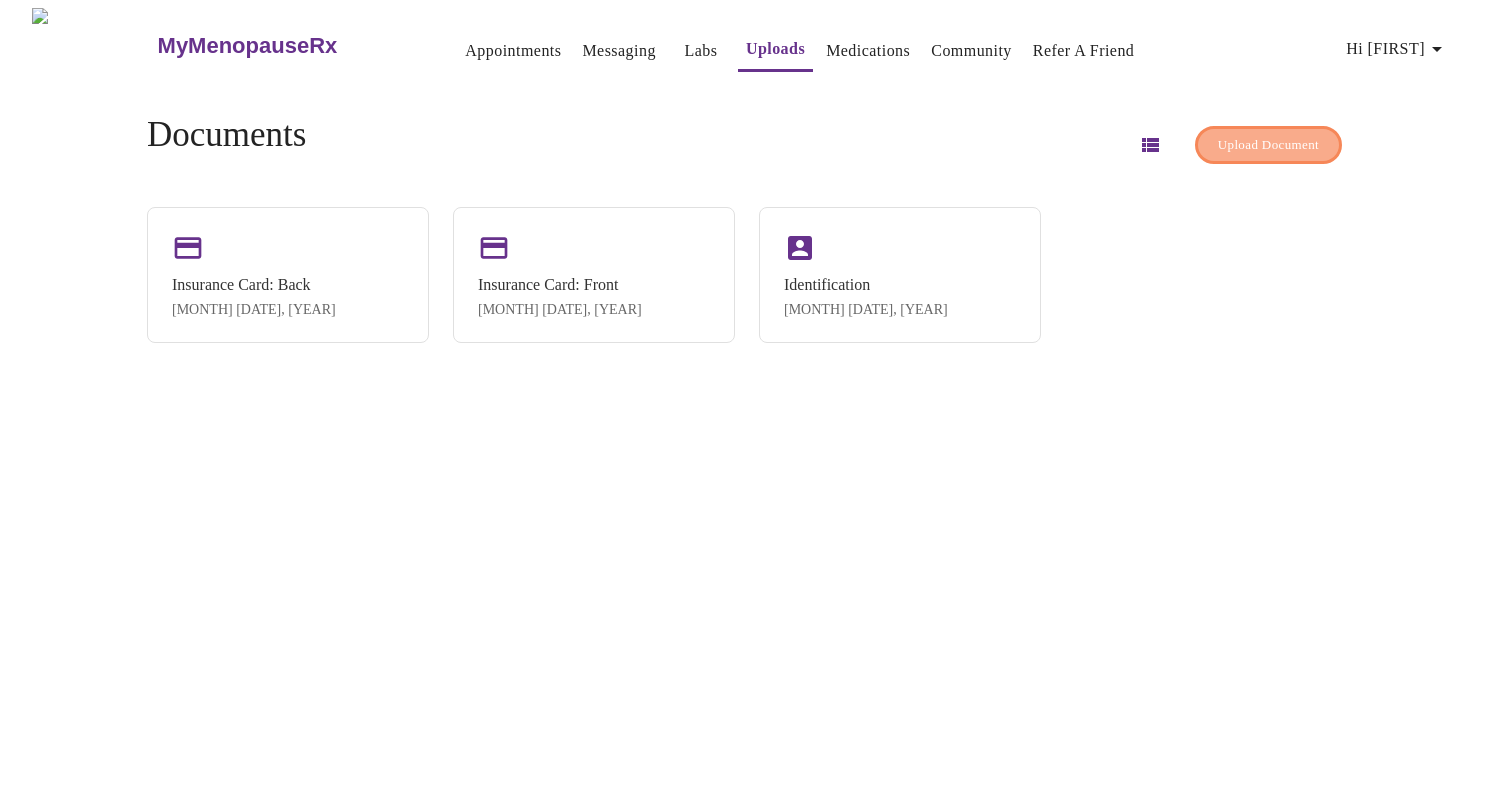 click on "Upload Document" at bounding box center (1268, 145) 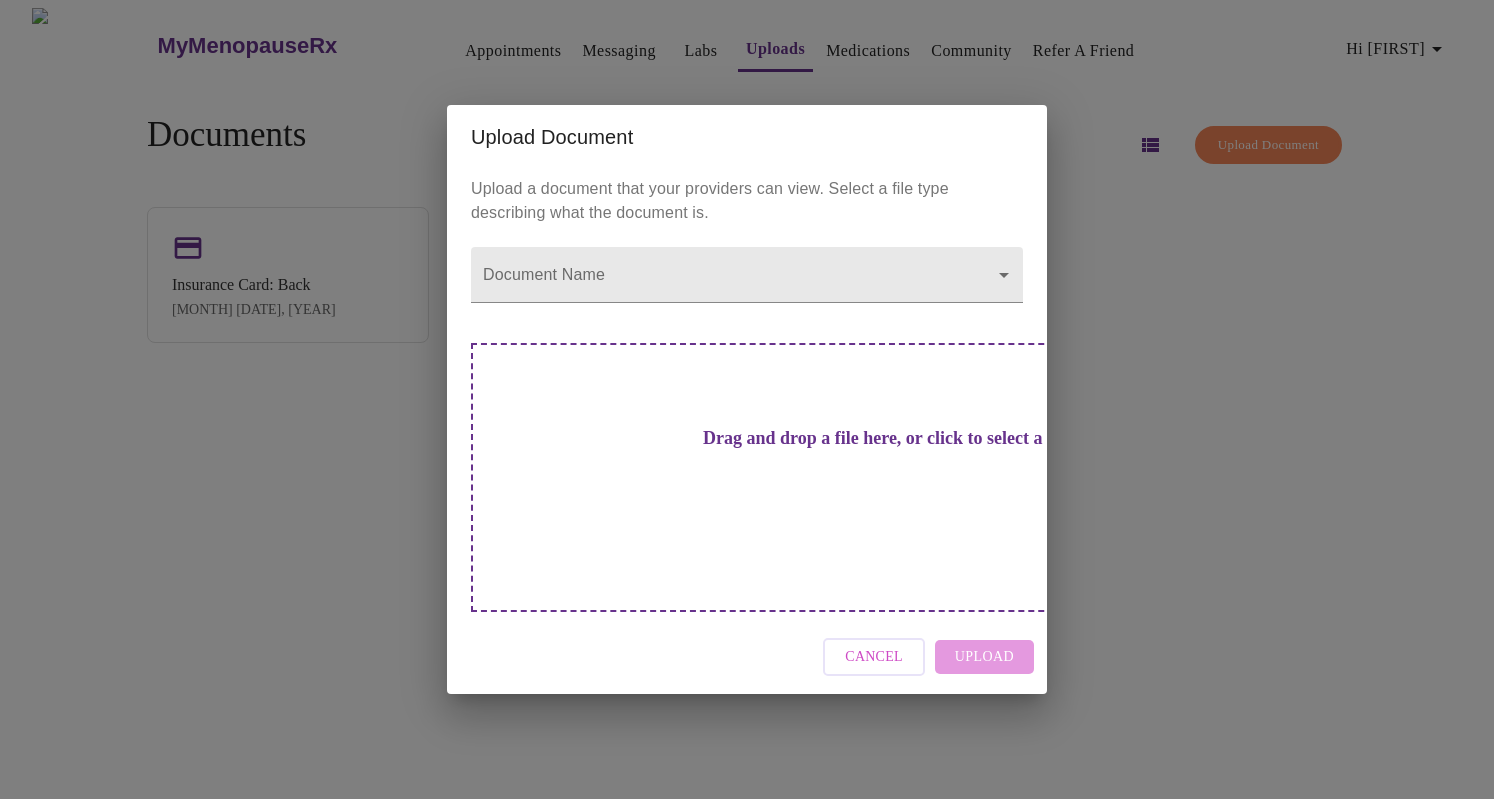 click on "Cancel" at bounding box center (874, 657) 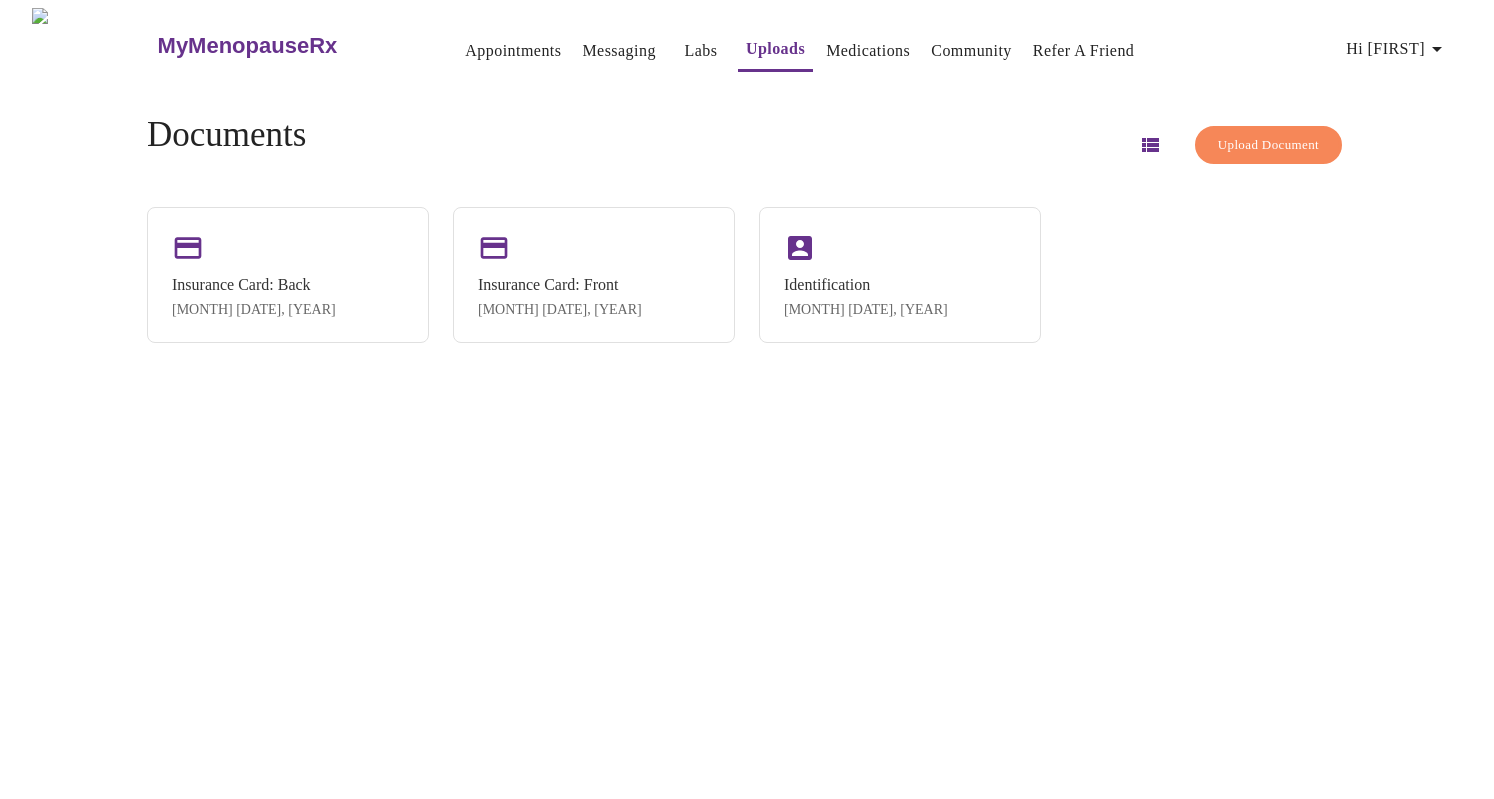 click on "Medications" at bounding box center [868, 51] 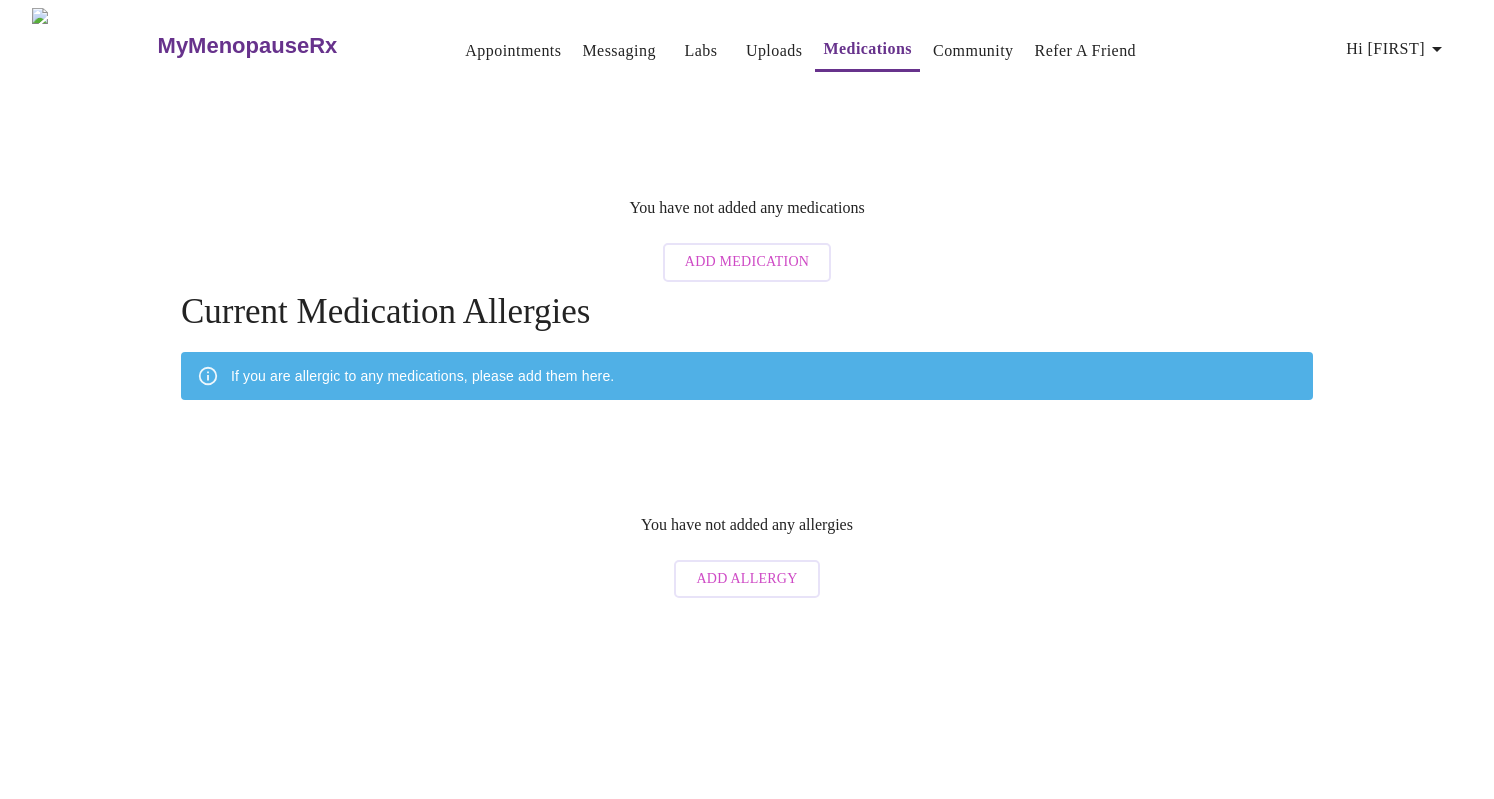 click on "Community" at bounding box center [973, 51] 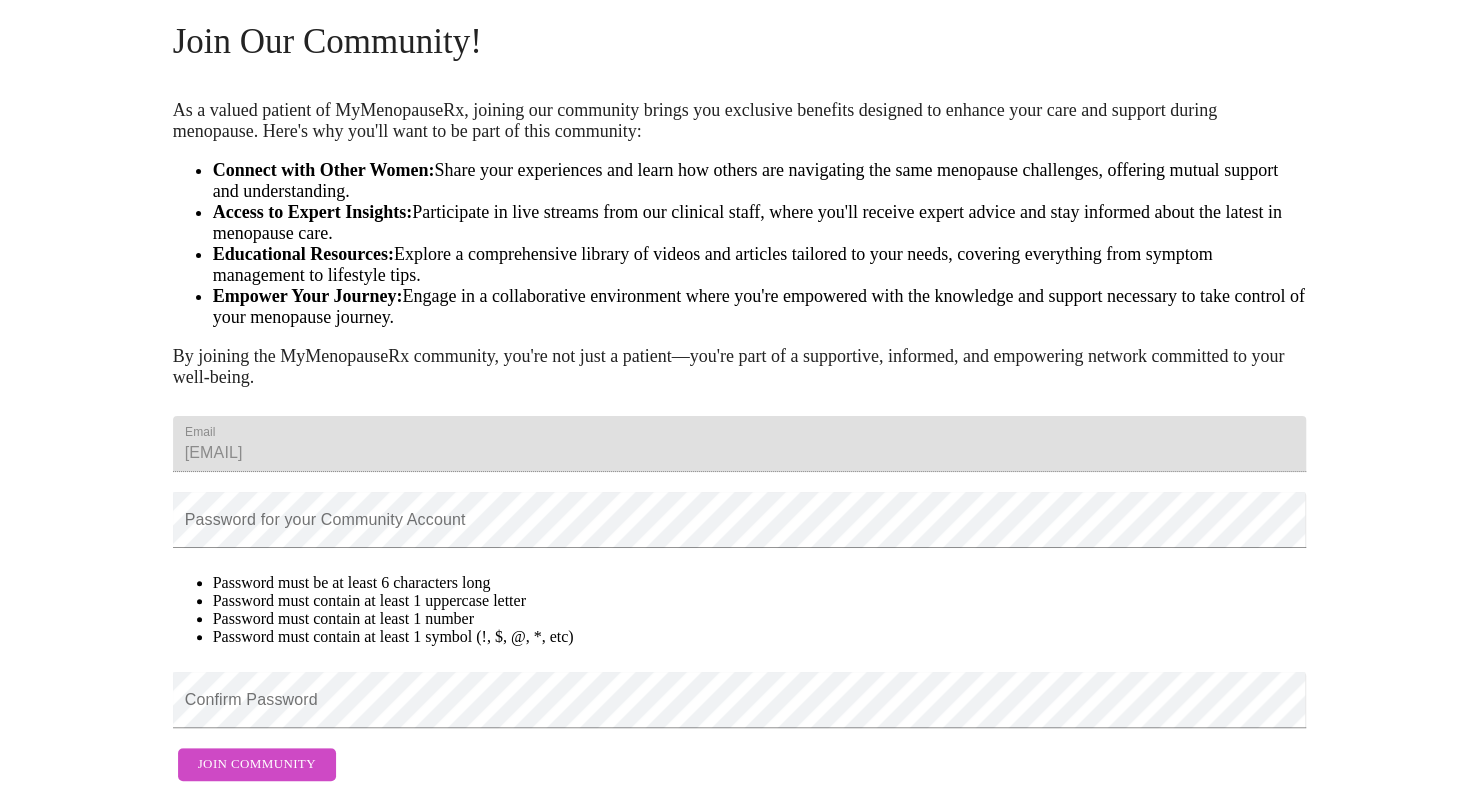 scroll, scrollTop: 0, scrollLeft: 0, axis: both 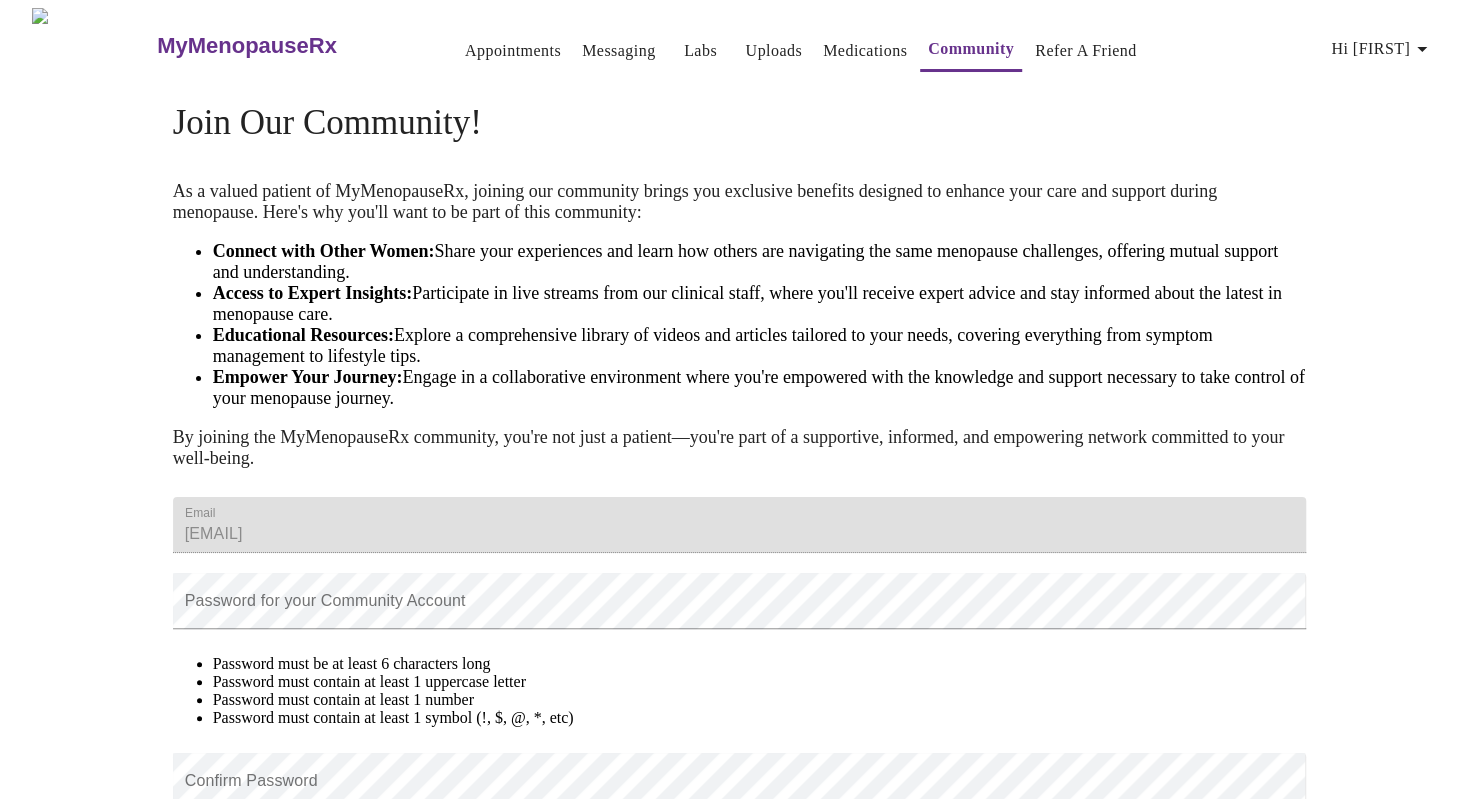 click on "Labs" at bounding box center (700, 51) 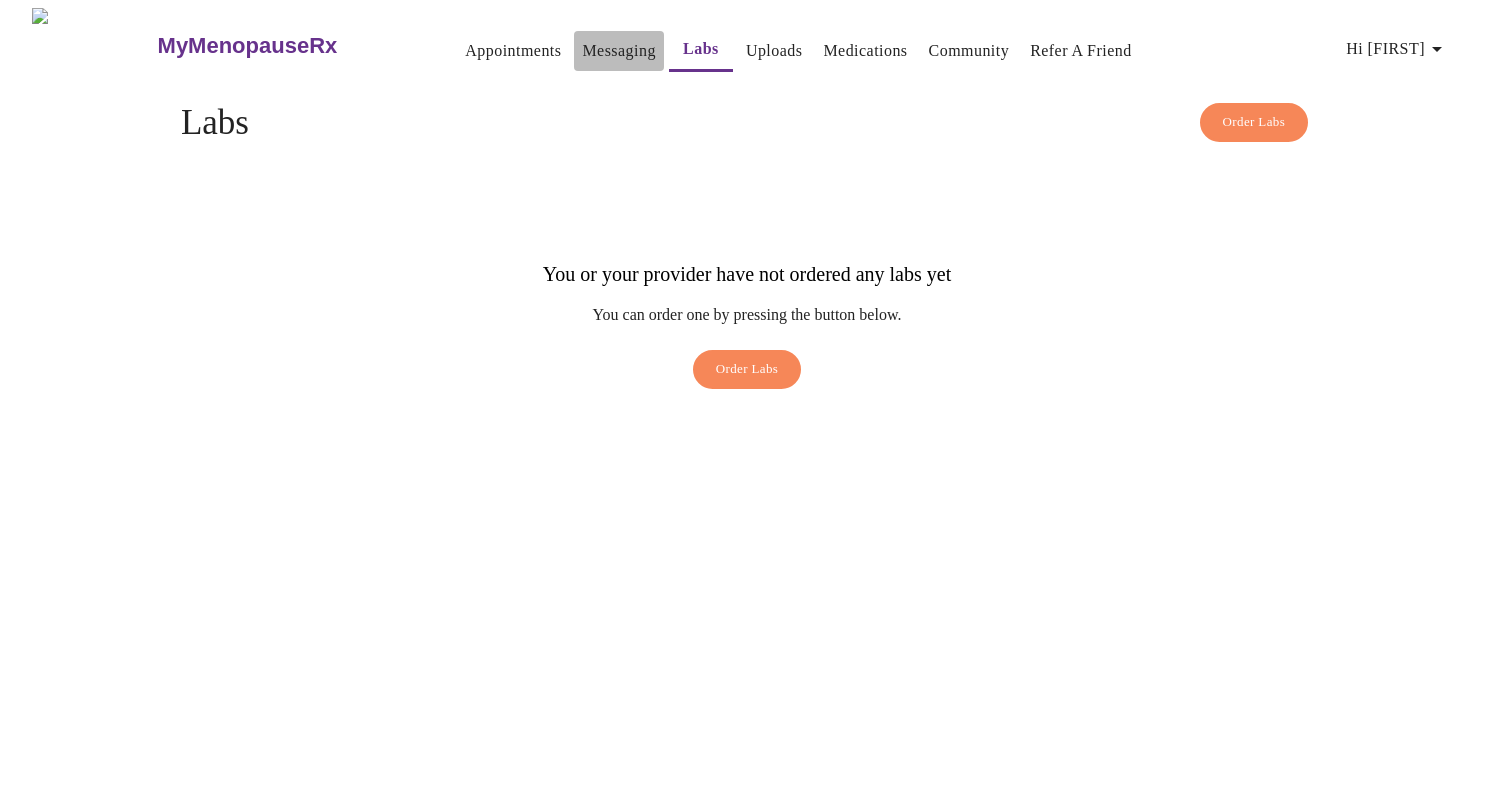 click on "Messaging" at bounding box center (618, 51) 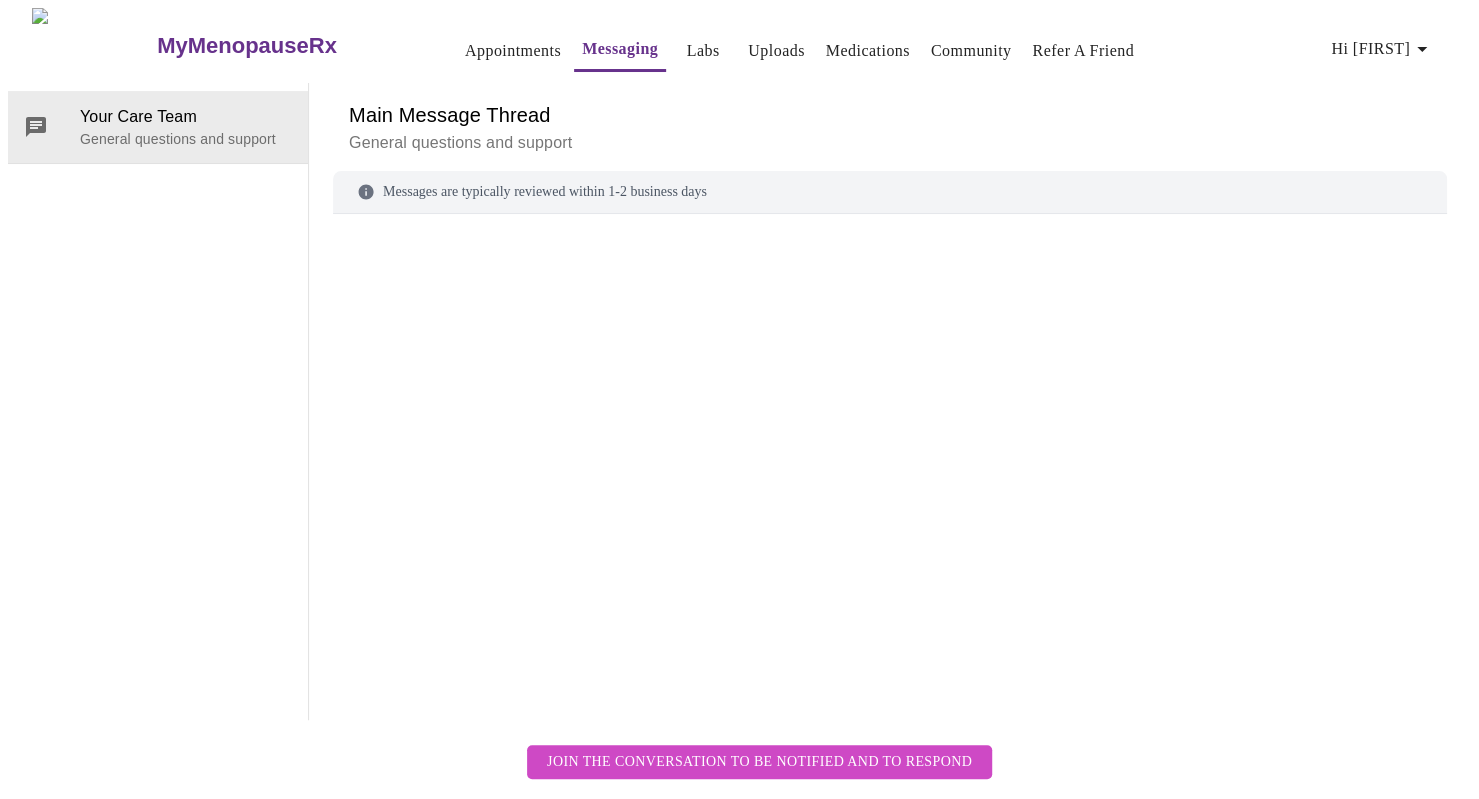 scroll, scrollTop: 75, scrollLeft: 0, axis: vertical 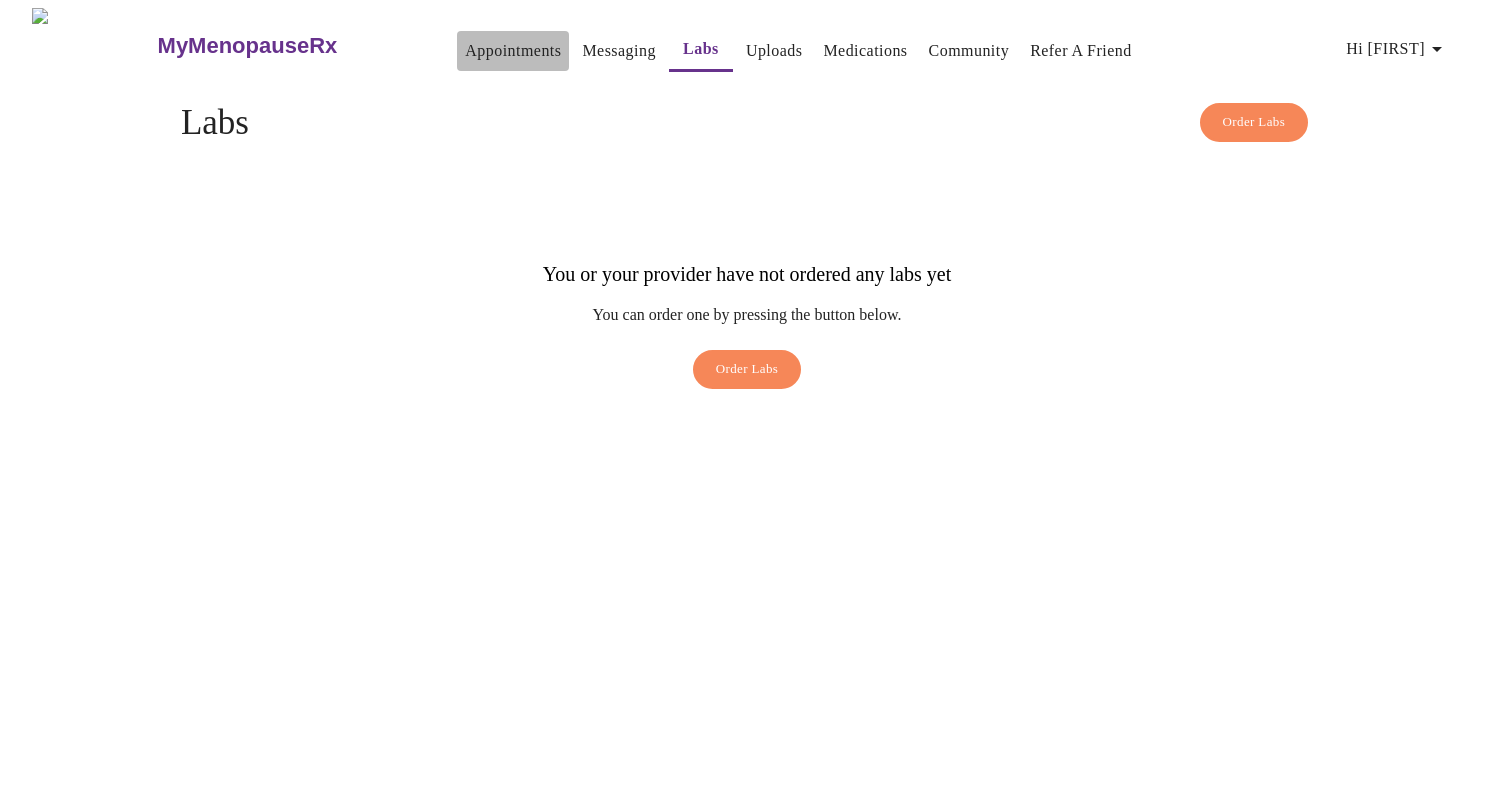 click on "Appointments" at bounding box center (513, 51) 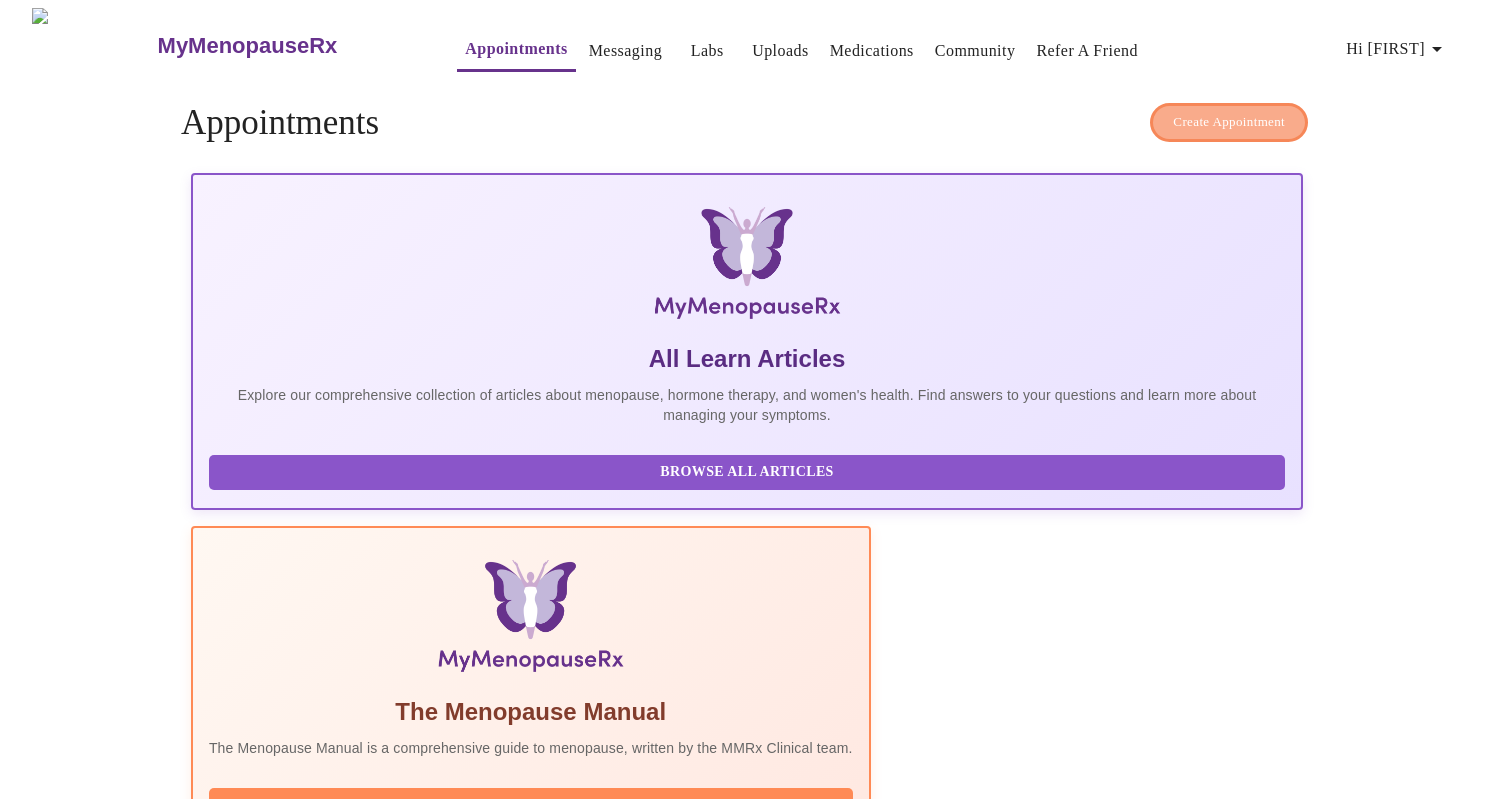 click on "Create Appointment" at bounding box center (1229, 122) 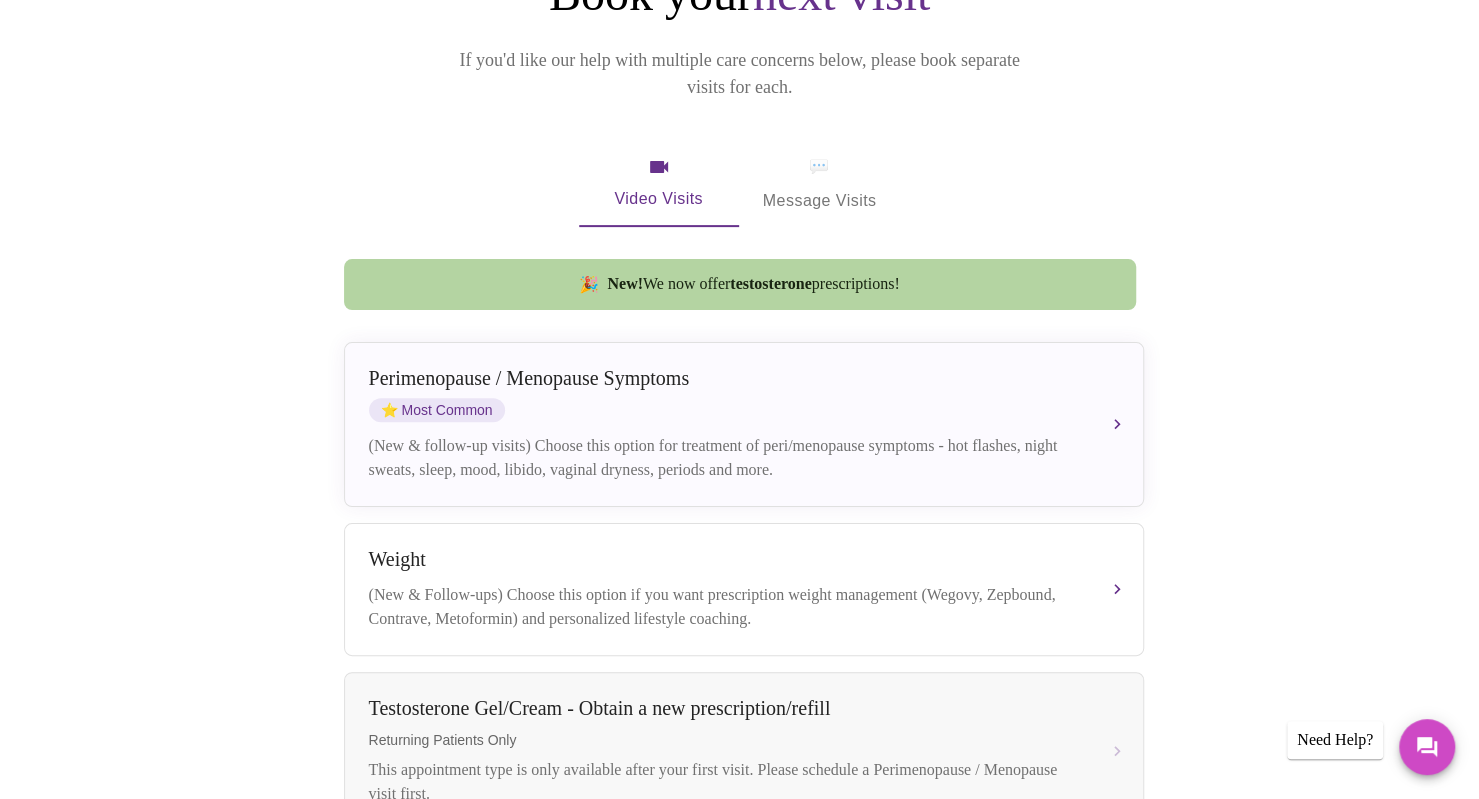 scroll, scrollTop: 400, scrollLeft: 0, axis: vertical 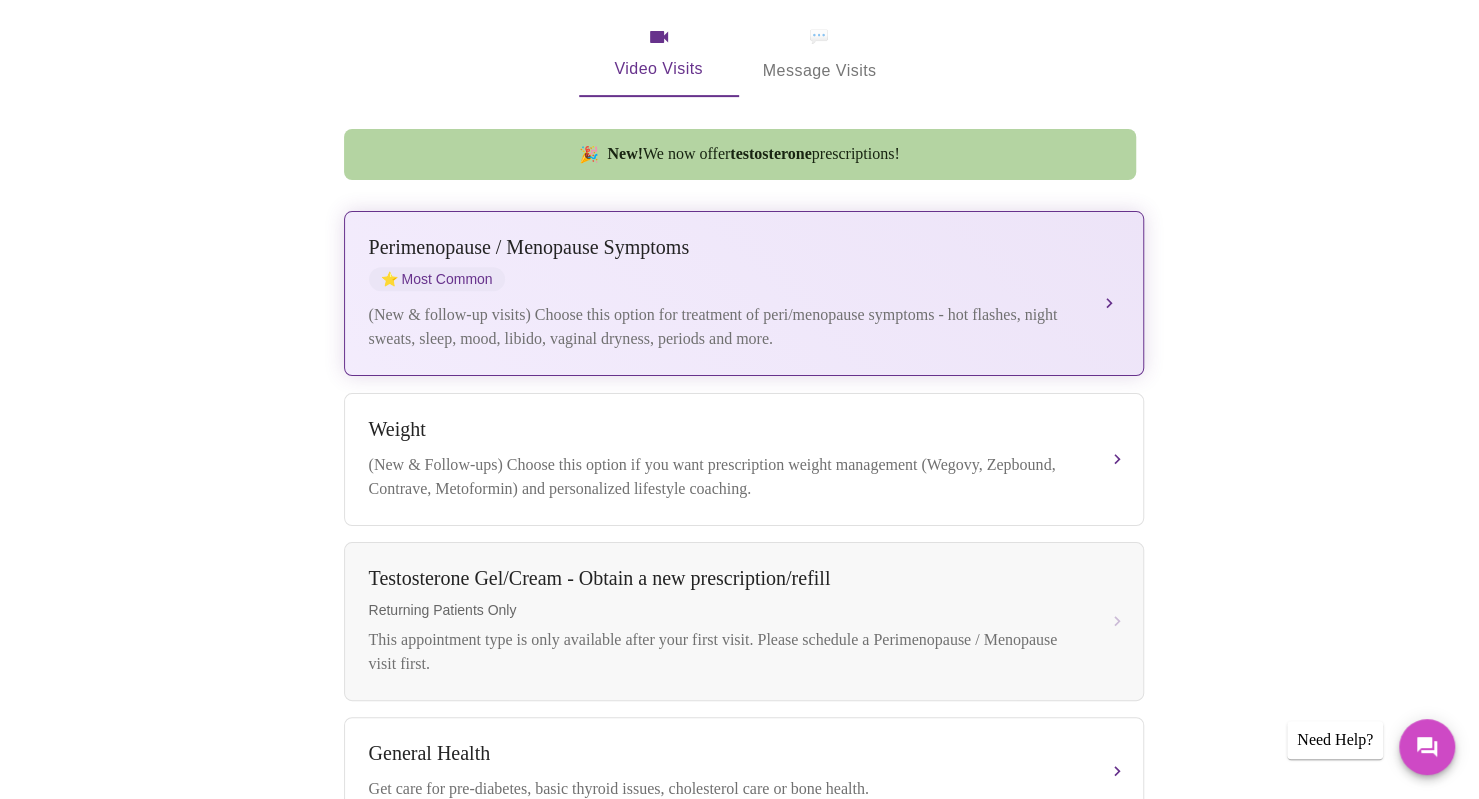 click on "Perimenopause / Menopause Symptoms  ⭐  Most Common" at bounding box center (724, 263) 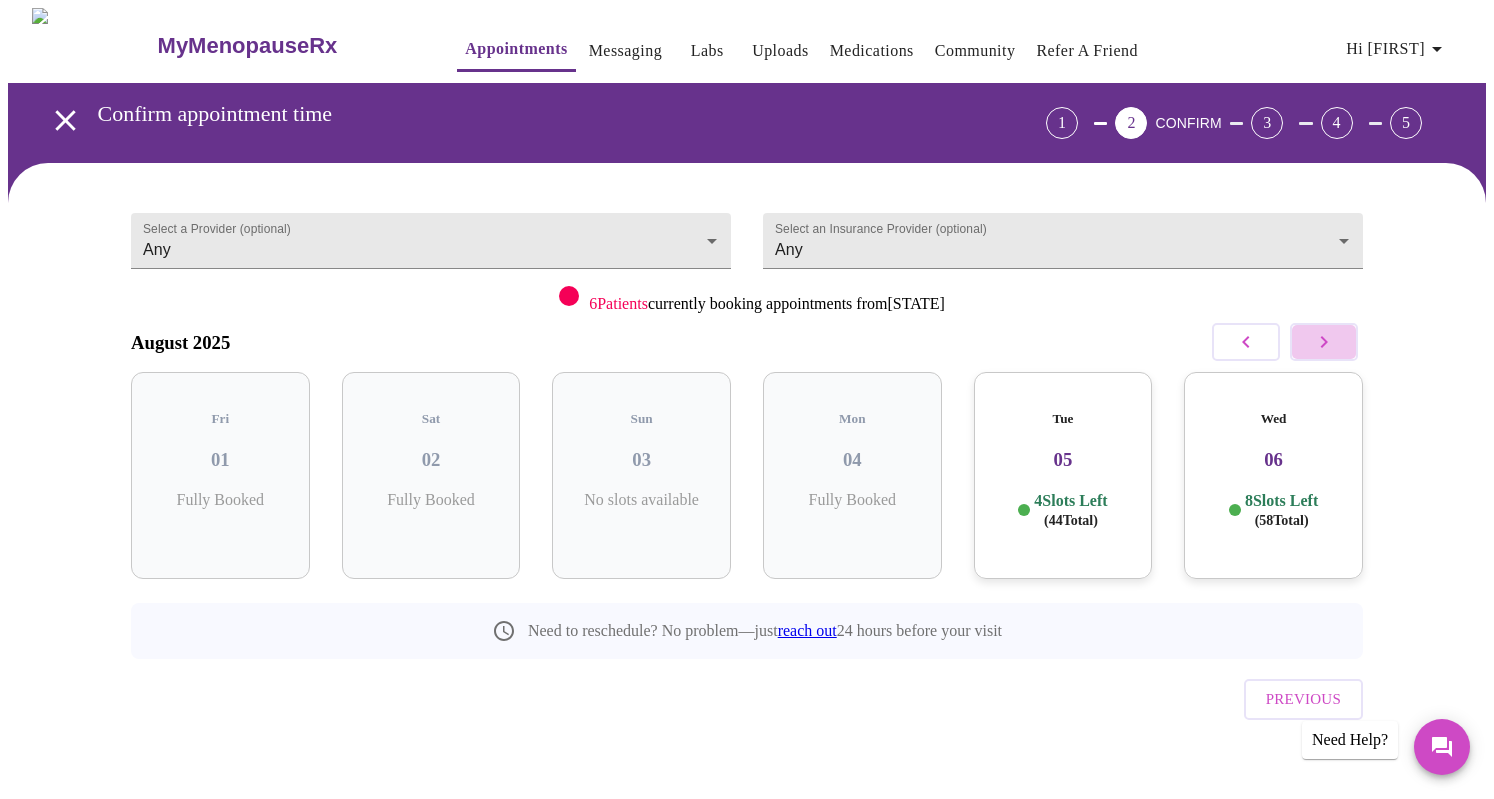 click 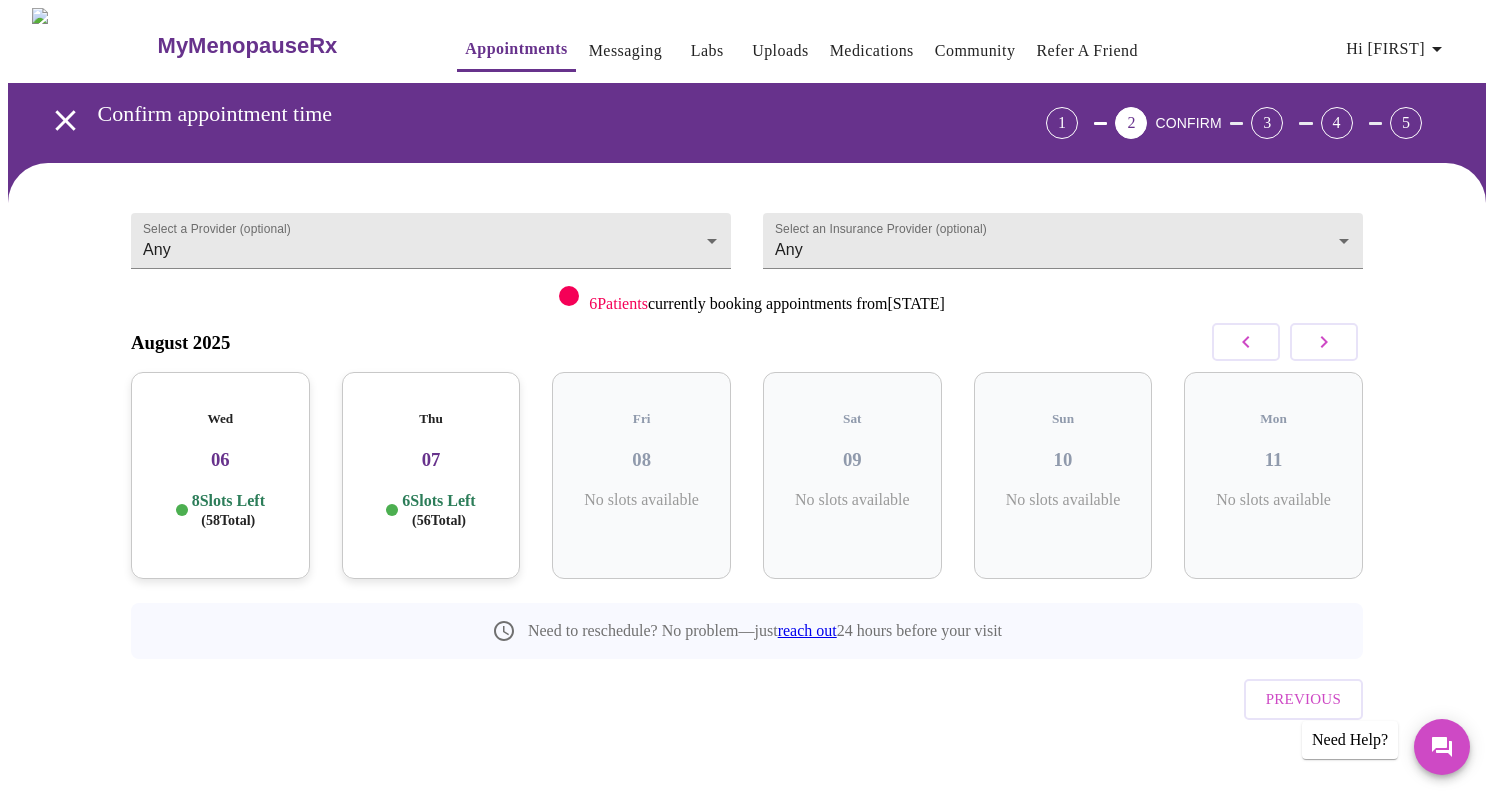click 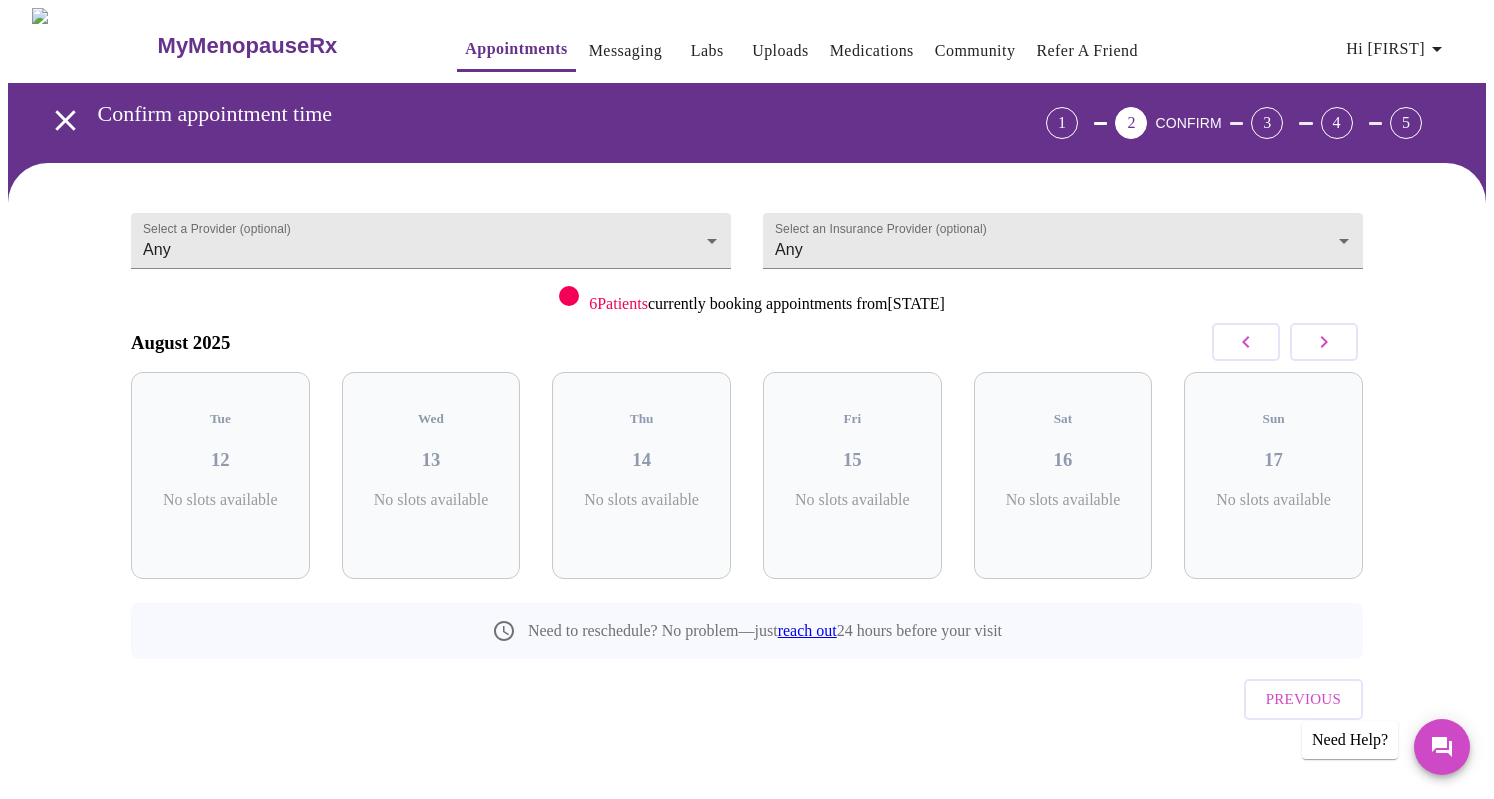 click 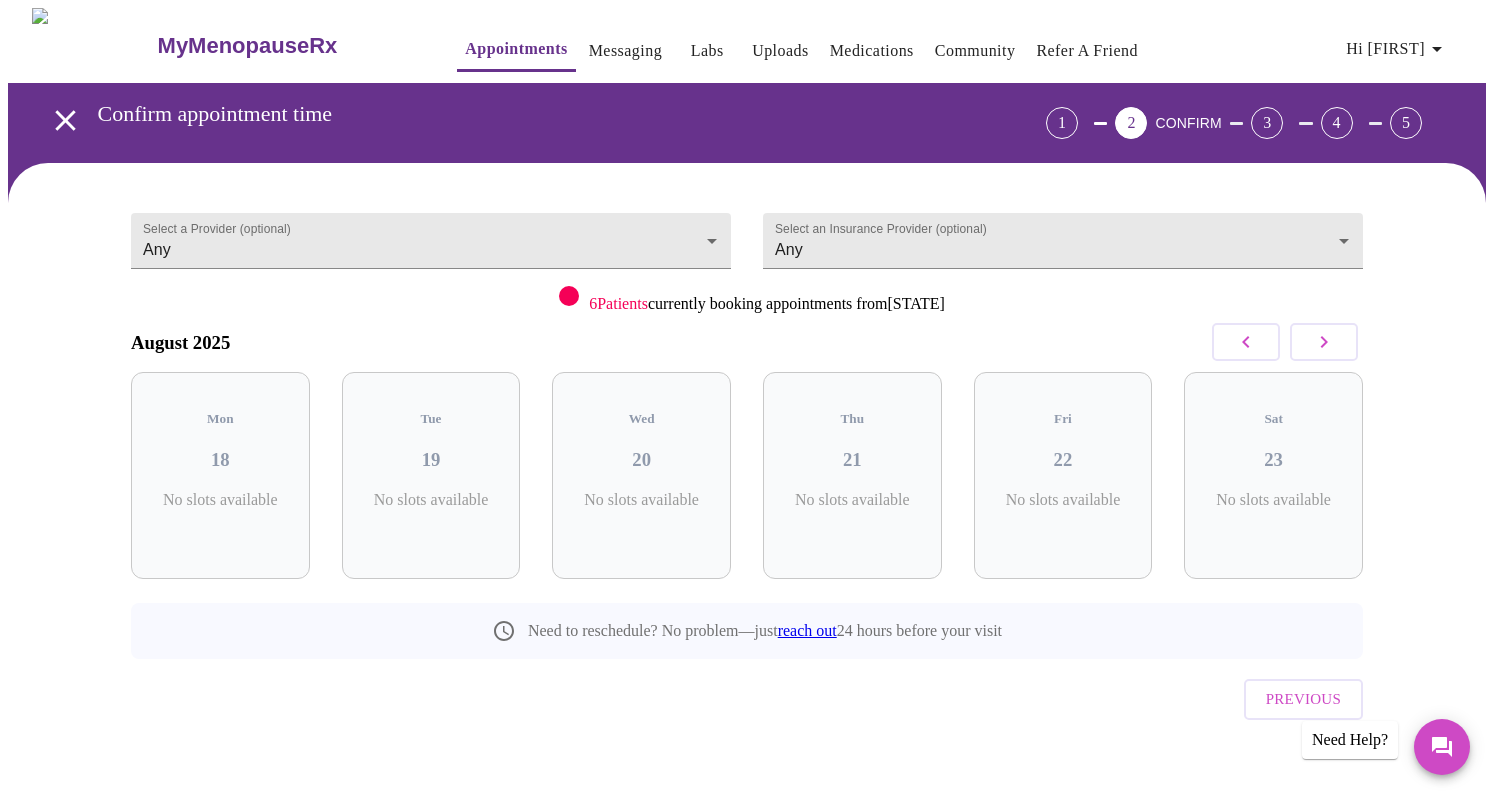 click 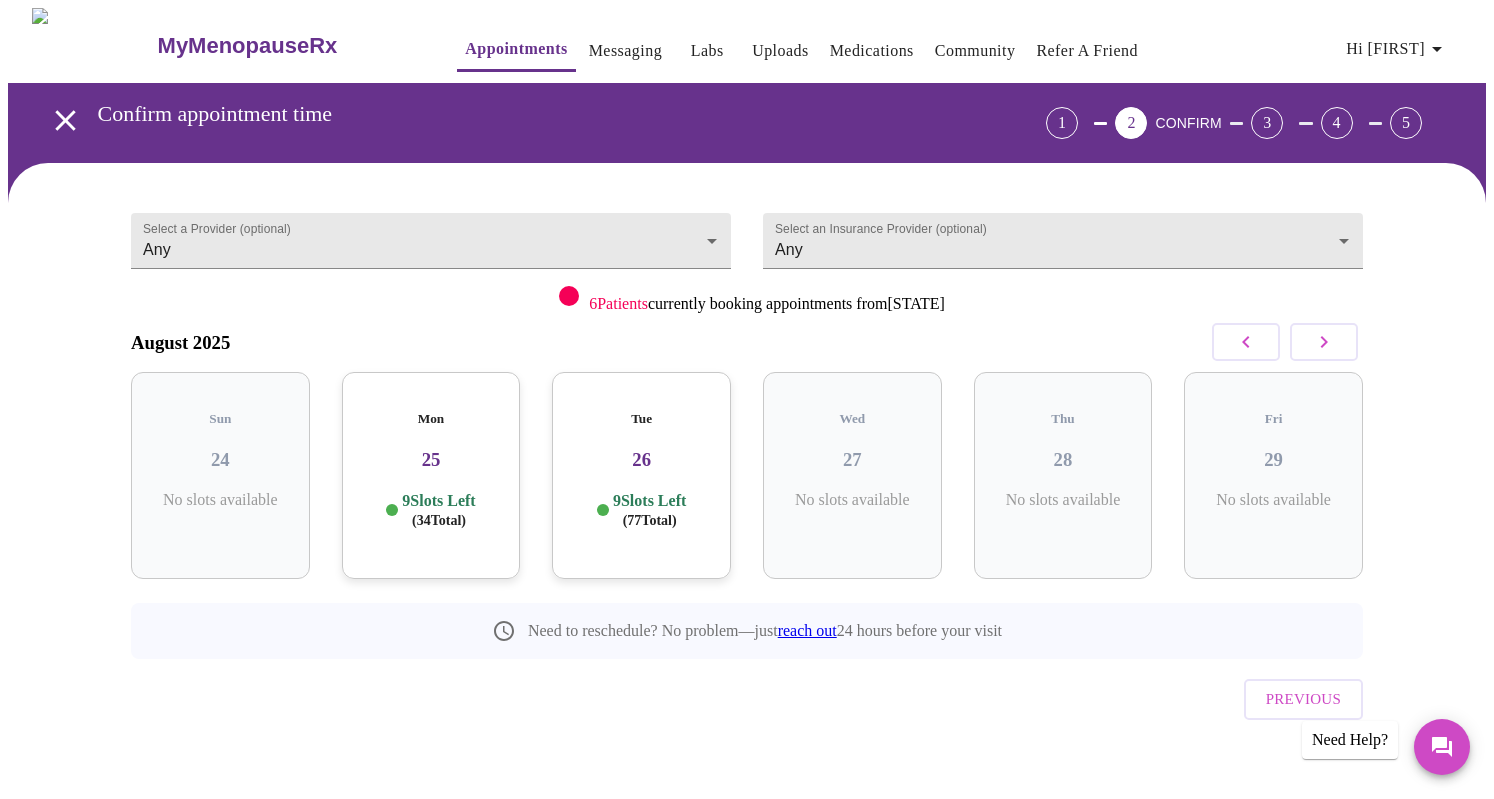 click 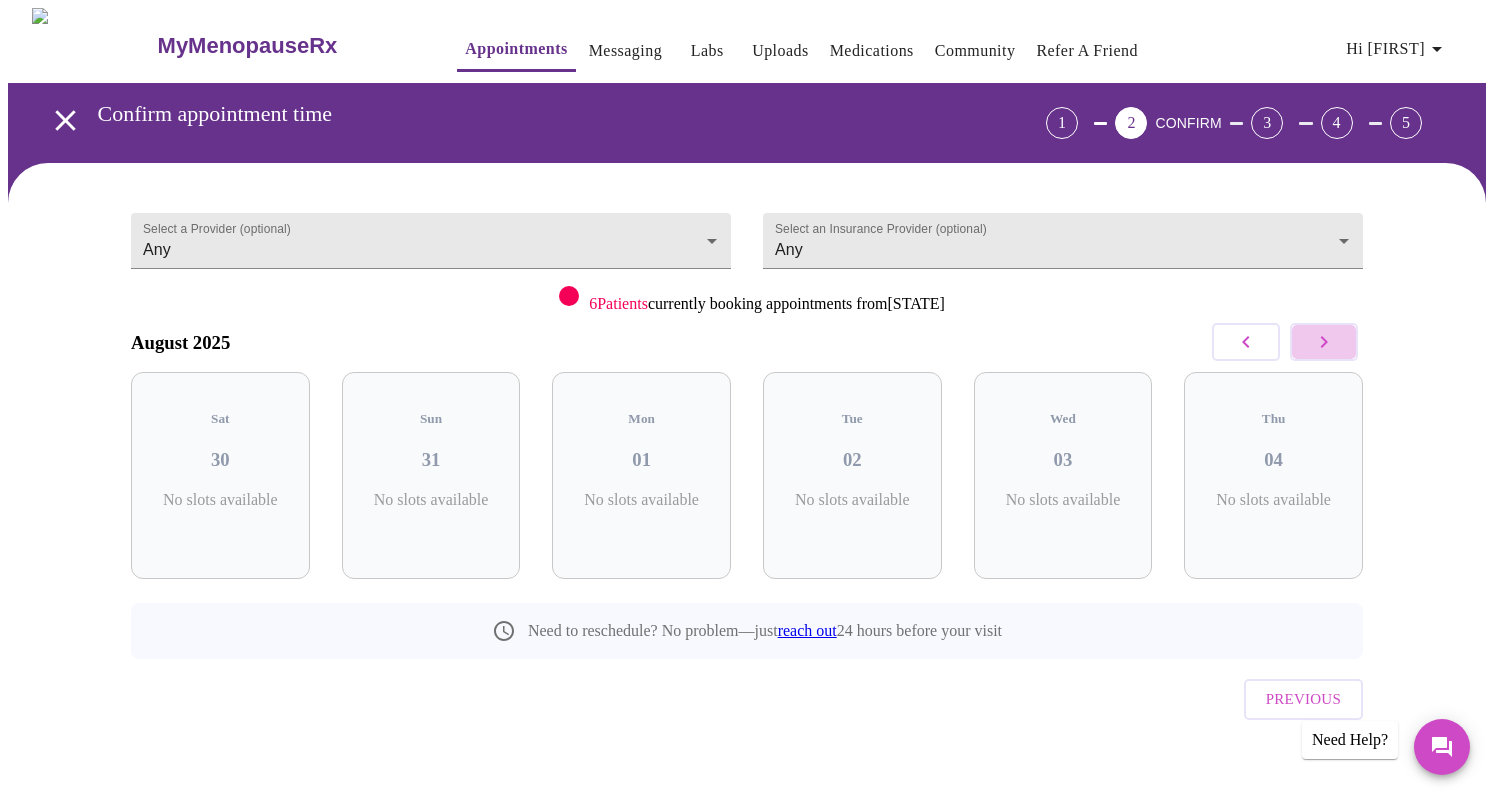 click 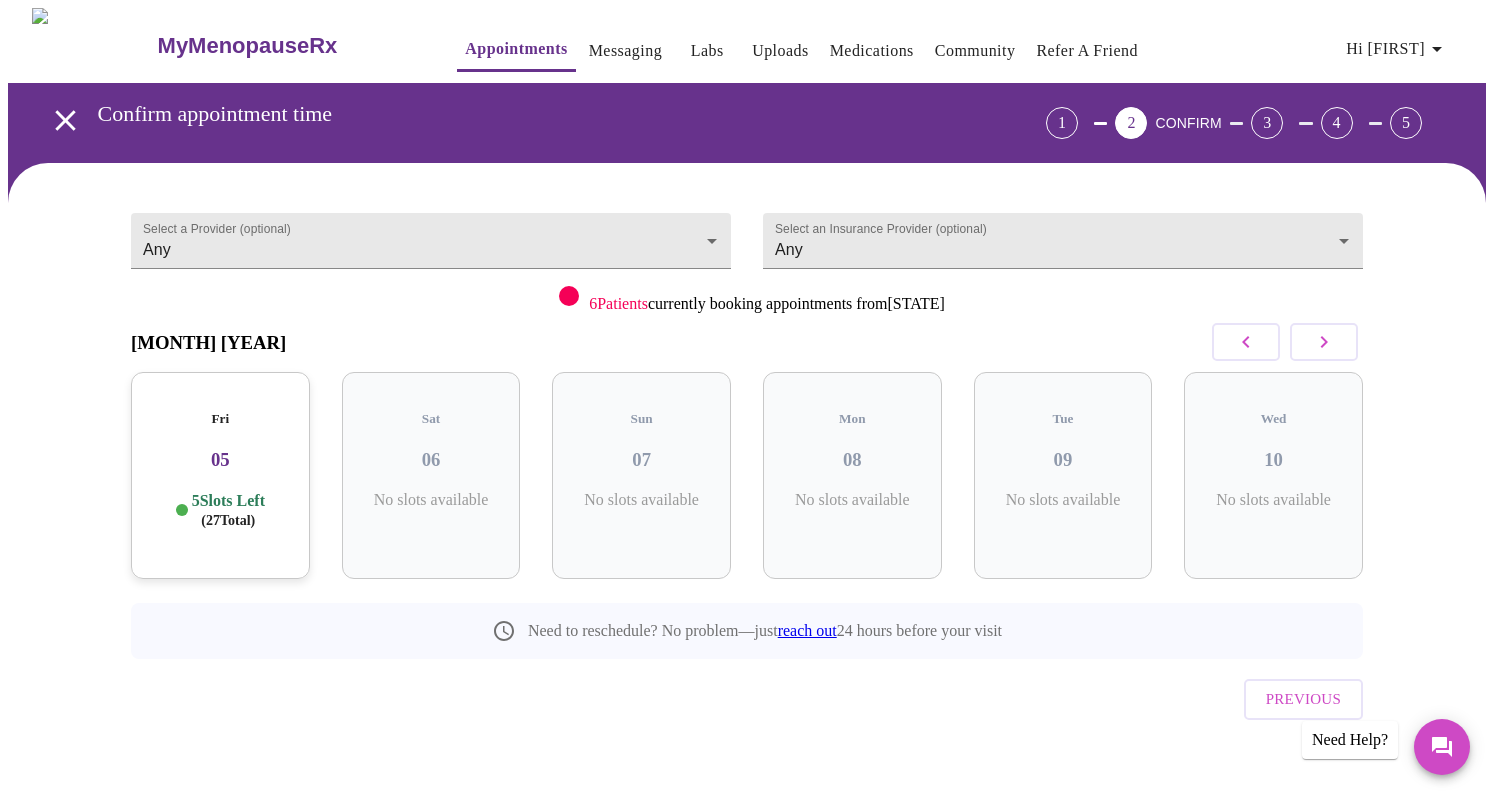 click 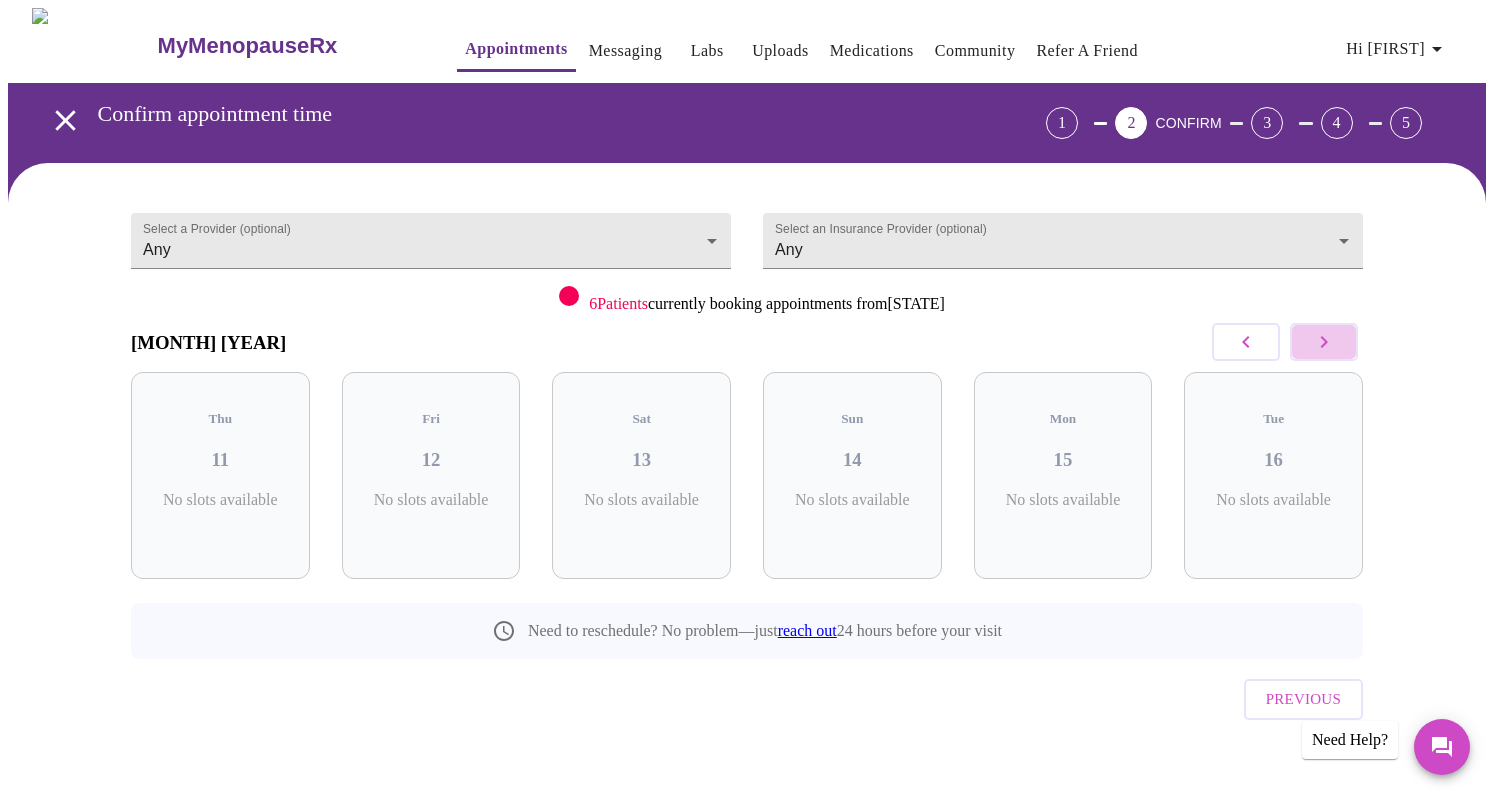 click 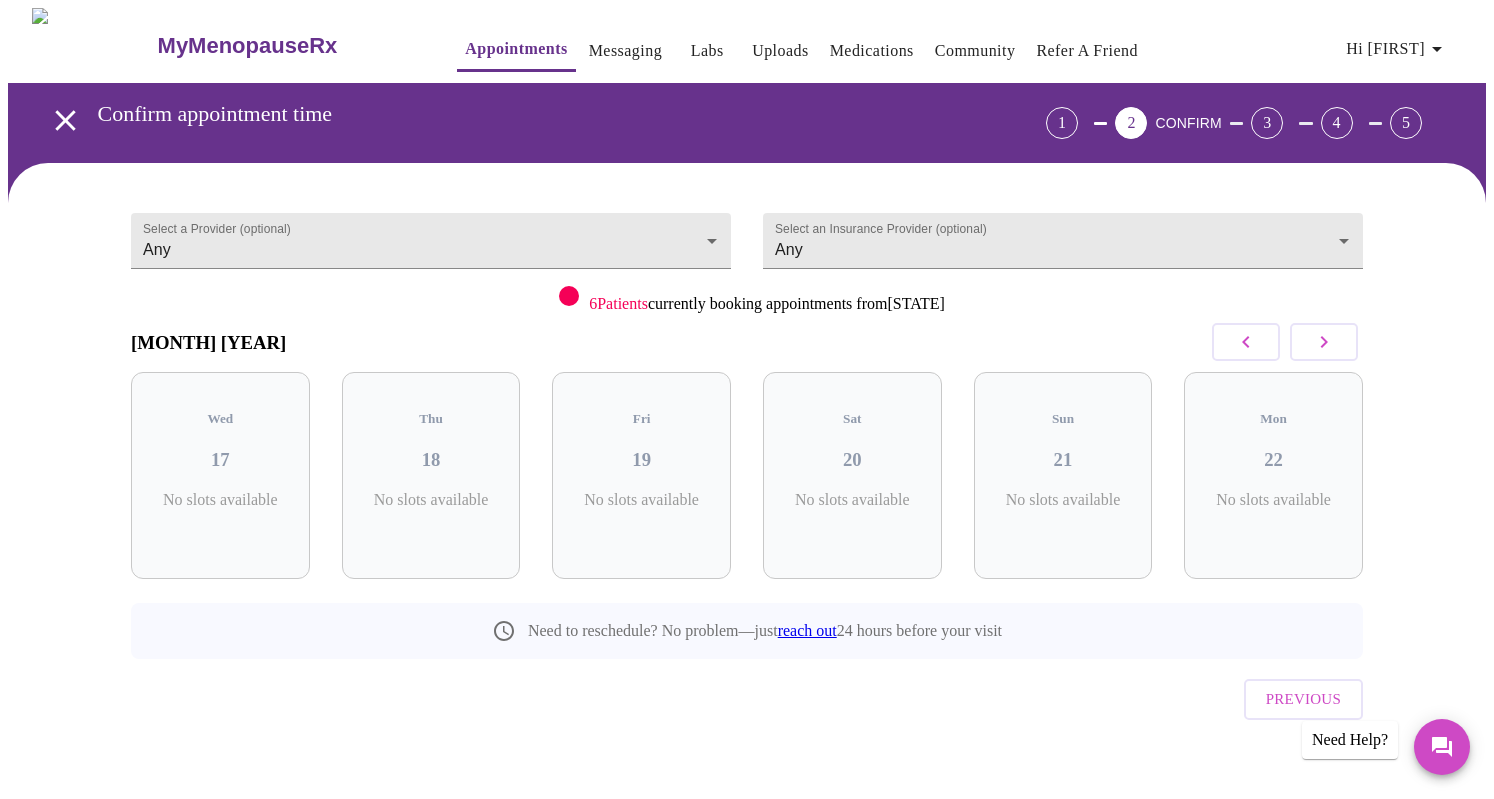 click 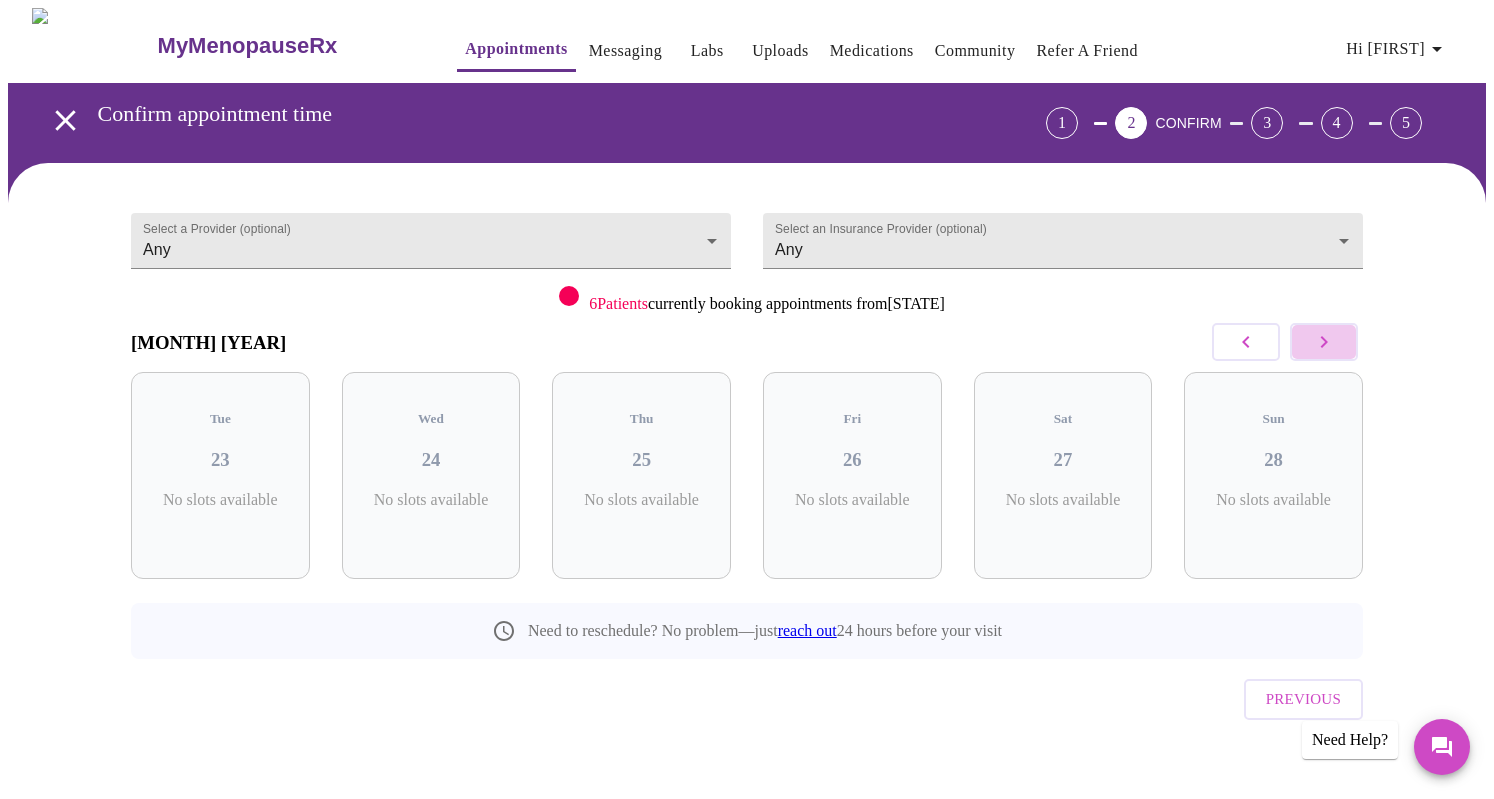 click 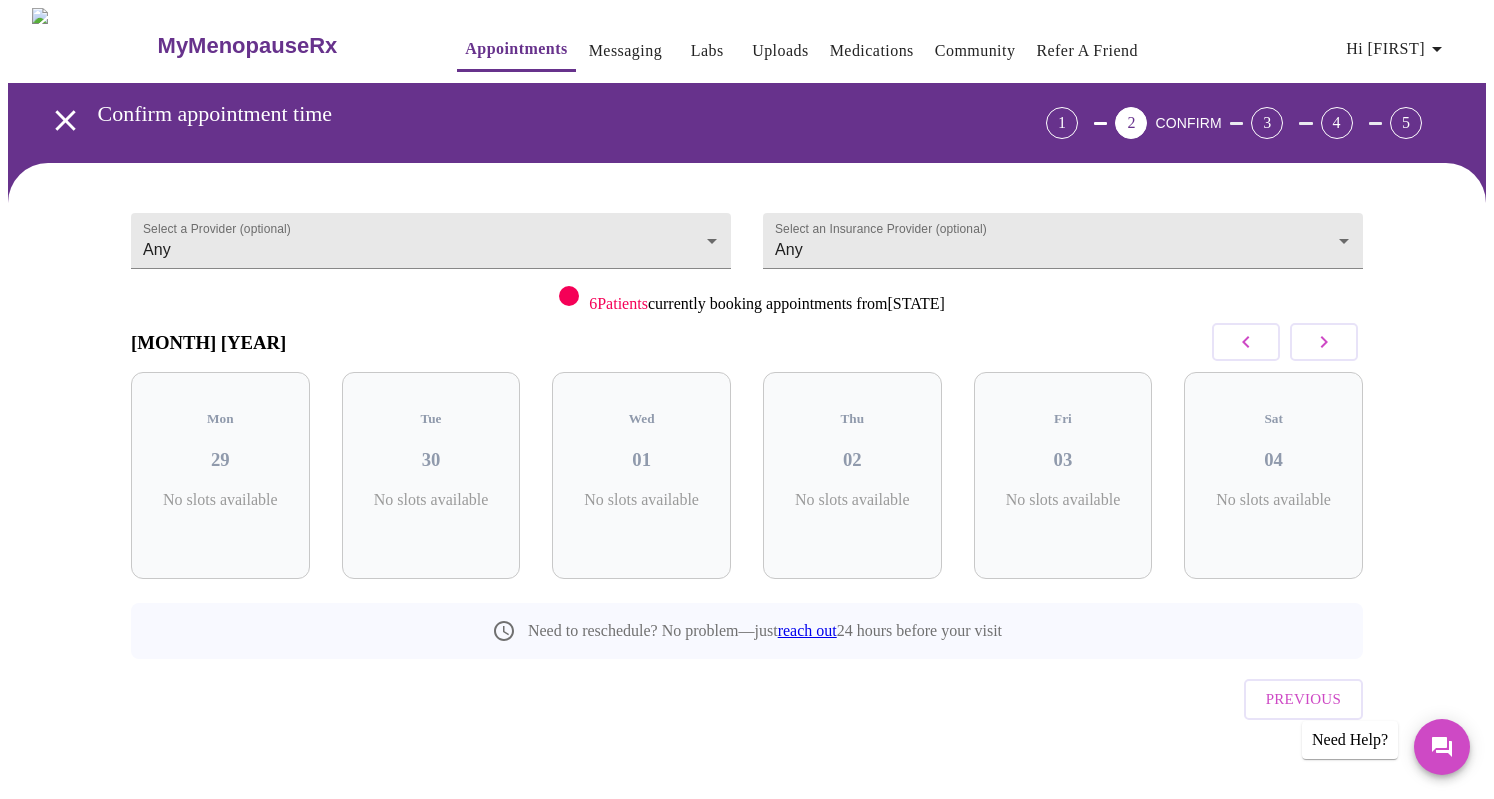 click 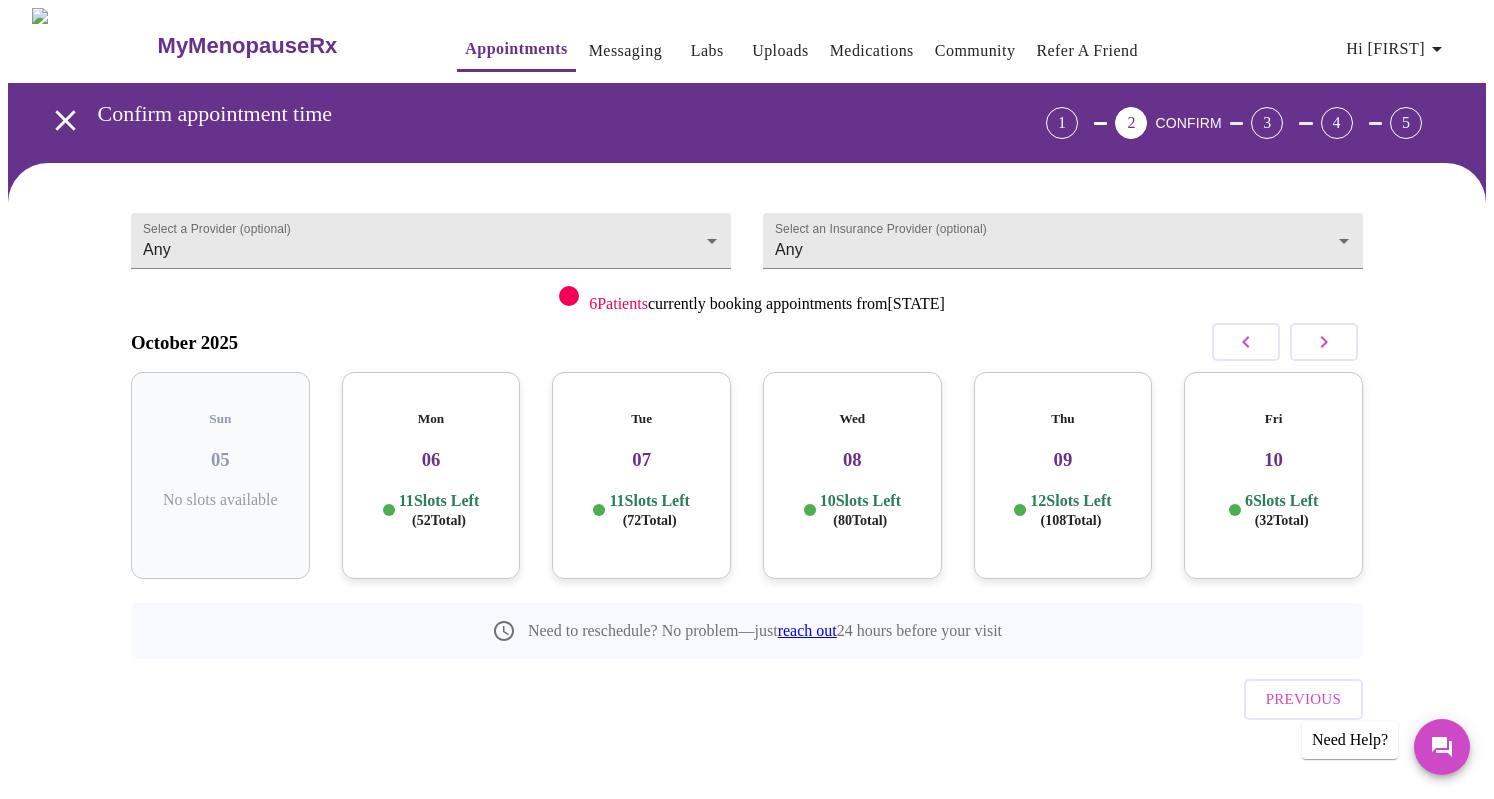 click on "08" at bounding box center (852, 460) 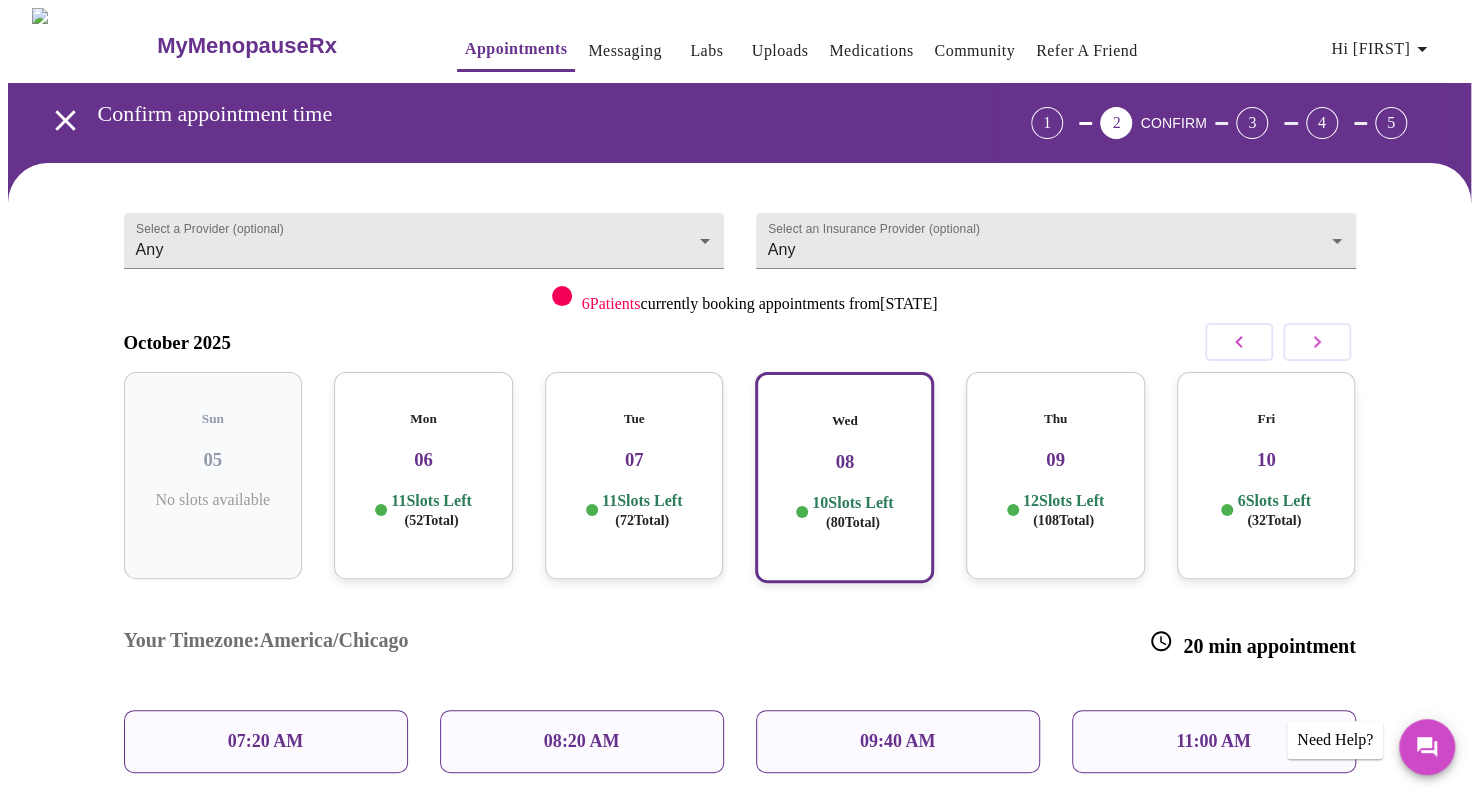 click on "08" at bounding box center (844, 462) 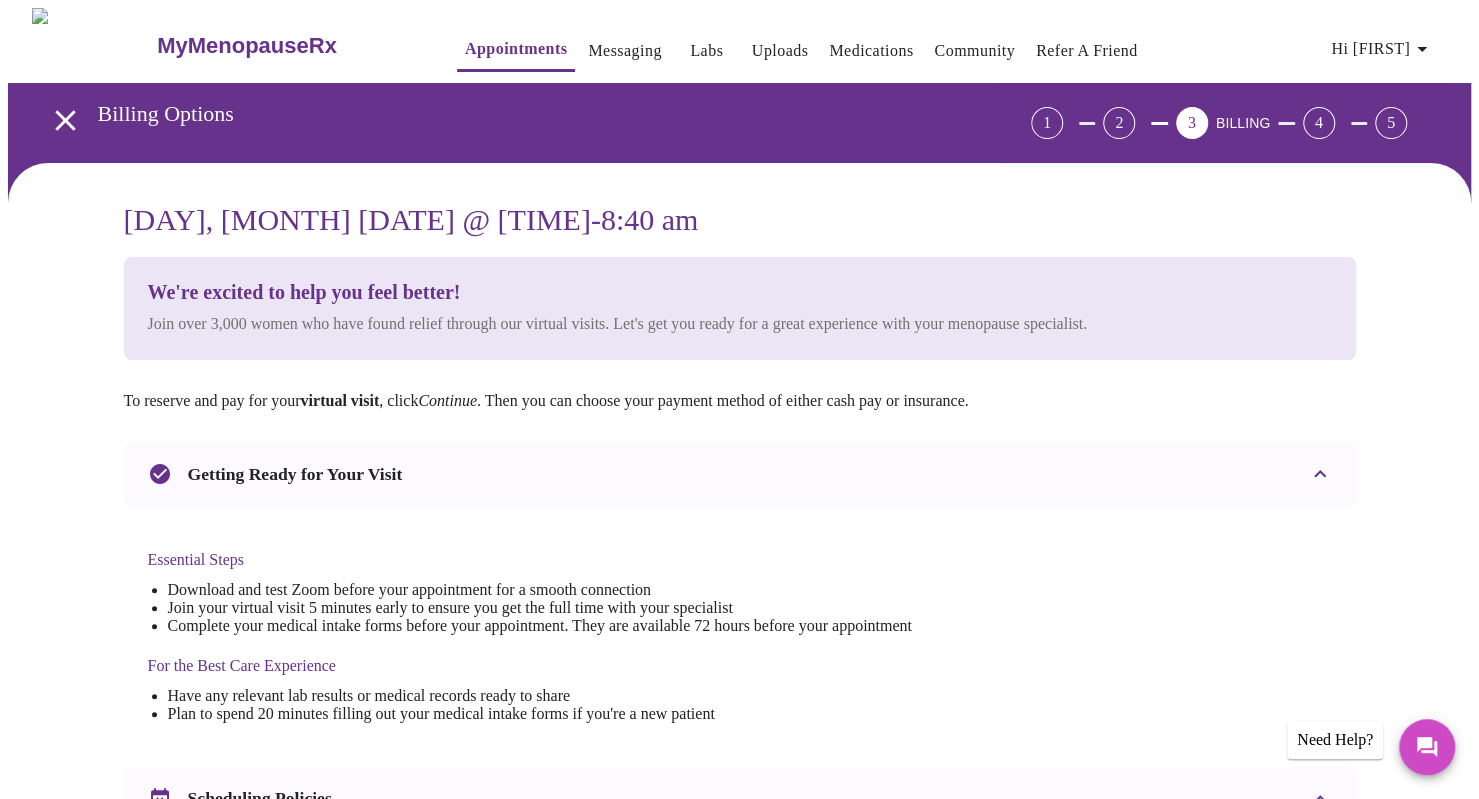 click on "For the Best Care Experience" at bounding box center [530, 666] 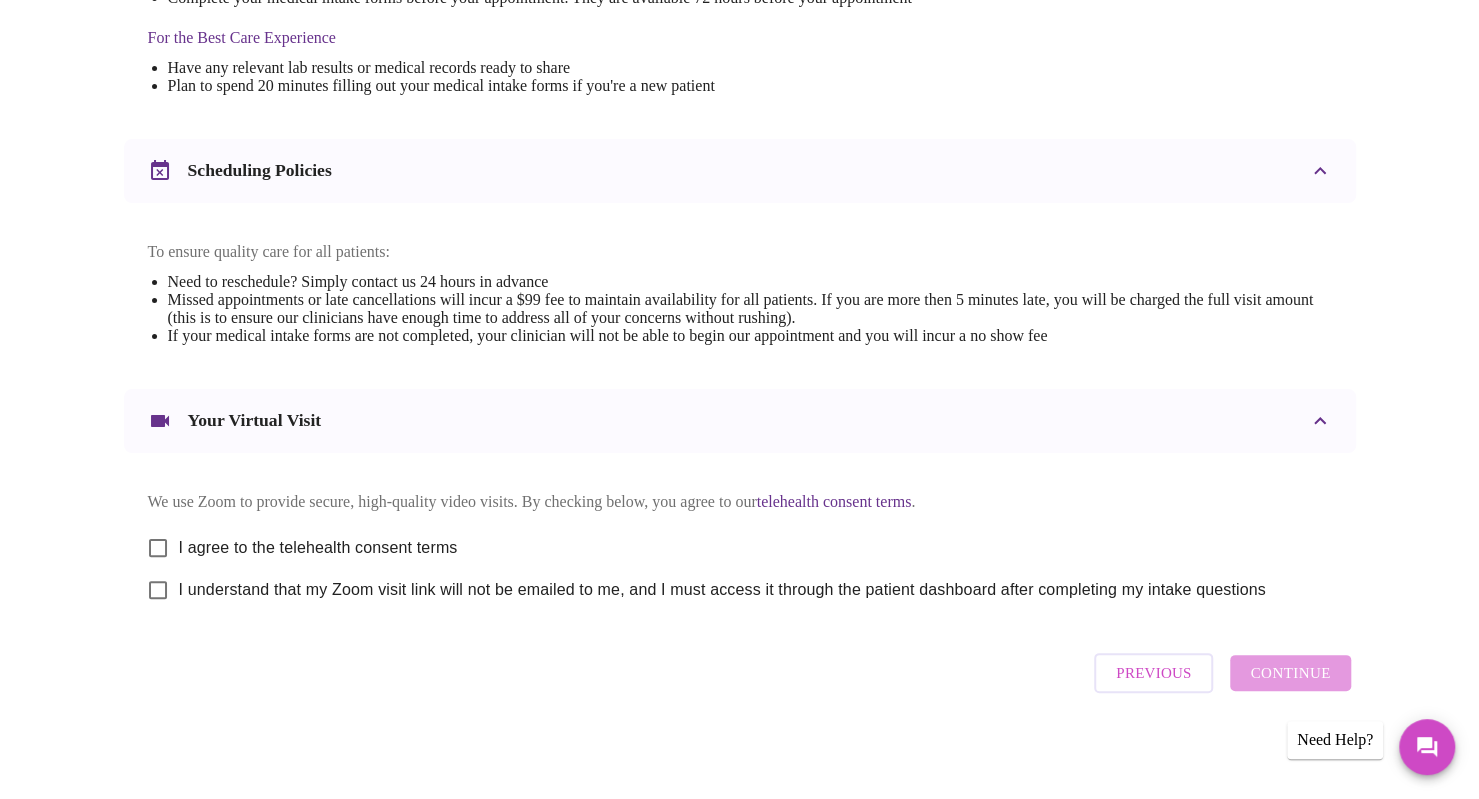 scroll, scrollTop: 650, scrollLeft: 0, axis: vertical 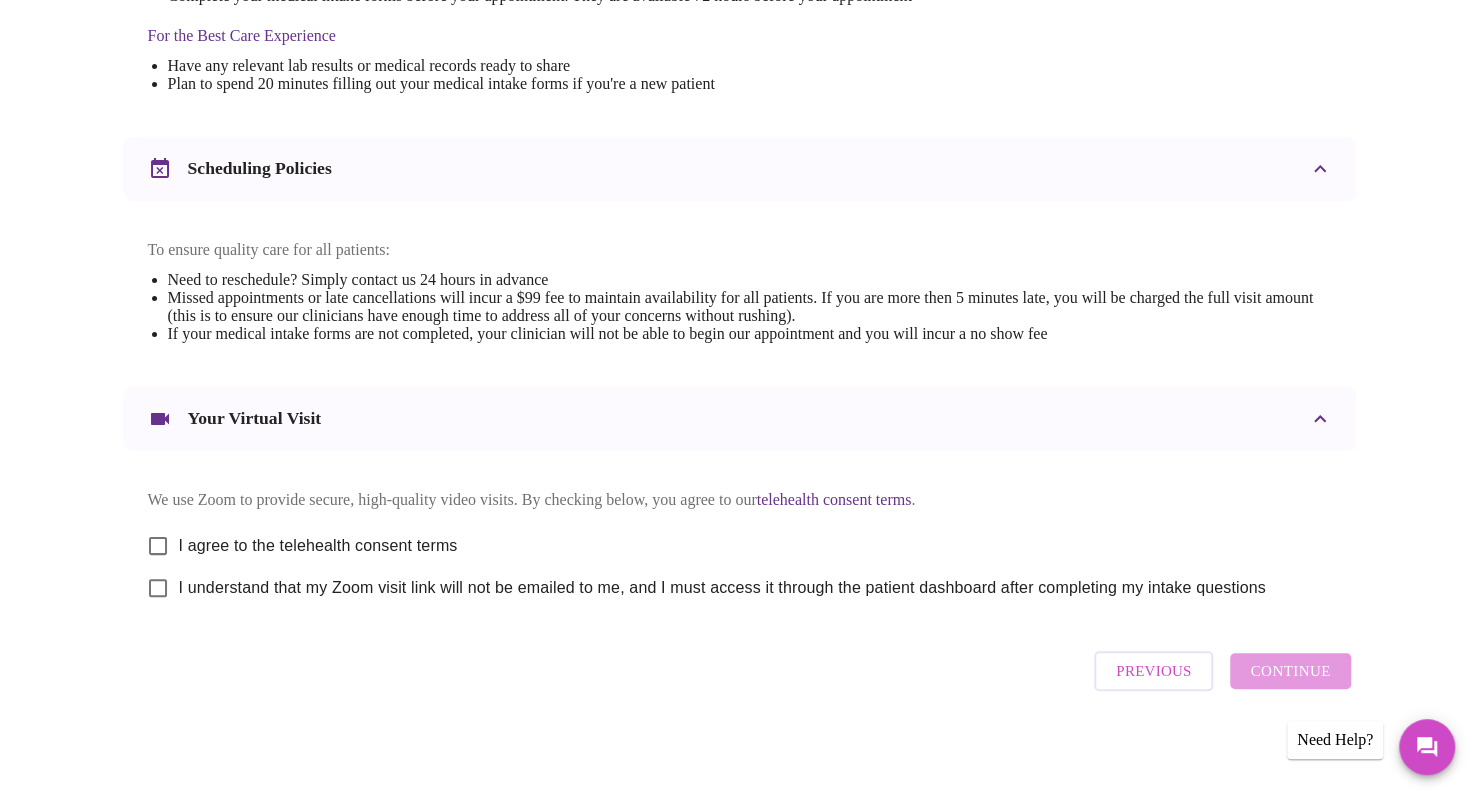 click on "I agree to the telehealth consent terms" at bounding box center (158, 546) 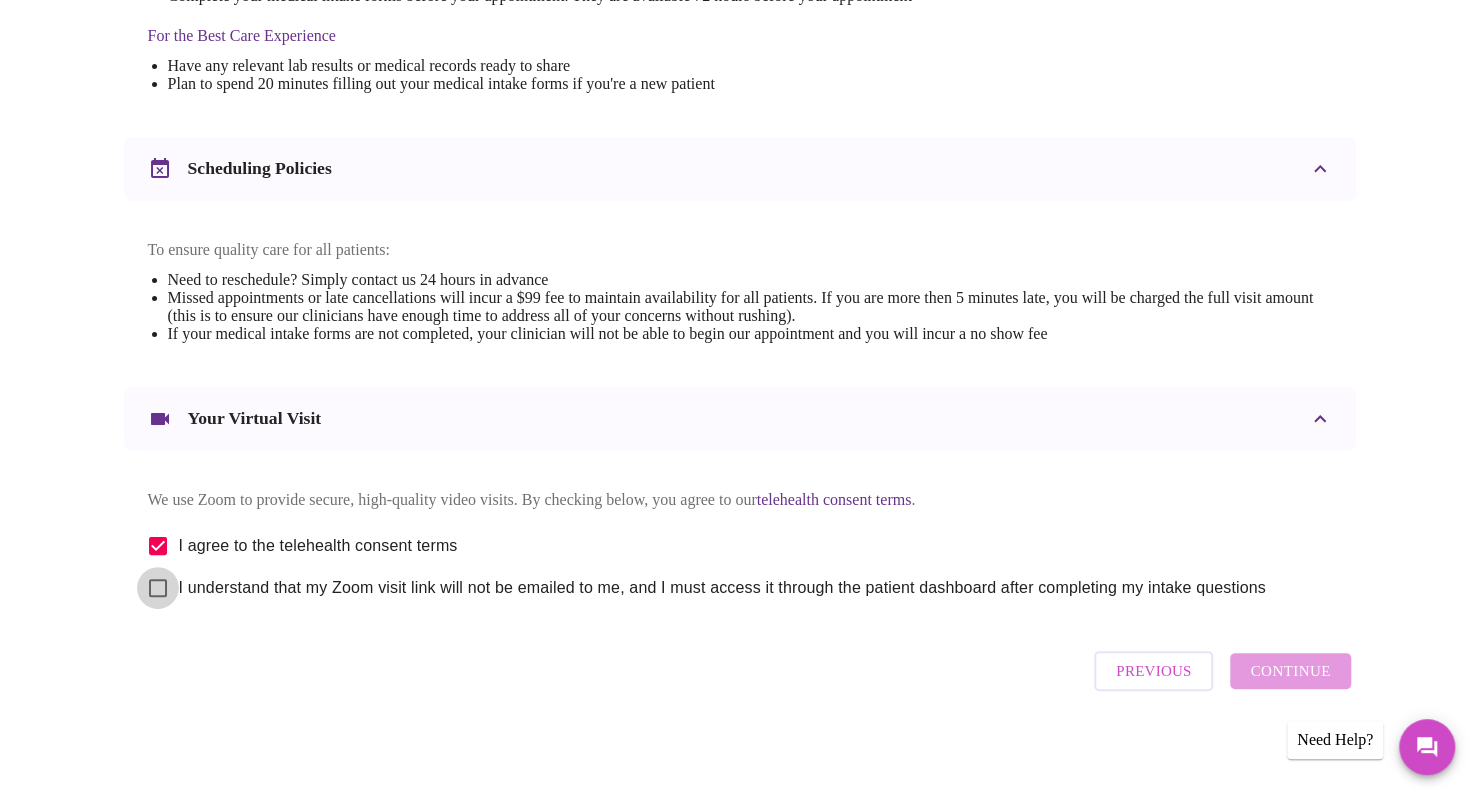 click on "I understand that my Zoom visit link will not be emailed to me, and I must access it through the patient dashboard after completing my intake questions" at bounding box center [158, 588] 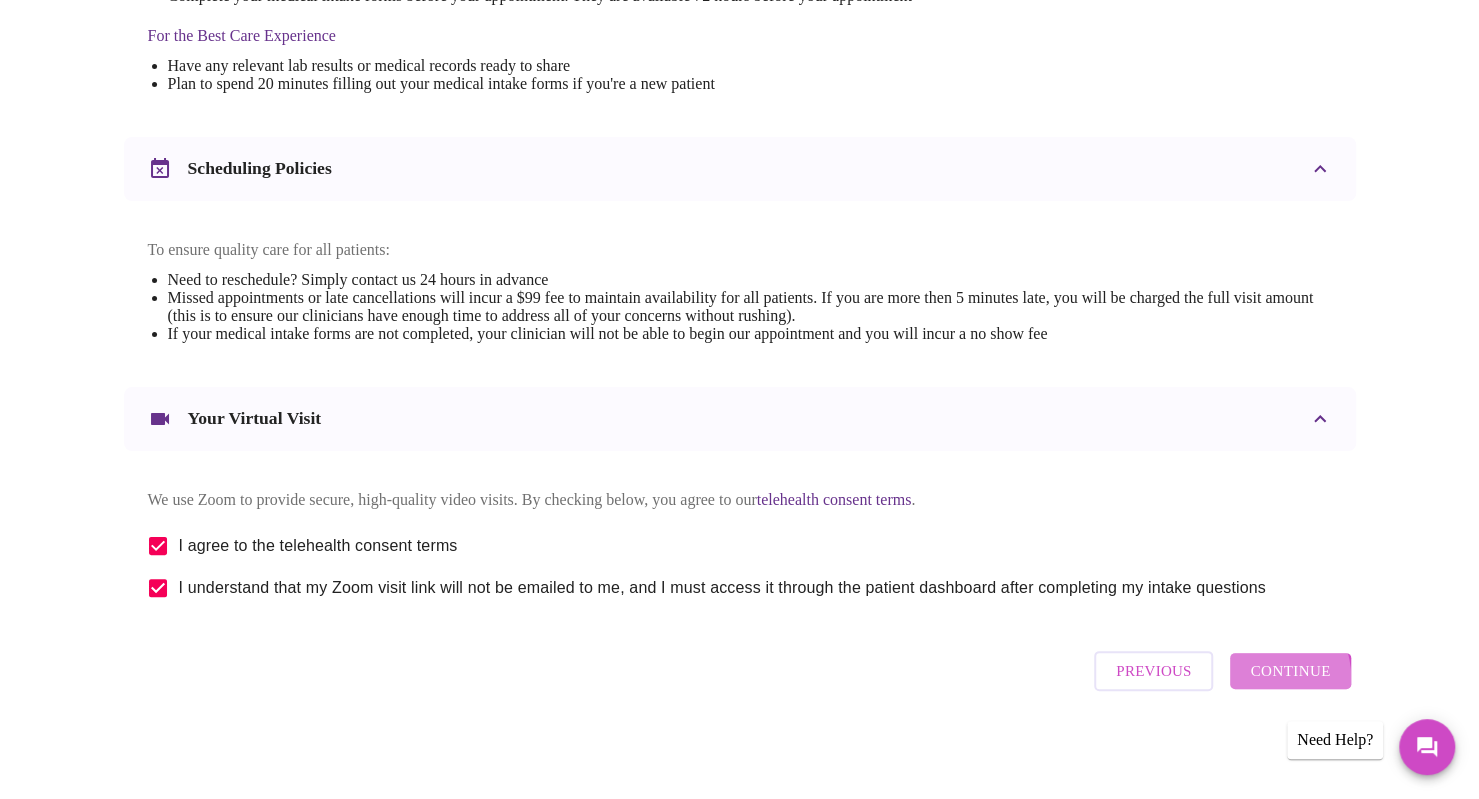 click on "Continue" at bounding box center (1290, 671) 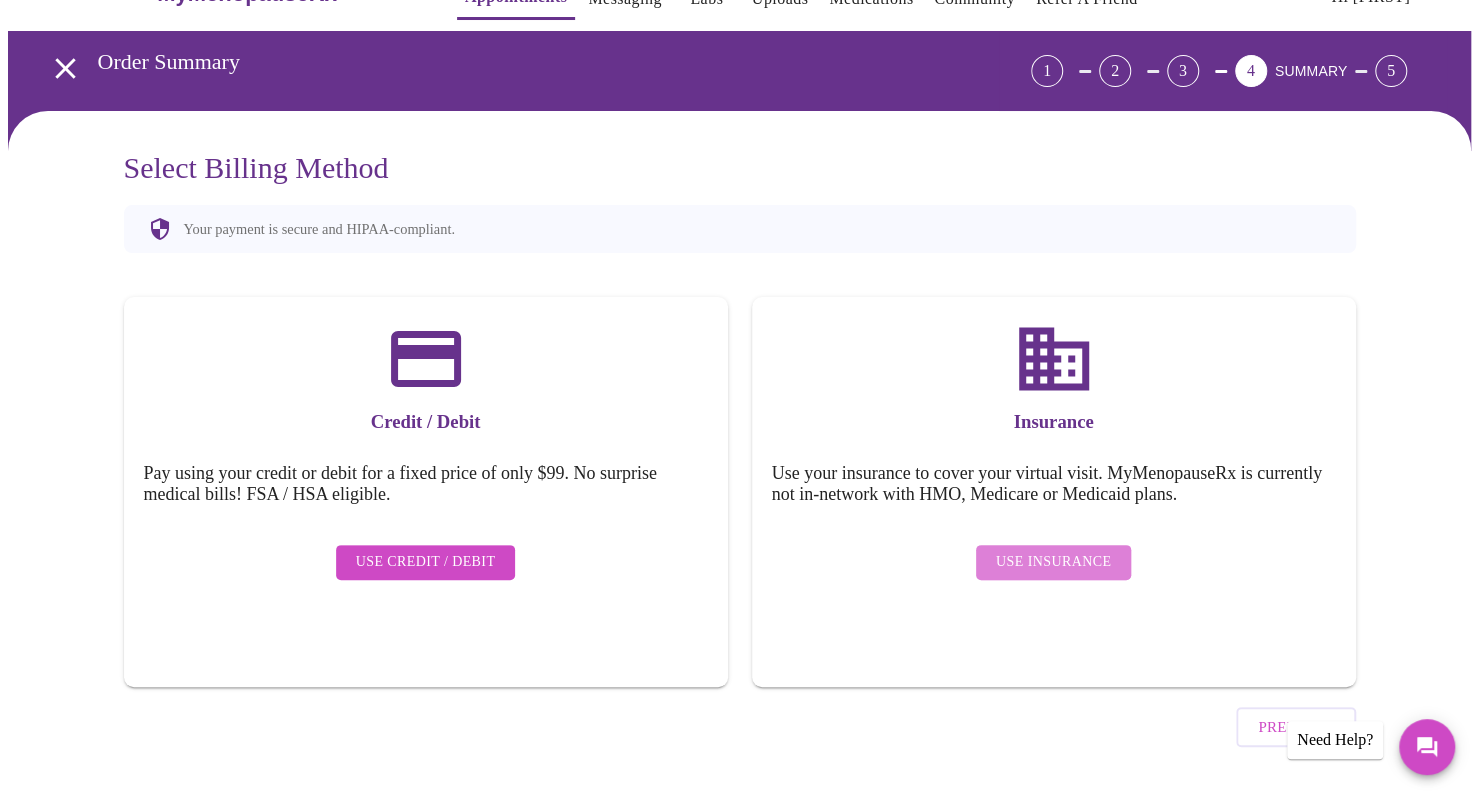 click on "Use Insurance" at bounding box center (1053, 562) 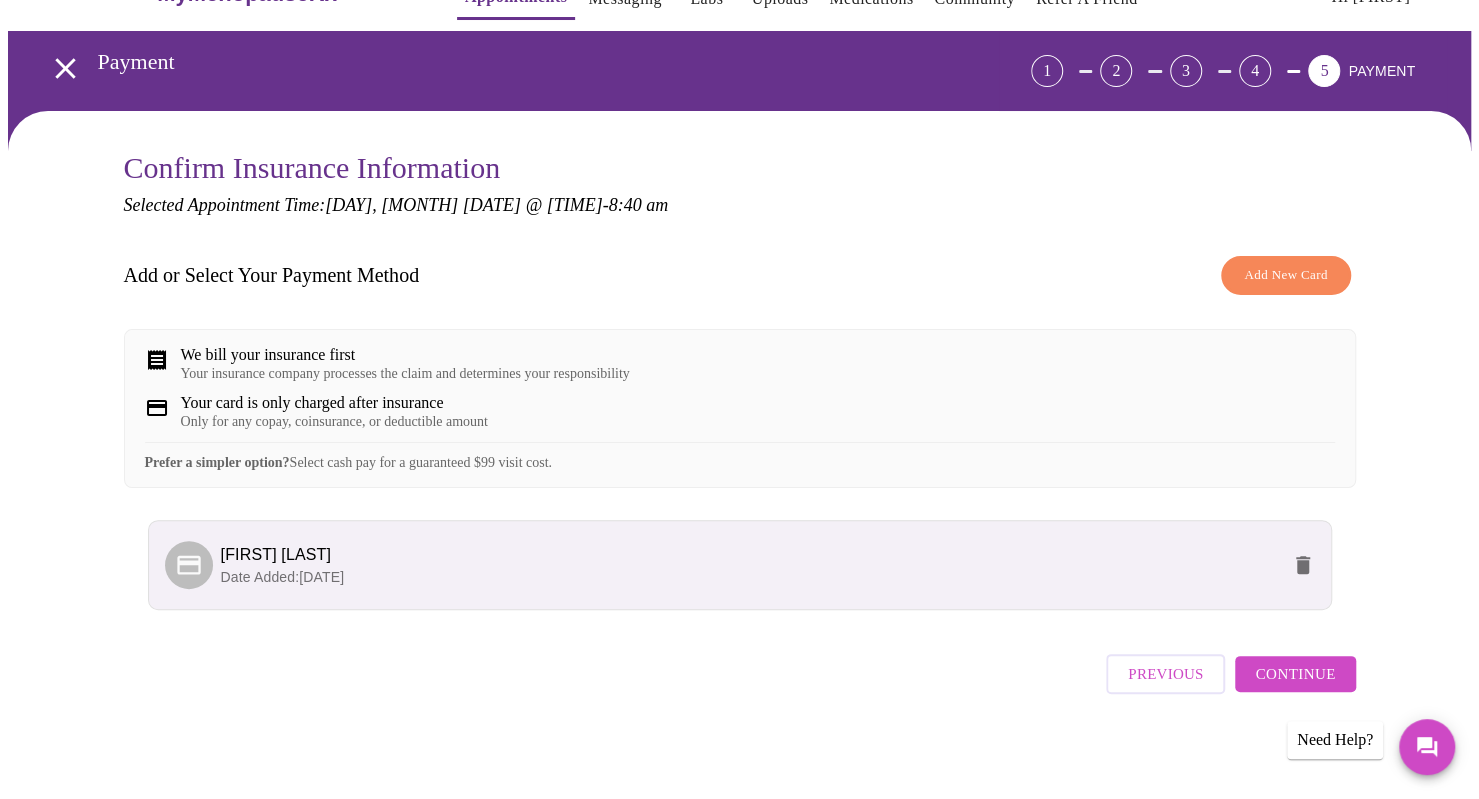 scroll, scrollTop: 68, scrollLeft: 0, axis: vertical 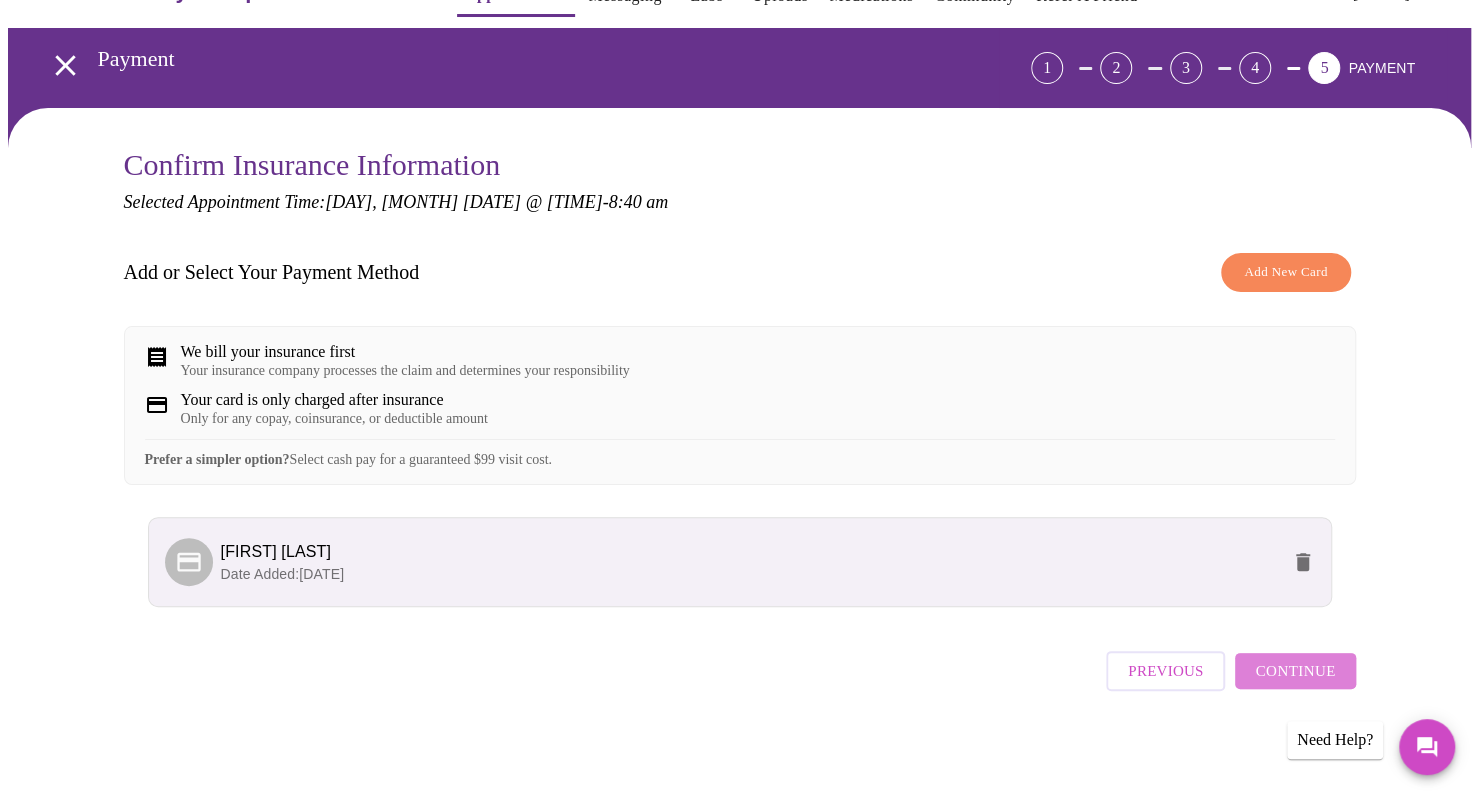 click on "Continue" at bounding box center (1295, 671) 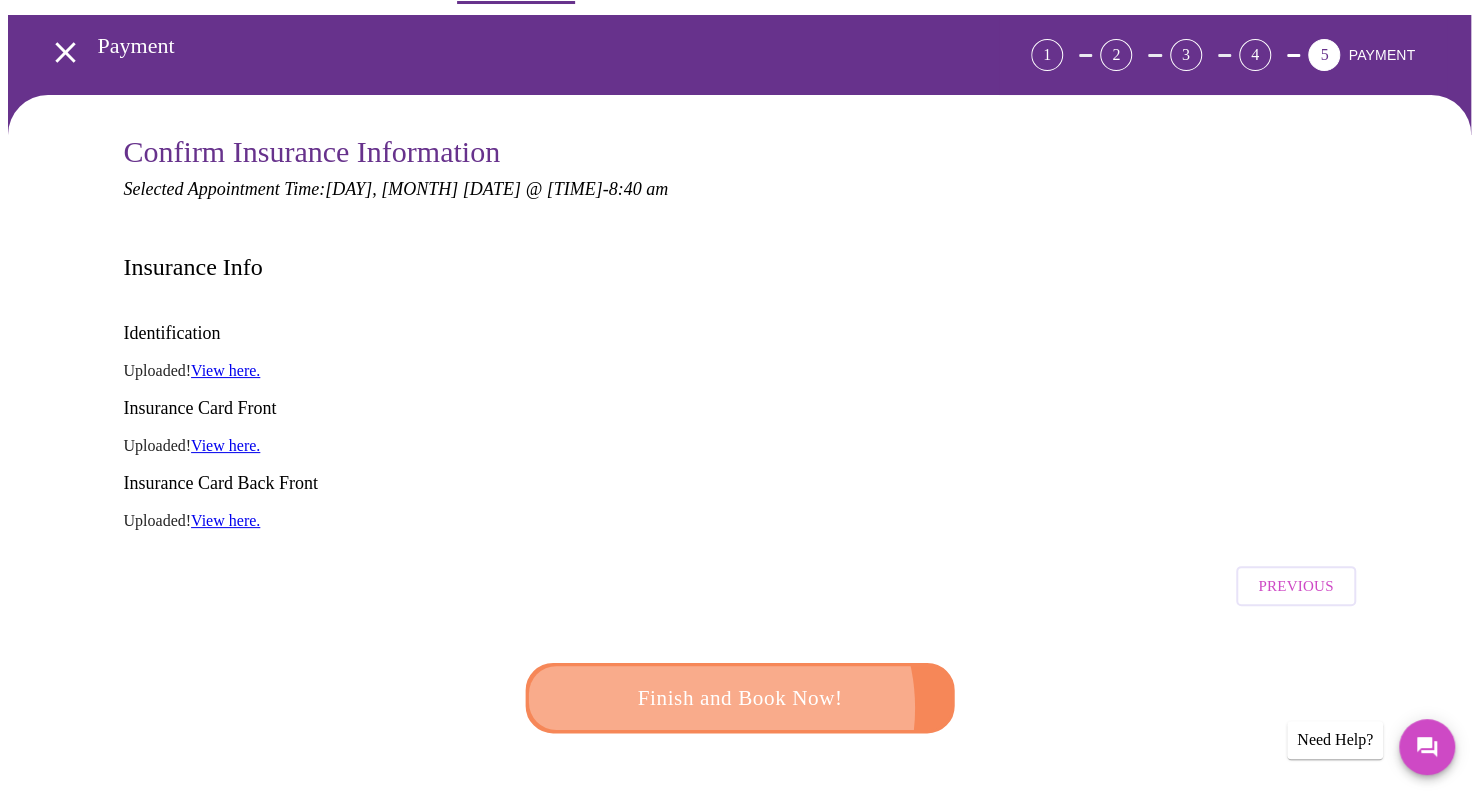 click on "Finish and Book Now!" at bounding box center [739, 698] 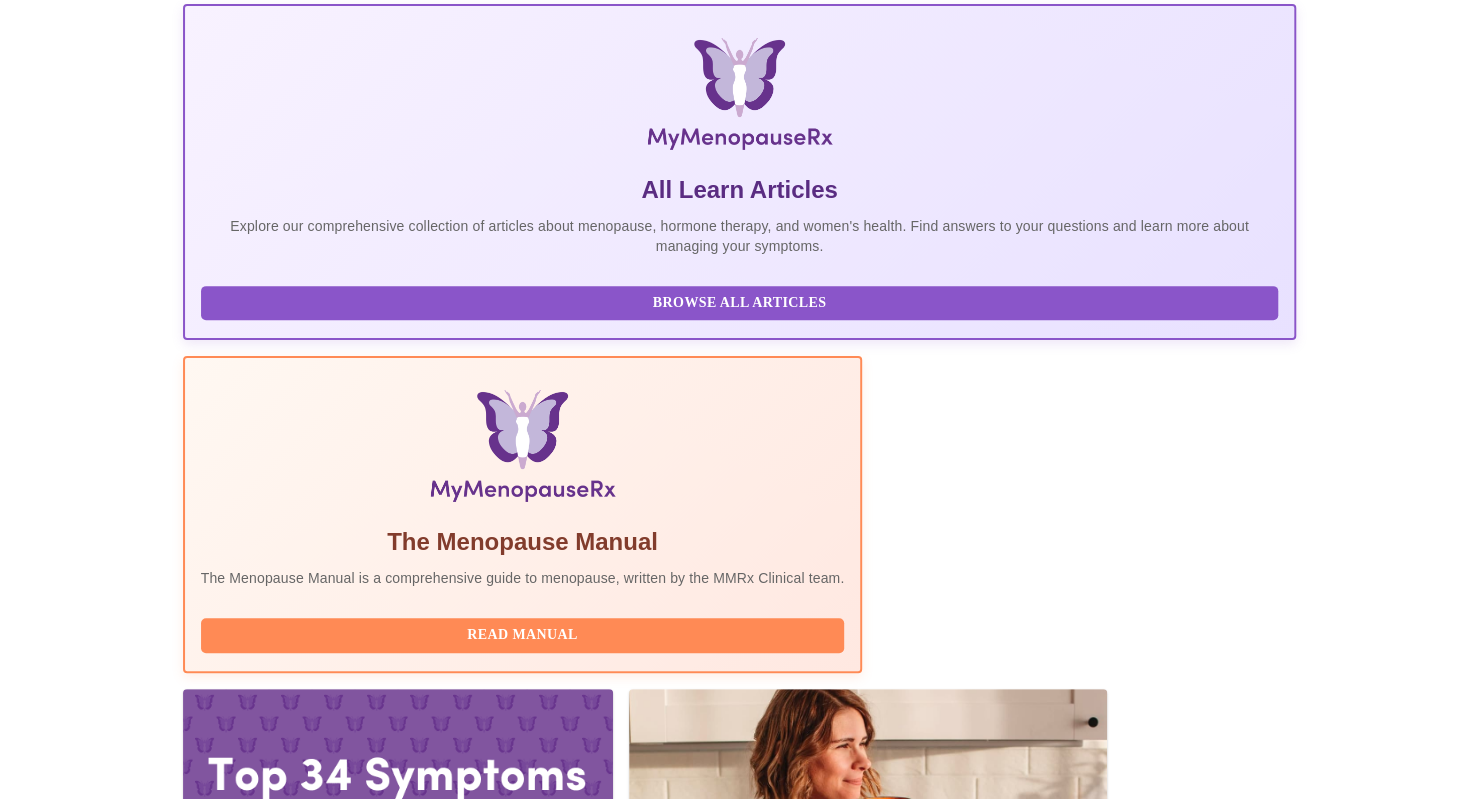 scroll, scrollTop: 294, scrollLeft: 0, axis: vertical 